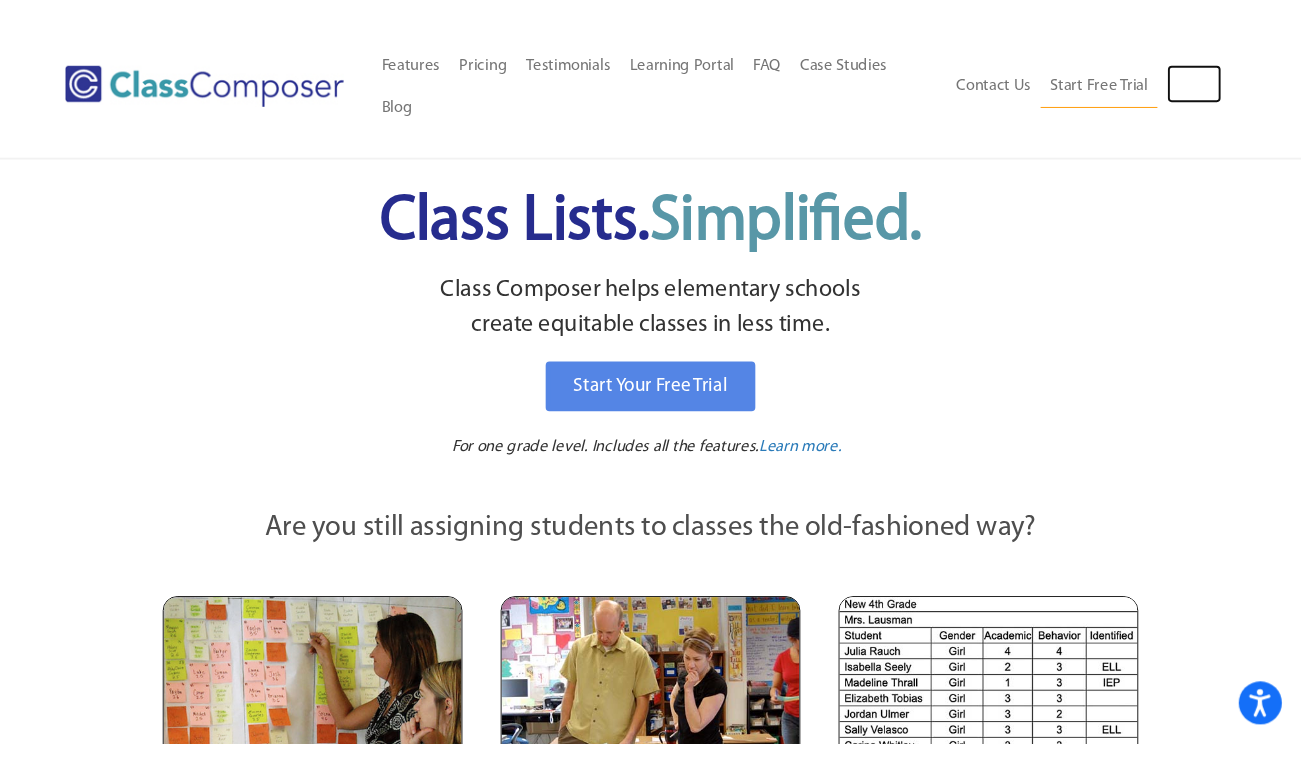 scroll, scrollTop: 0, scrollLeft: 0, axis: both 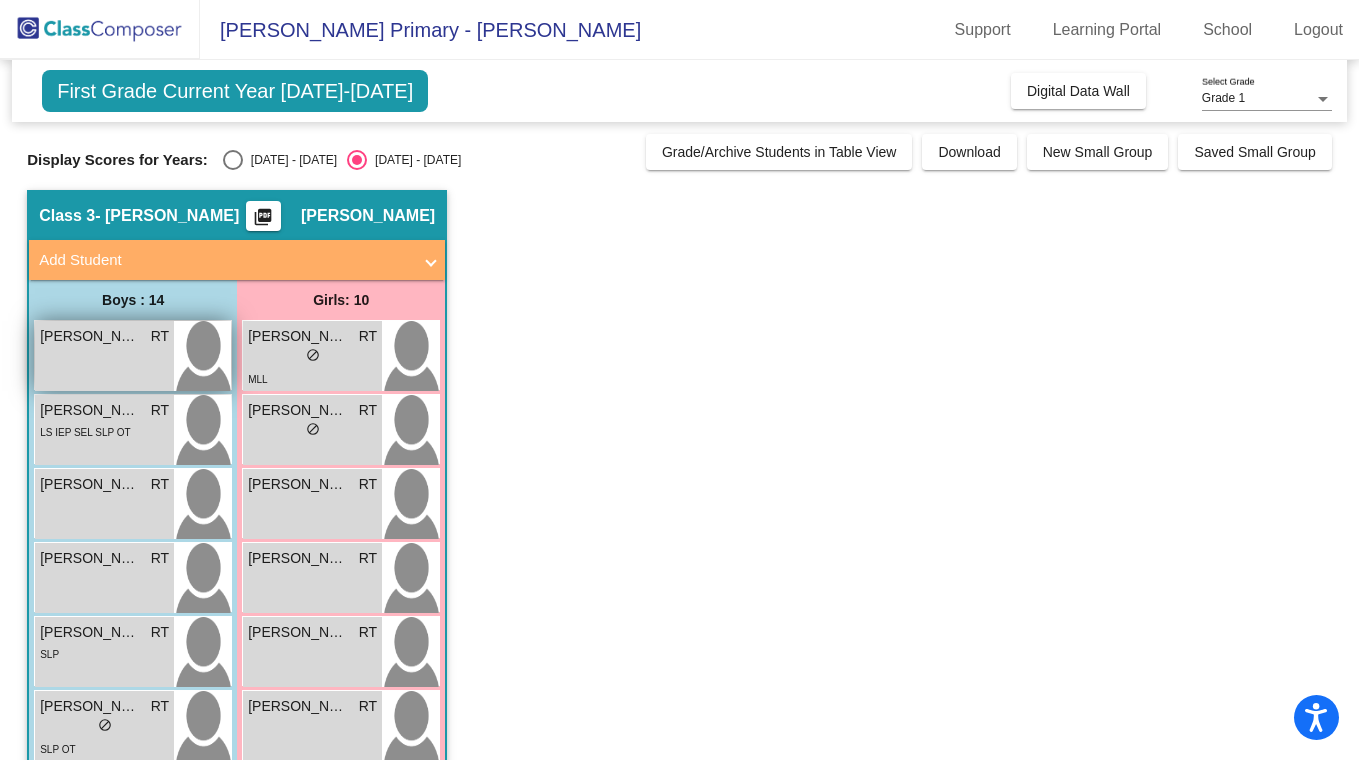 click on "[PERSON_NAME]" at bounding box center [90, 336] 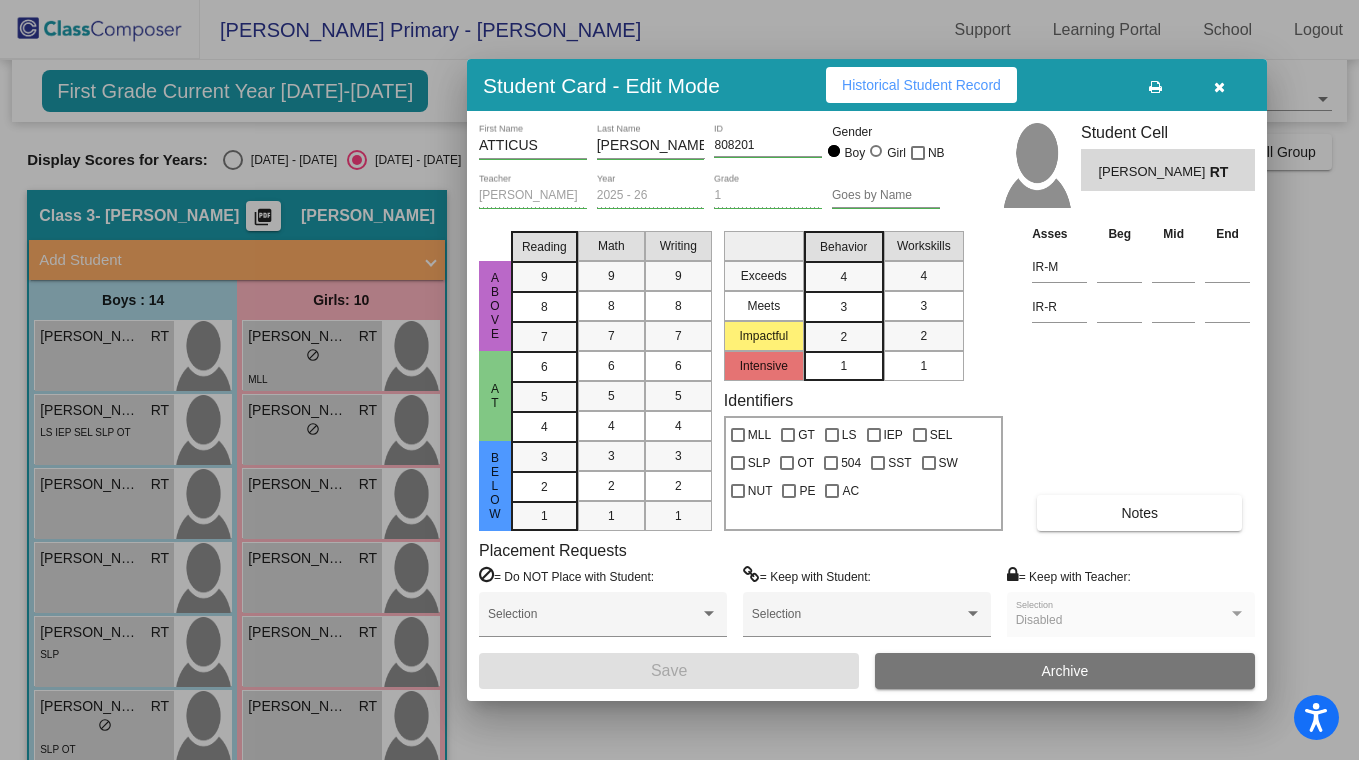 click on "Historical Student Record" at bounding box center (921, 85) 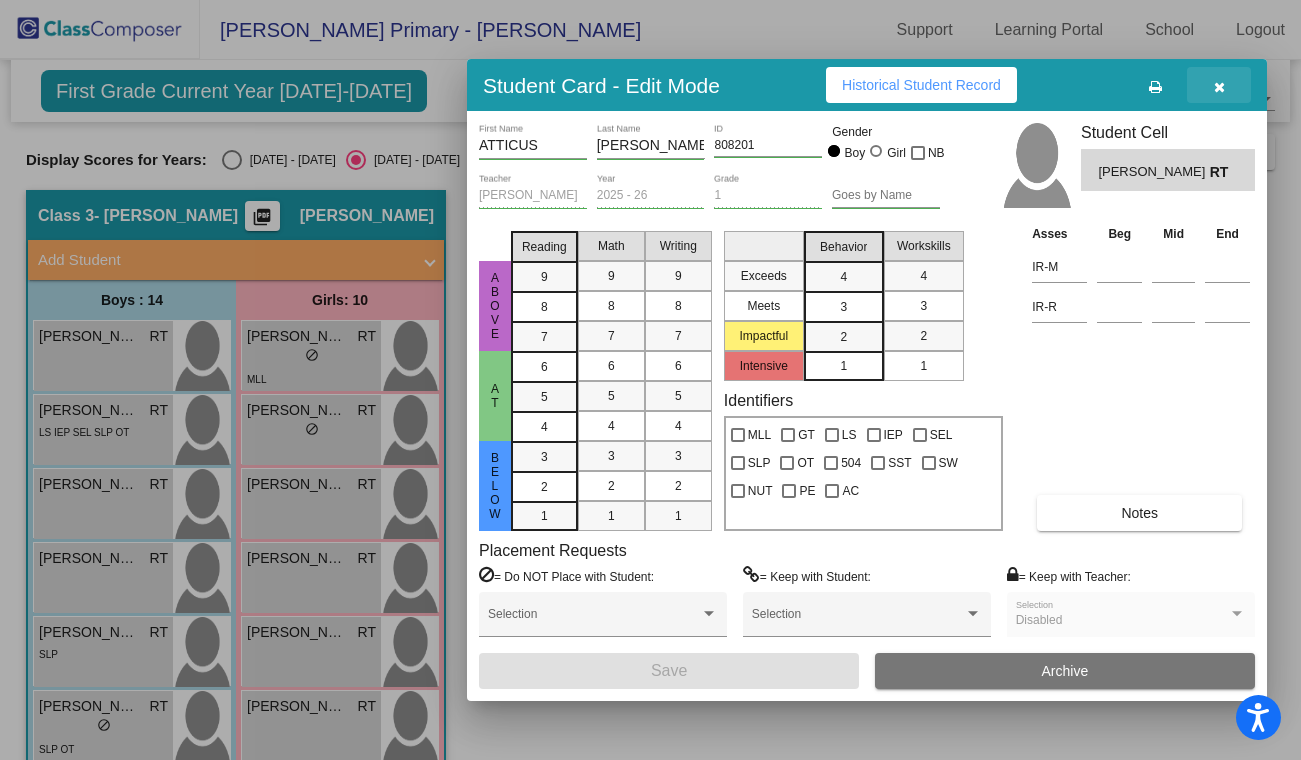 click at bounding box center [1219, 87] 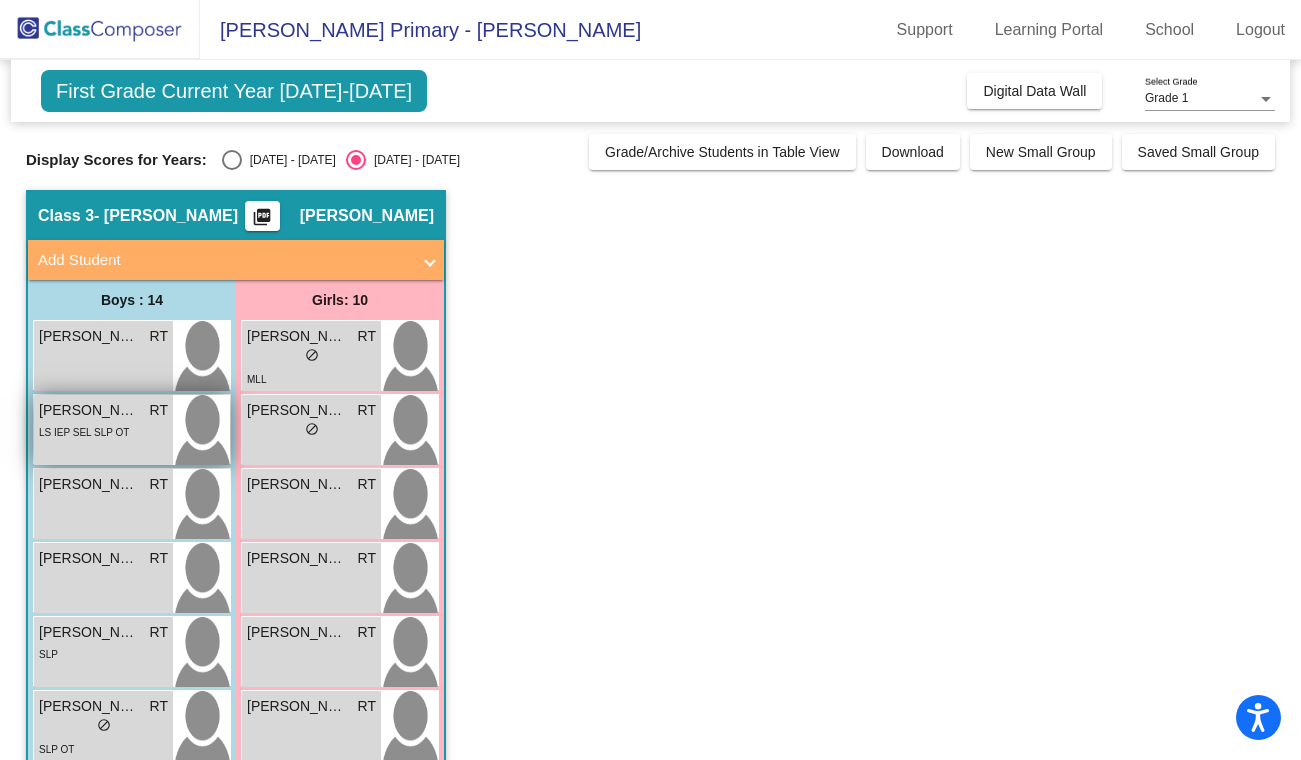 click on "[PERSON_NAME]" at bounding box center (89, 410) 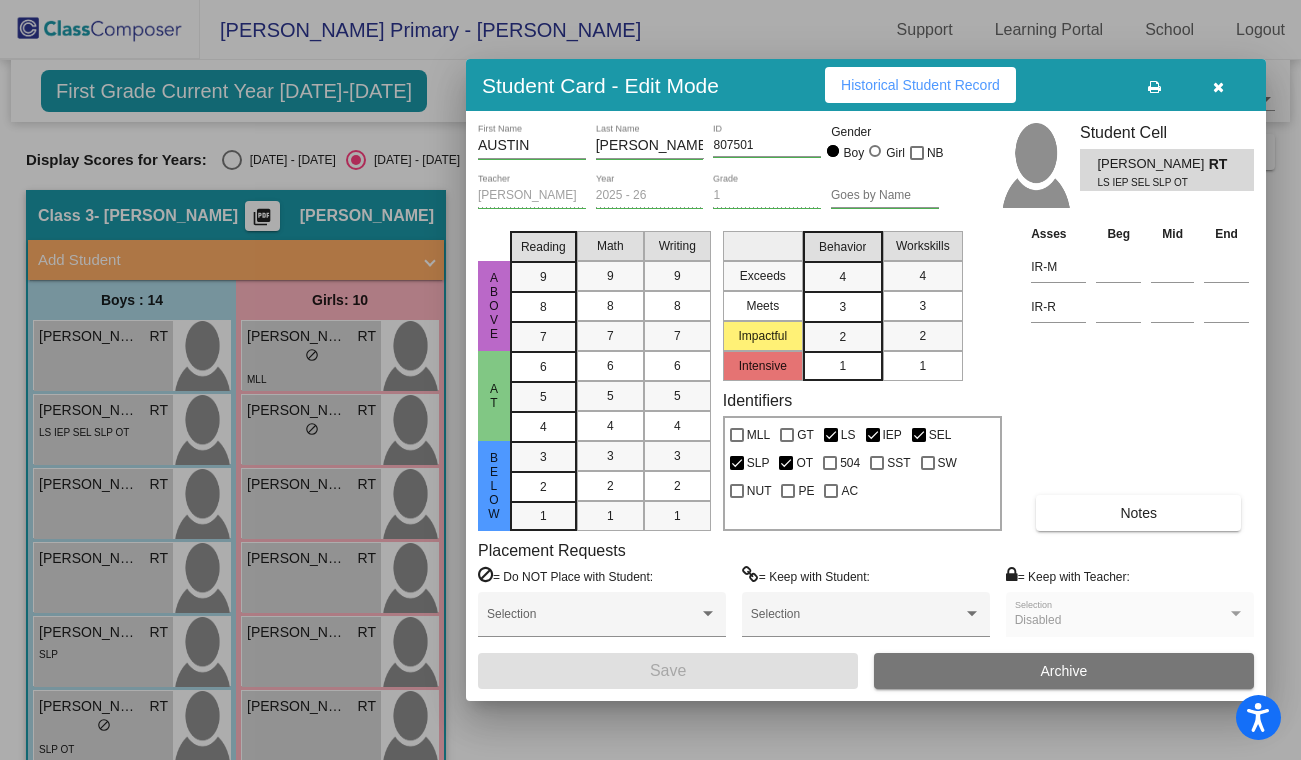 click on "Historical Student Record" at bounding box center (920, 85) 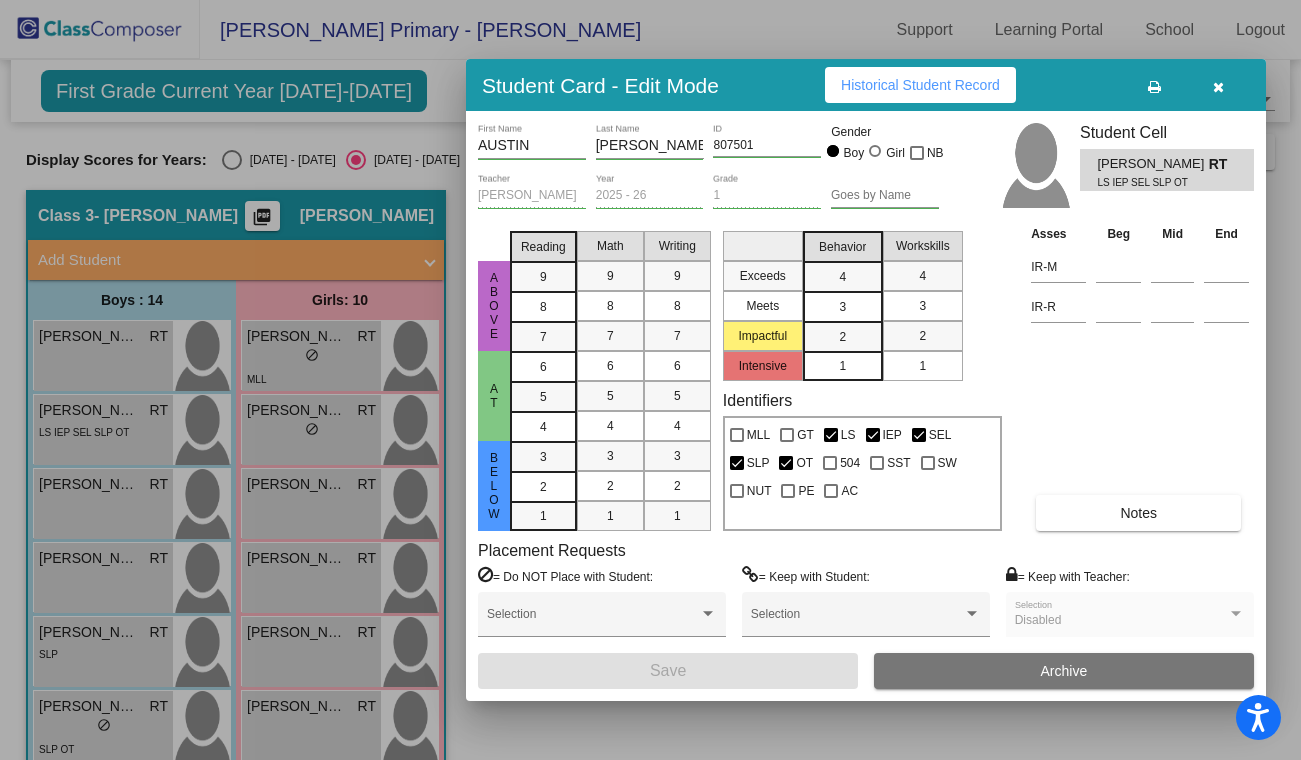 click at bounding box center [1218, 87] 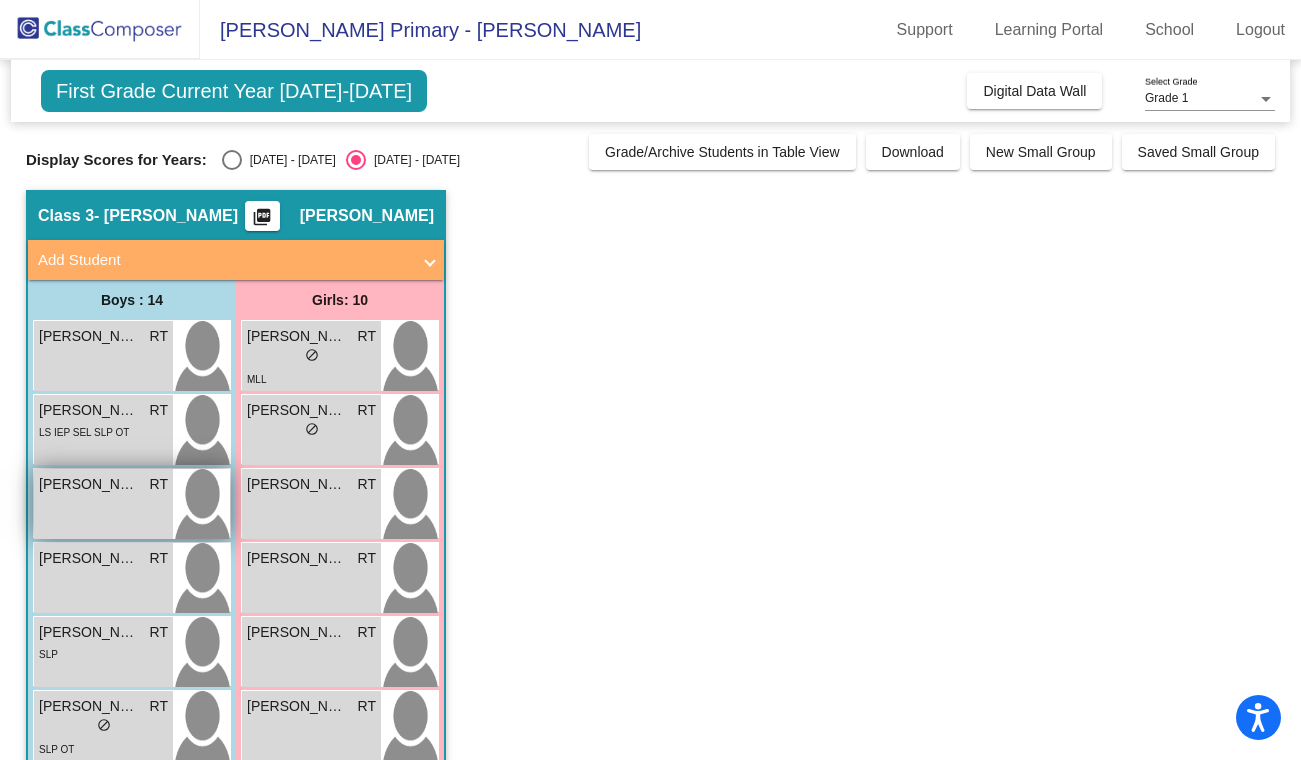 click on "[PERSON_NAME] lock do_not_disturb_alt" at bounding box center (103, 504) 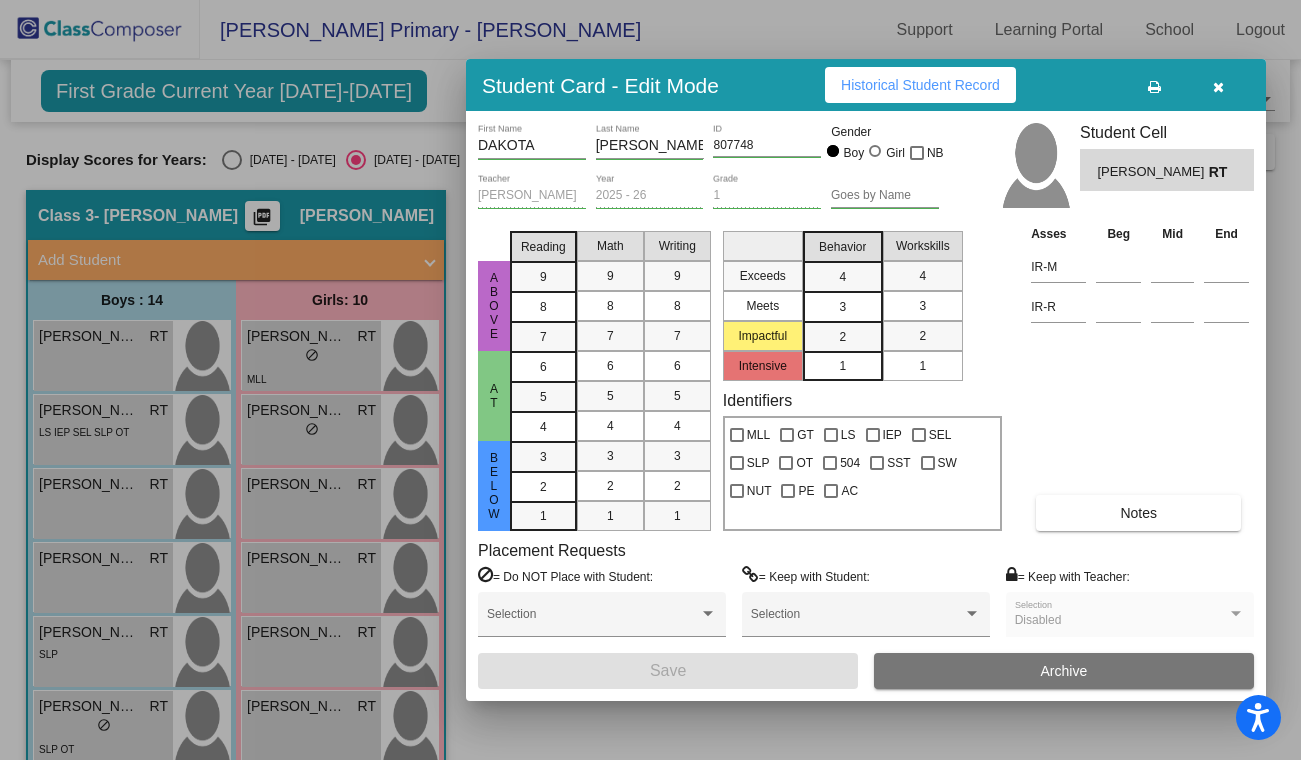 click on "Historical Student Record" at bounding box center [920, 85] 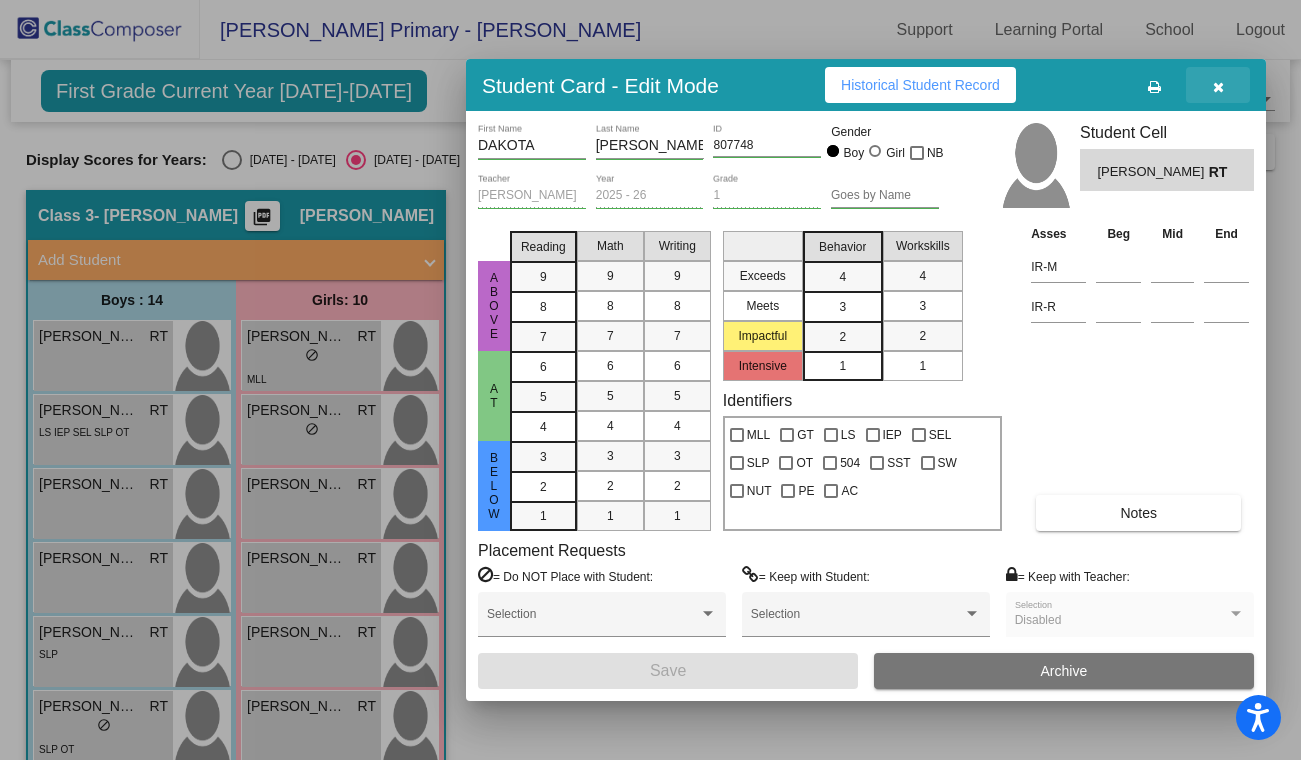 click at bounding box center [1218, 87] 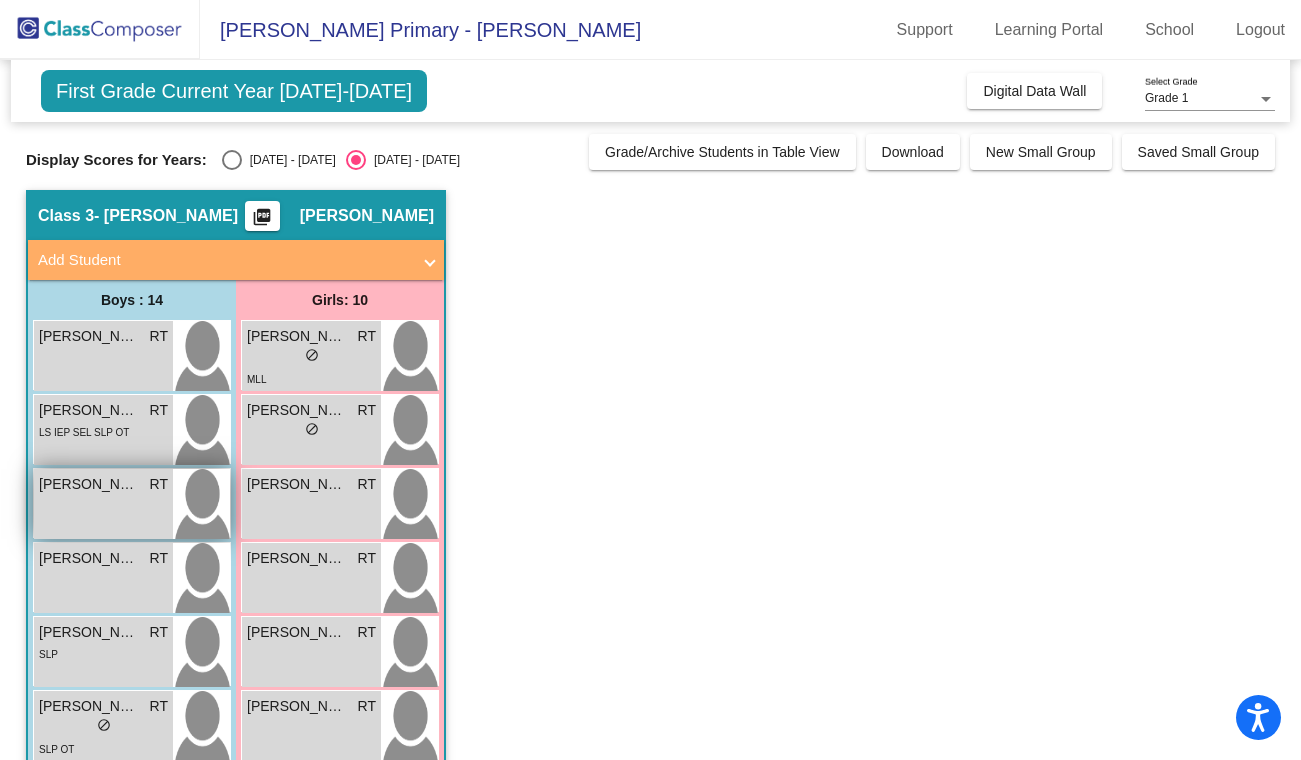 click on "[PERSON_NAME] lock do_not_disturb_alt" at bounding box center (103, 504) 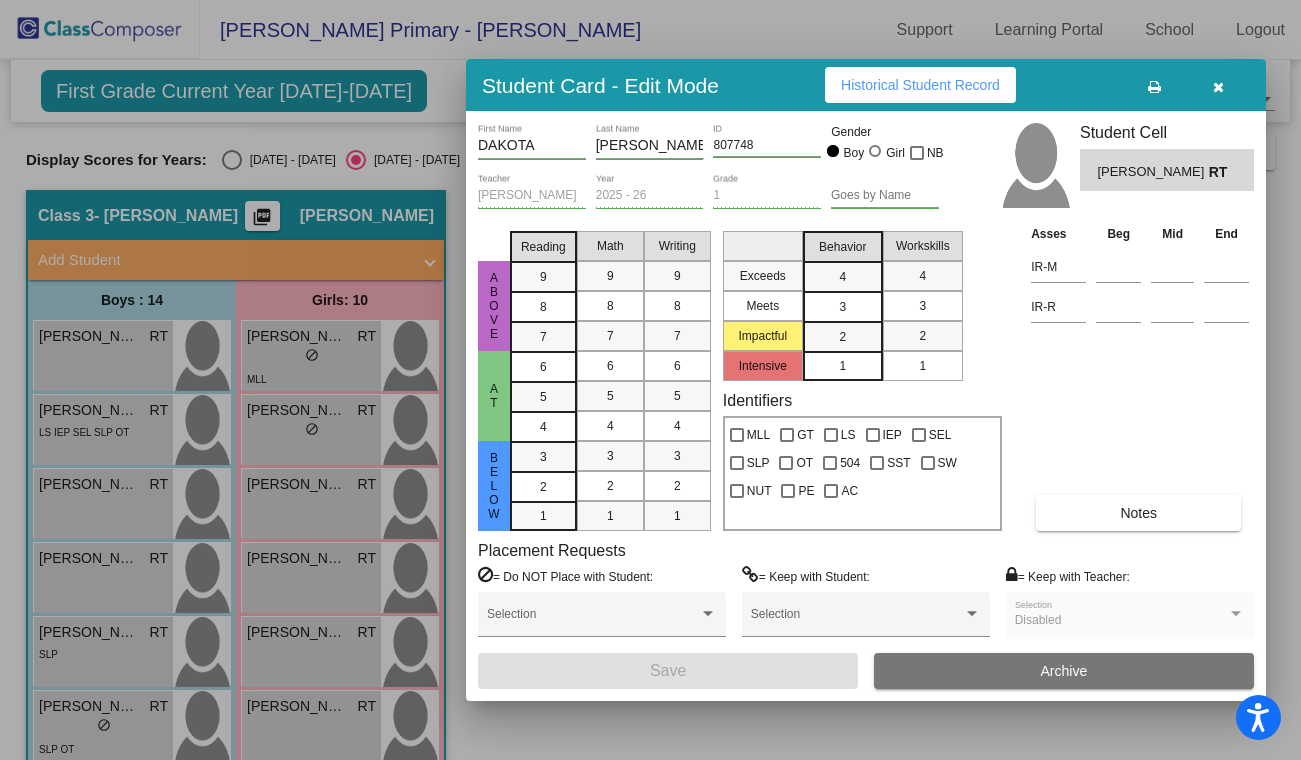 click on "[PERSON_NAME]" at bounding box center [650, 146] 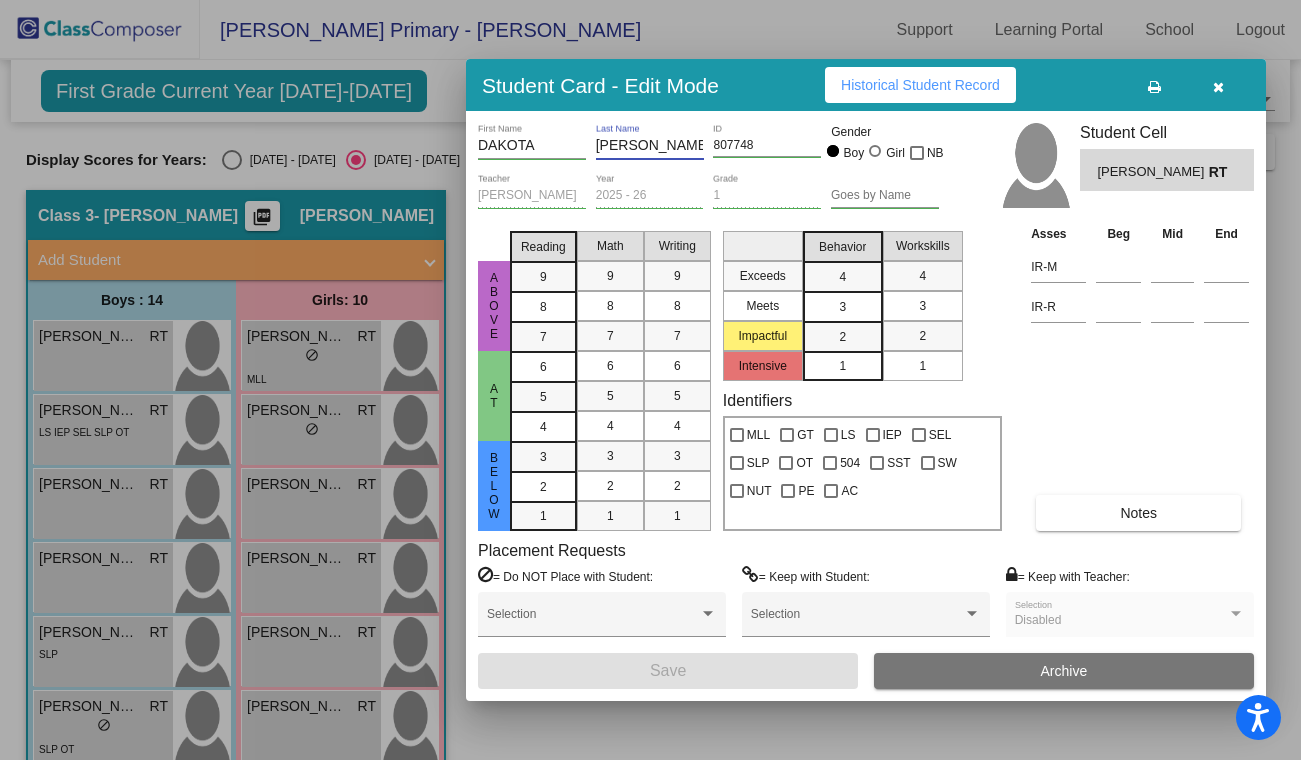 click on "[PERSON_NAME]" at bounding box center [650, 146] 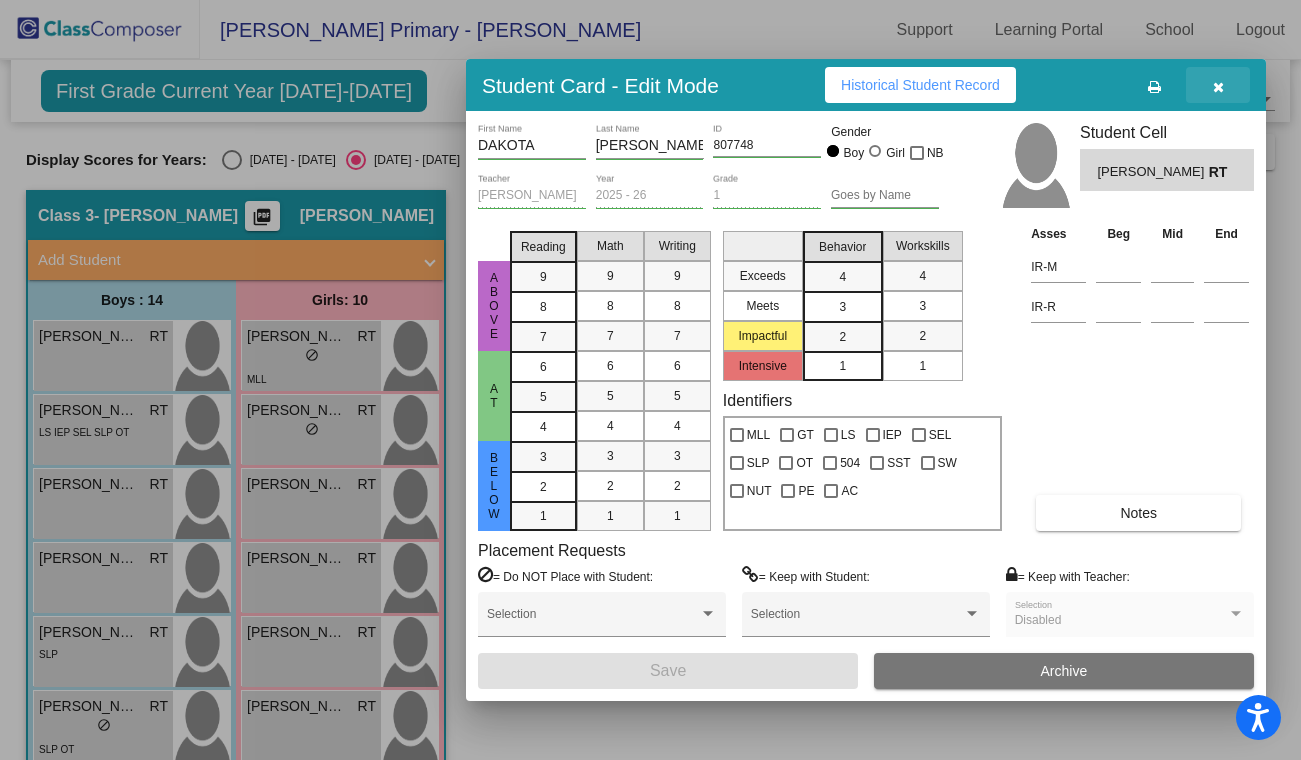 click at bounding box center [1218, 87] 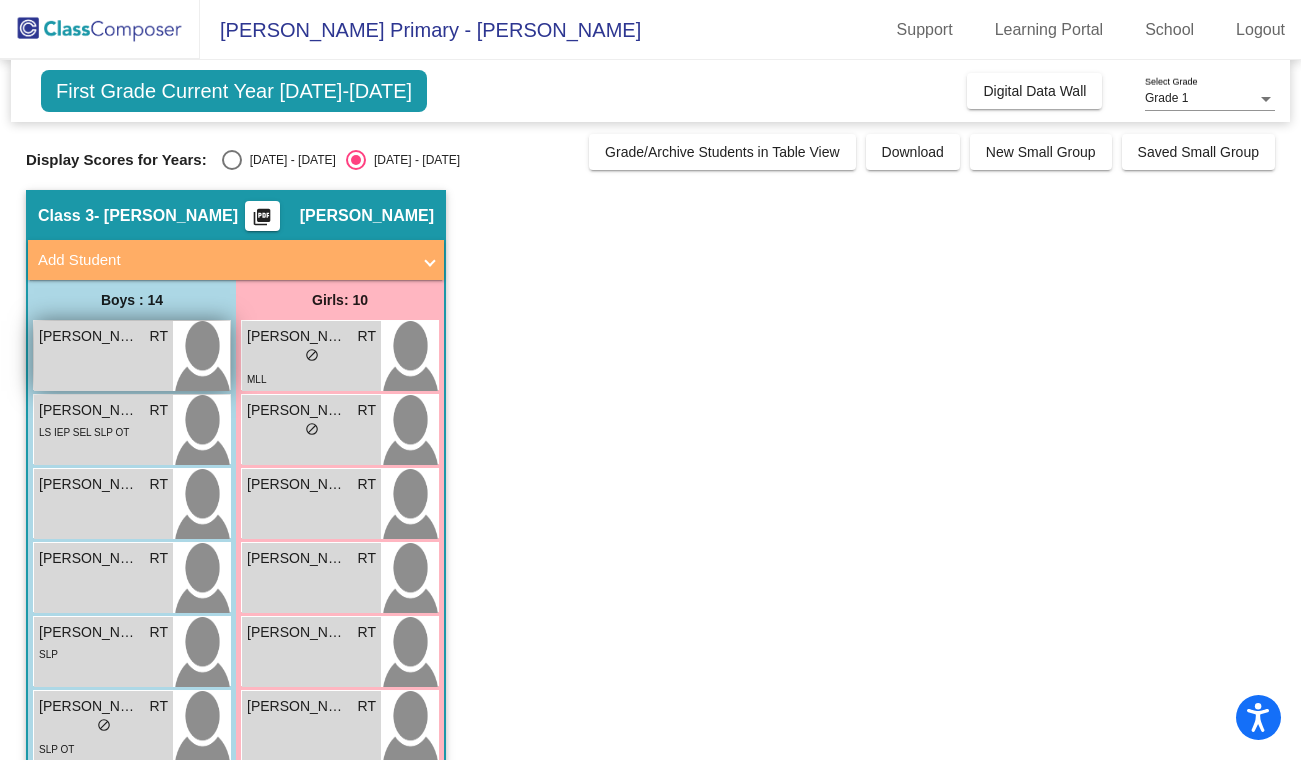 click on "ATTICUS [PERSON_NAME] lock do_not_disturb_alt" at bounding box center [103, 356] 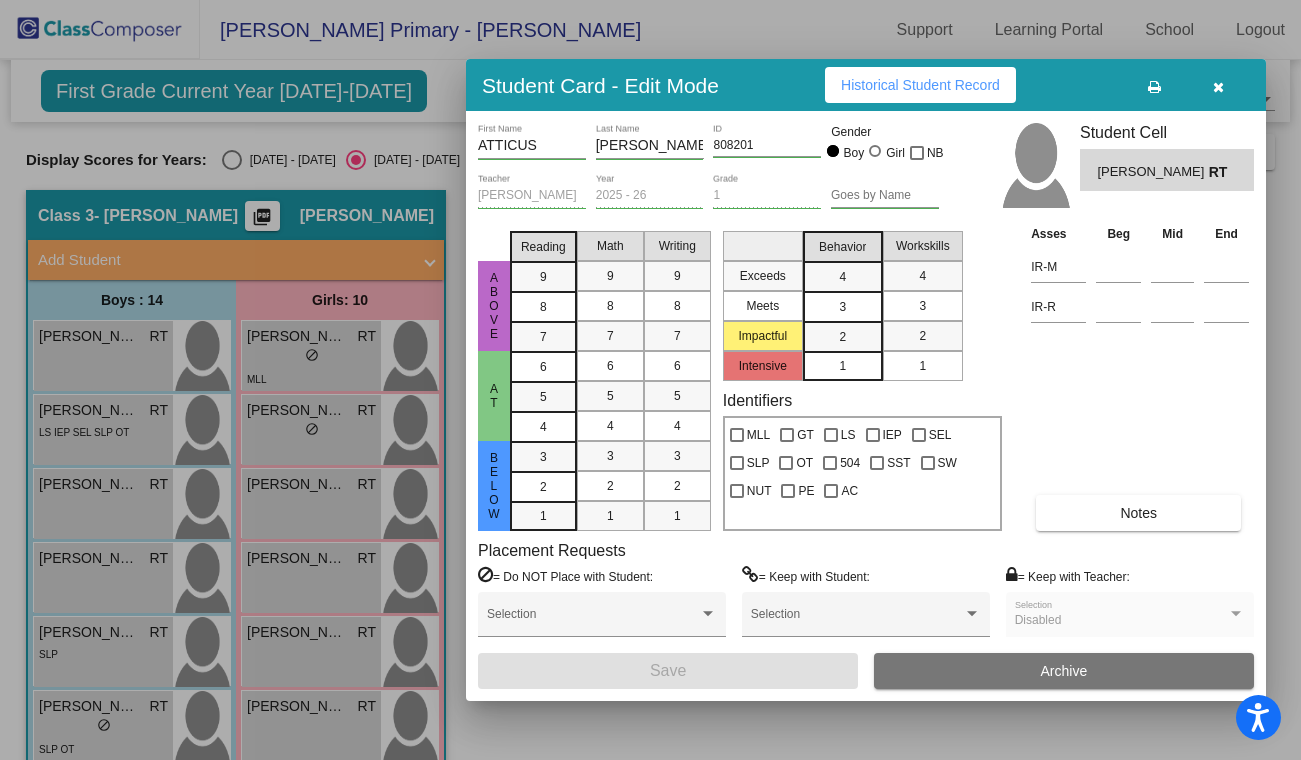click at bounding box center [650, 380] 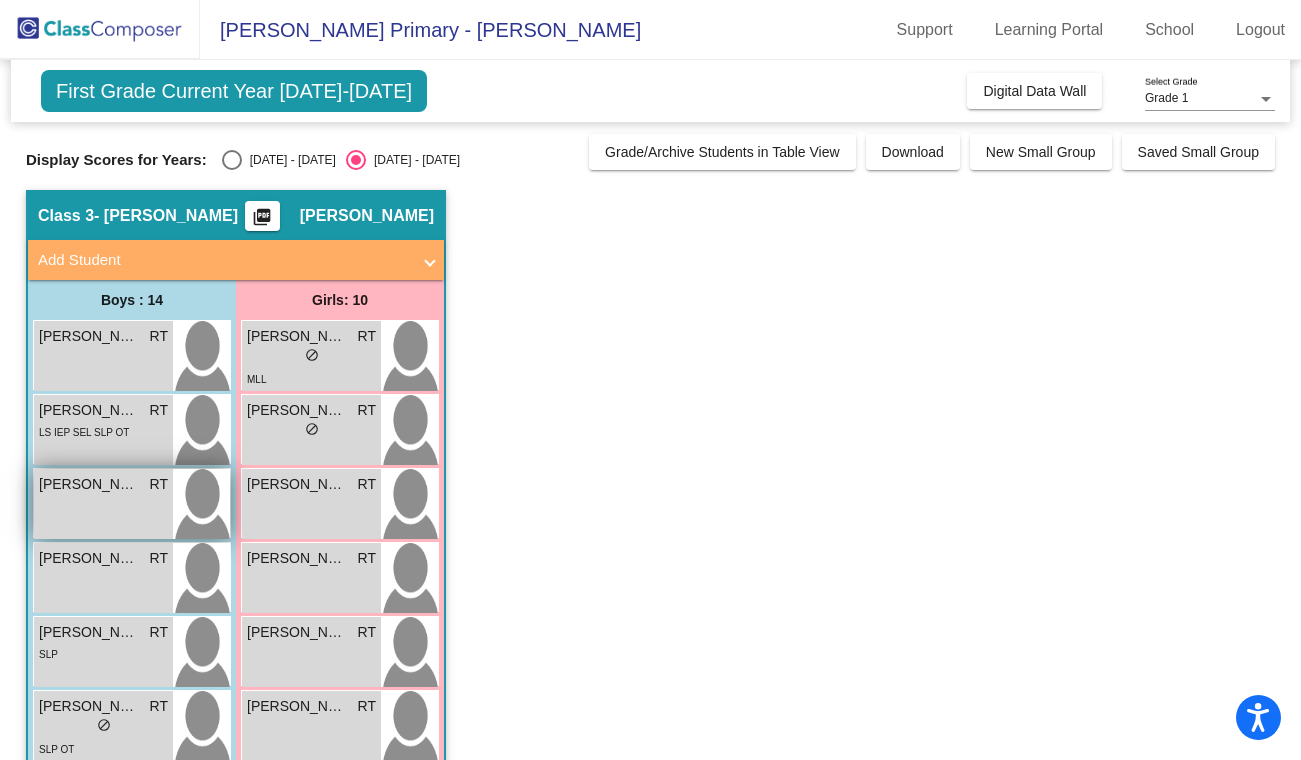 click on "[PERSON_NAME] lock do_not_disturb_alt" at bounding box center [103, 504] 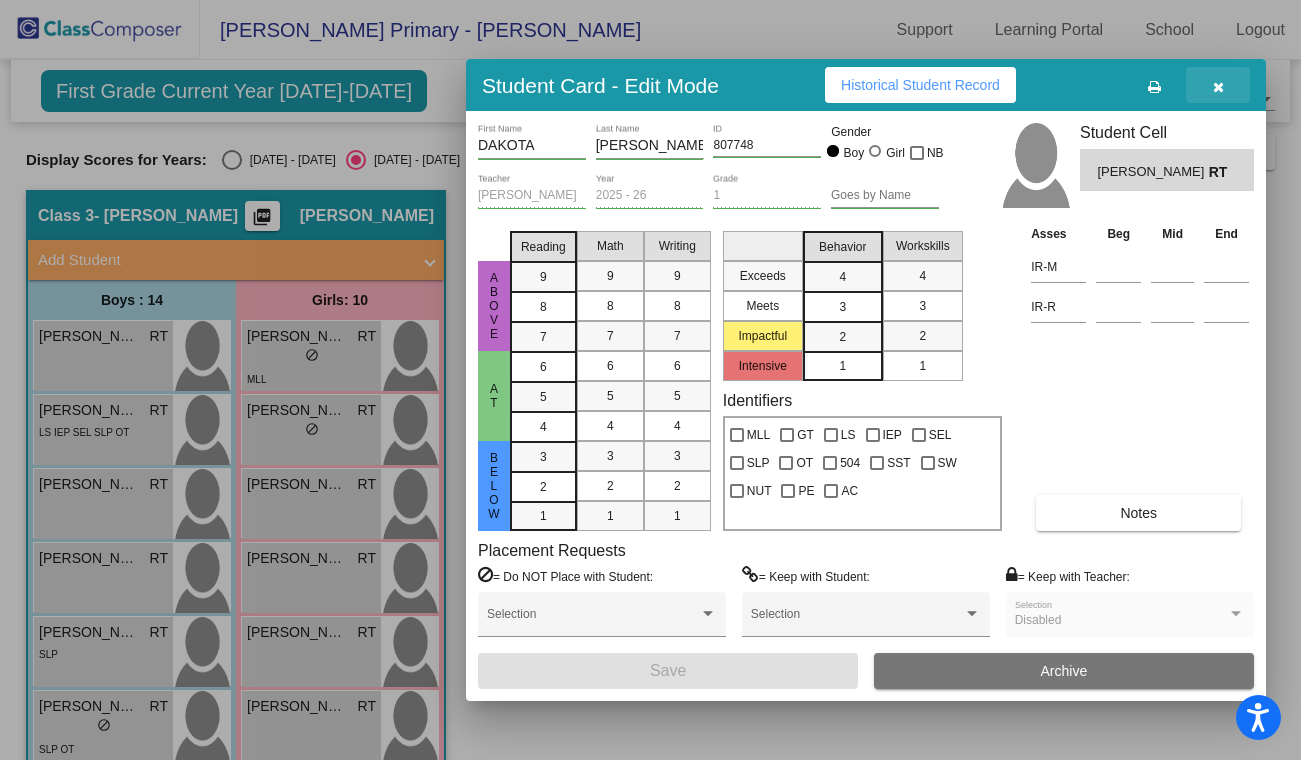 click at bounding box center [1218, 87] 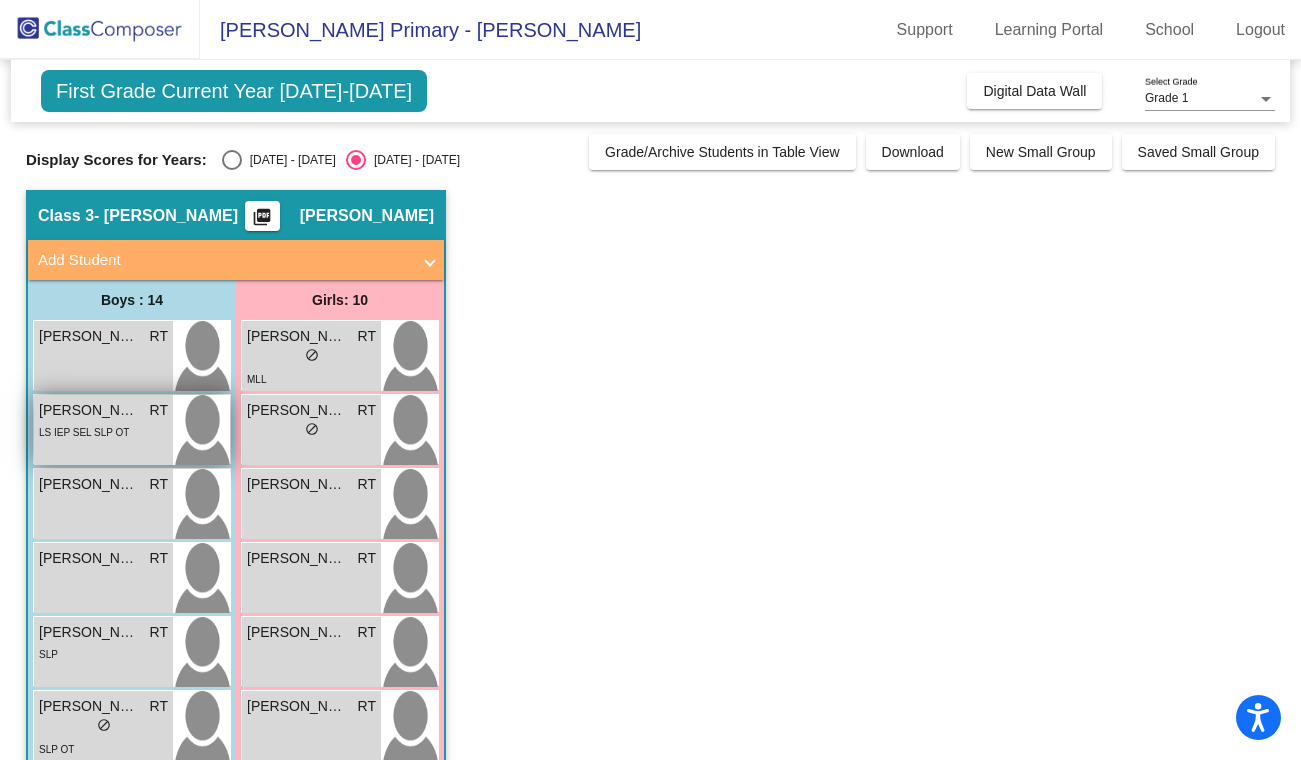 click on "LS IEP SEL SLP OT" at bounding box center [84, 432] 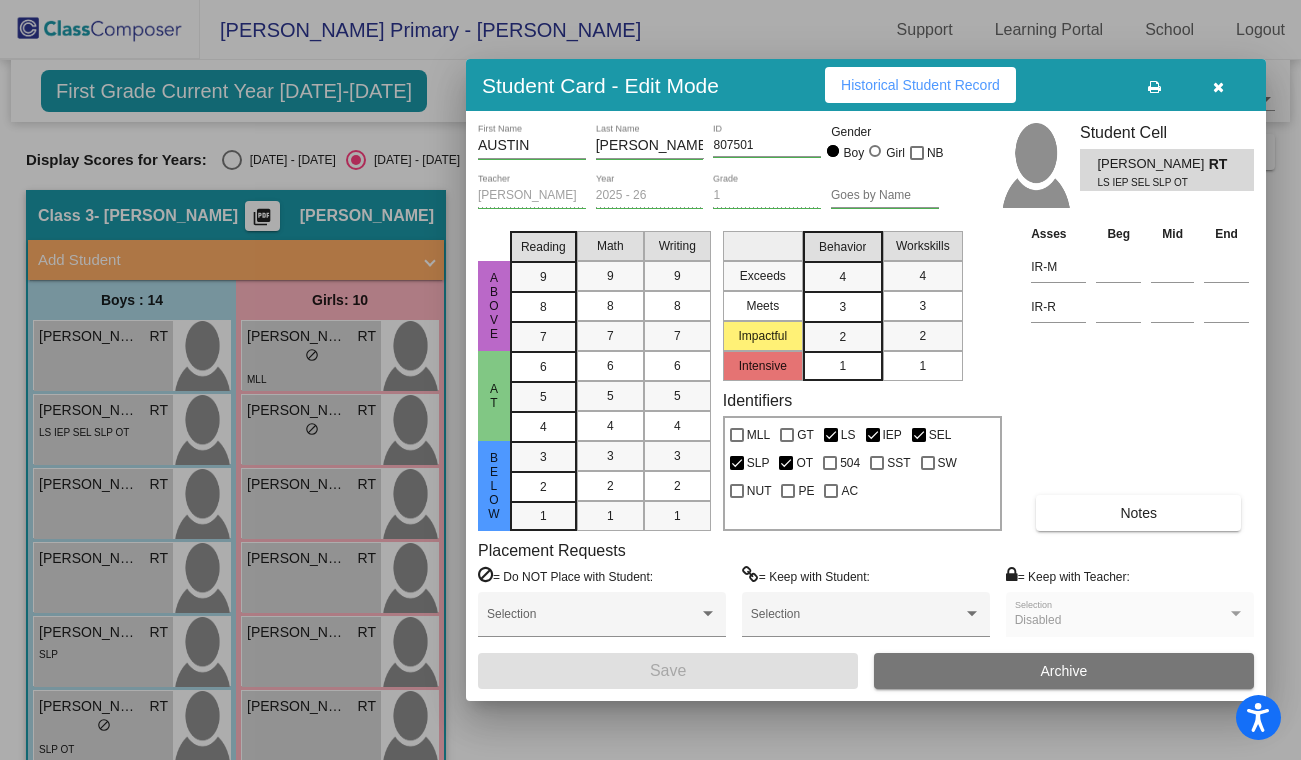 click on "[PERSON_NAME]" at bounding box center (650, 146) 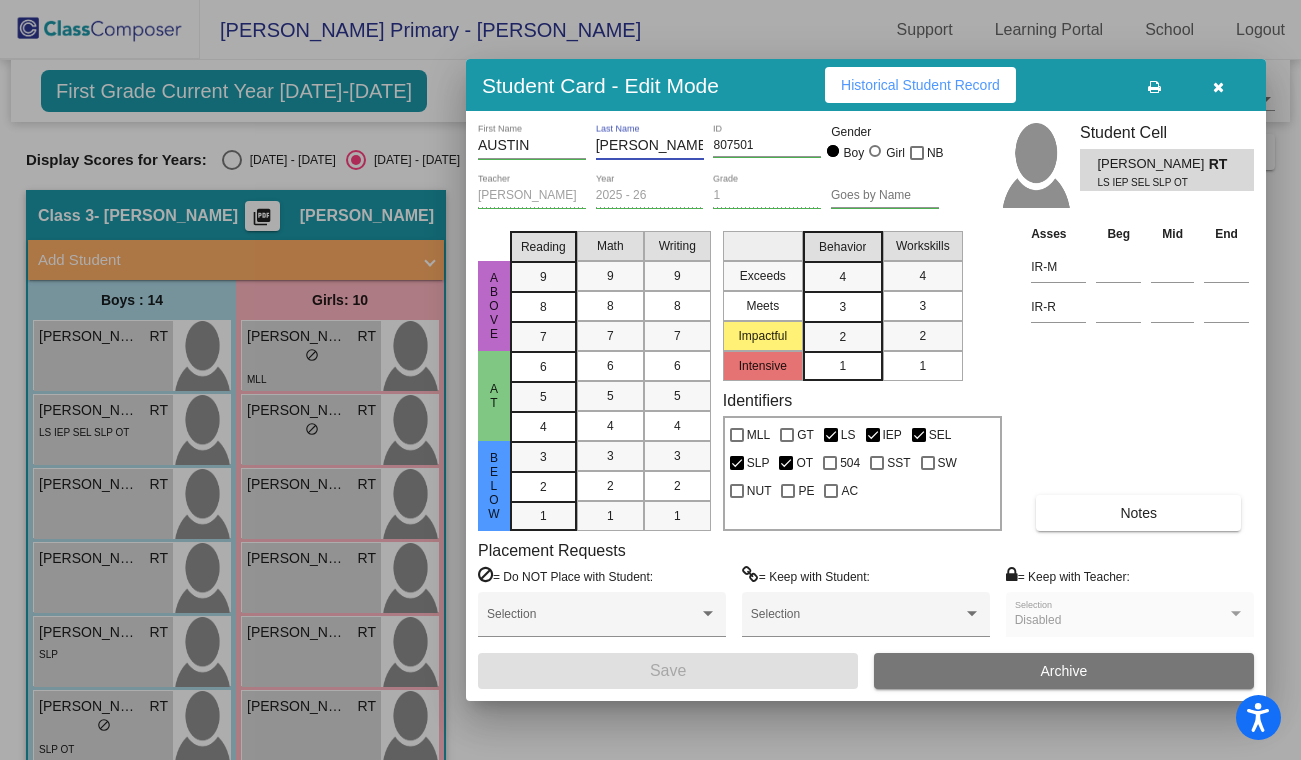 click at bounding box center [1218, 85] 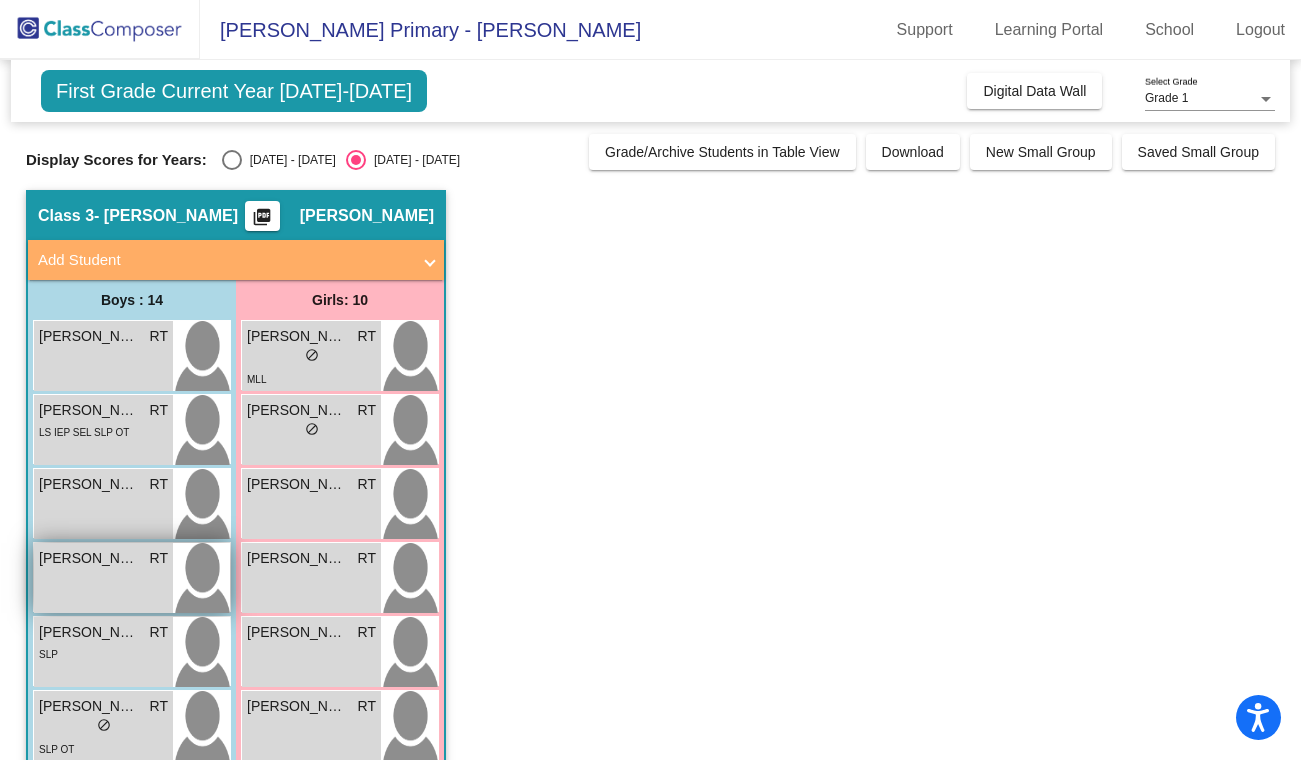 click on "EASTON [PERSON_NAME] lock do_not_disturb_alt" at bounding box center (103, 578) 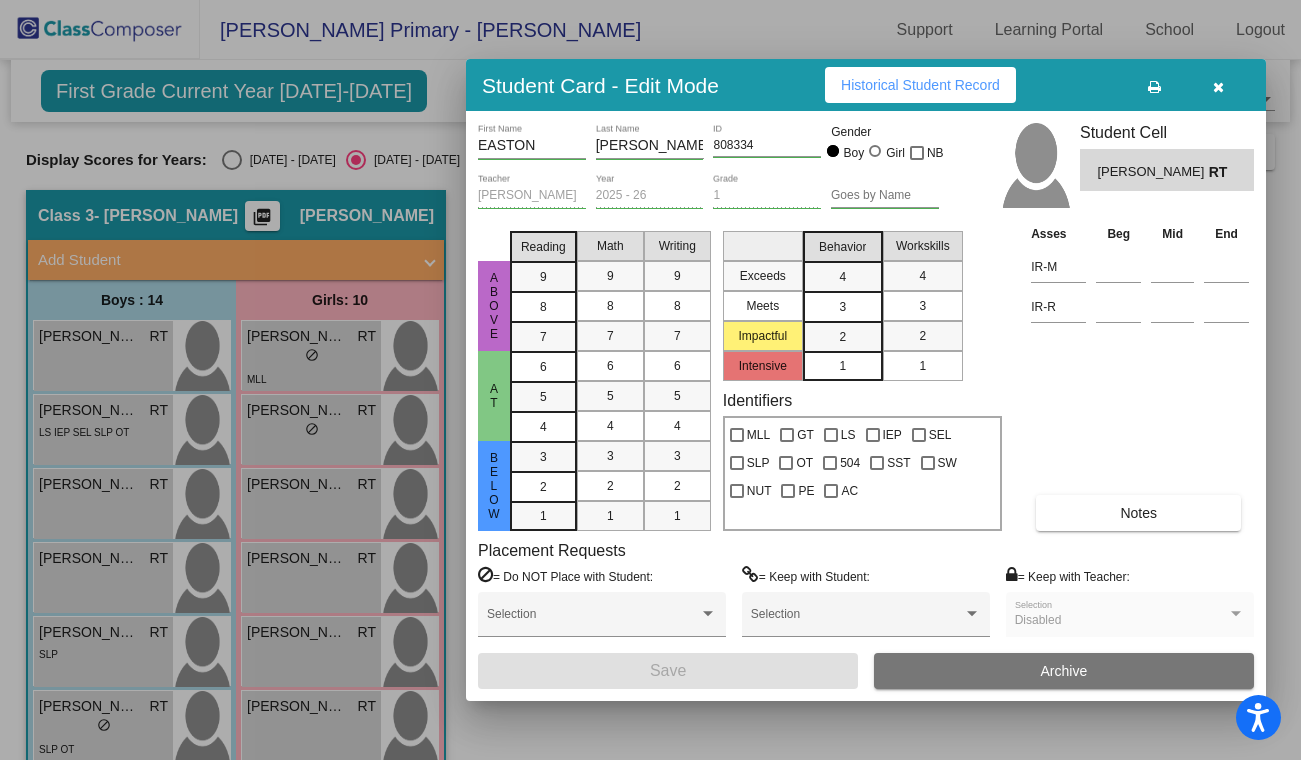 click on "EASTON" at bounding box center (532, 146) 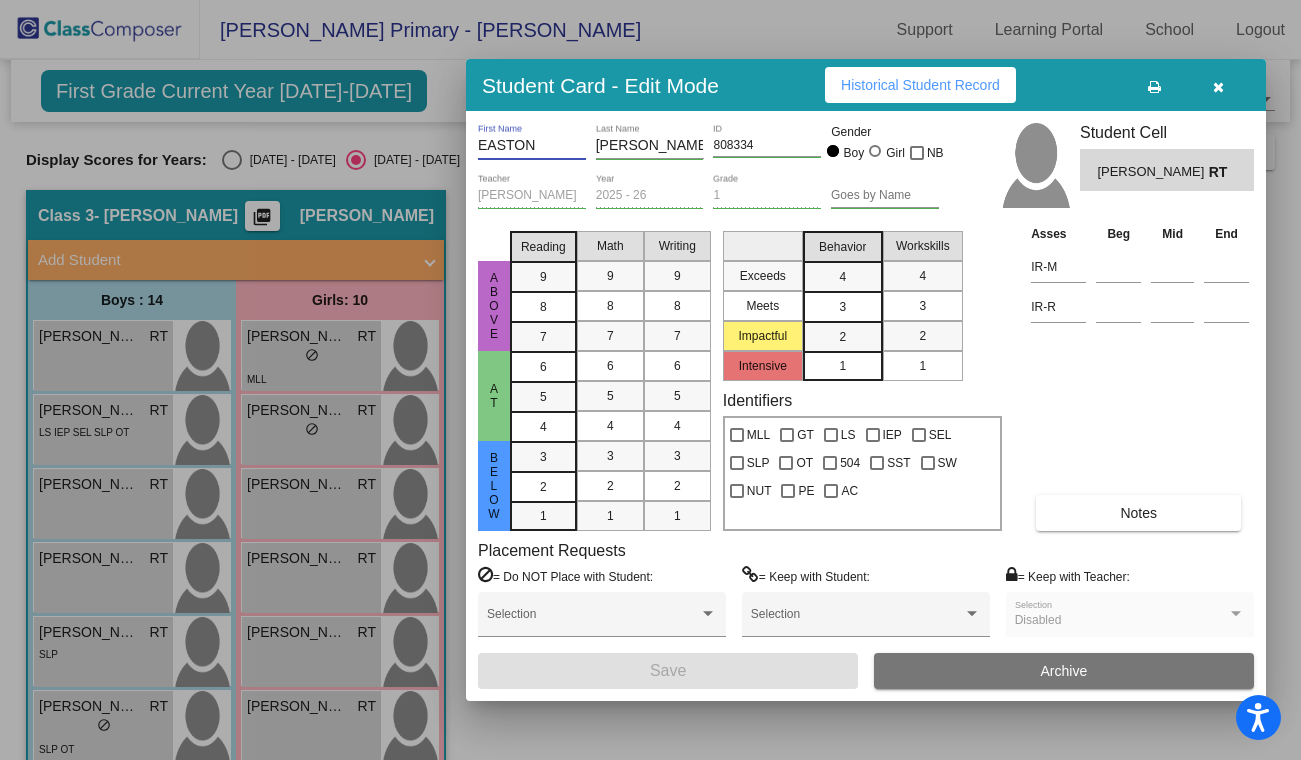 click on "EASTON" at bounding box center (532, 146) 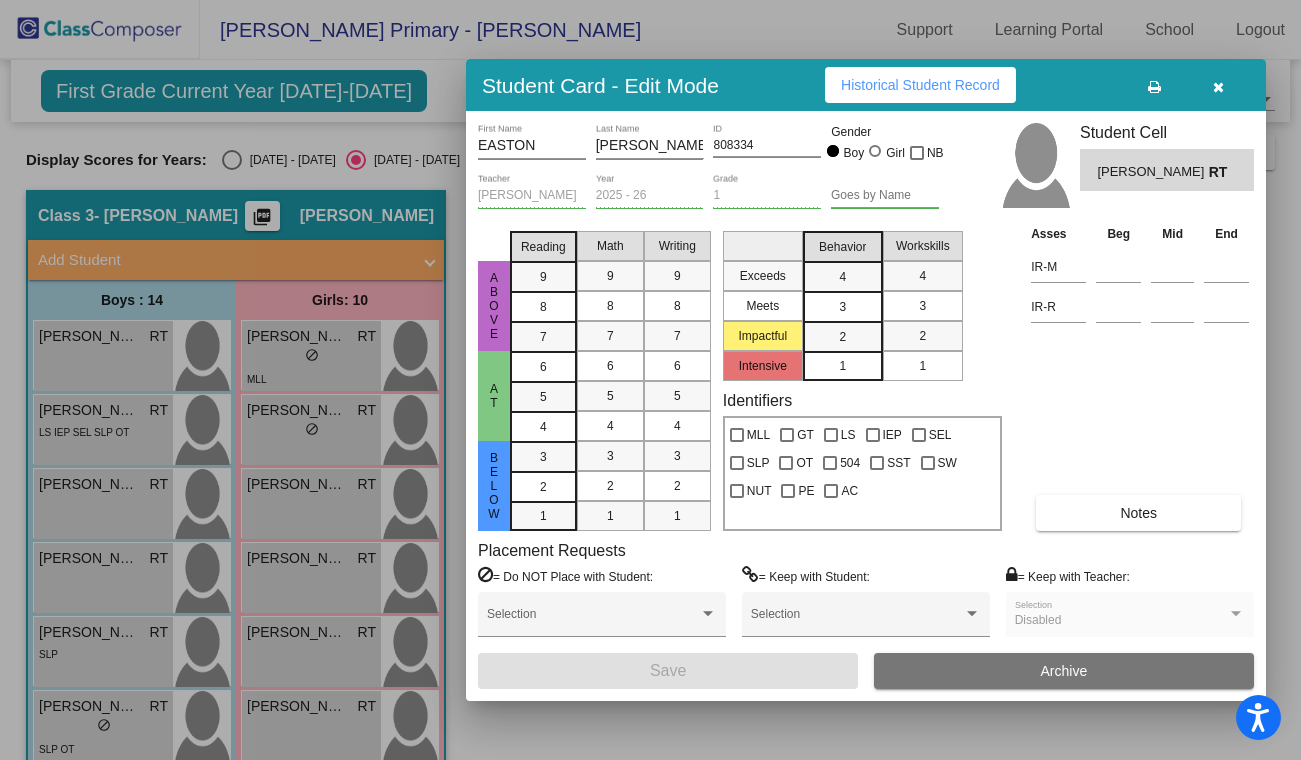 click on "Historical Student Record" at bounding box center [920, 85] 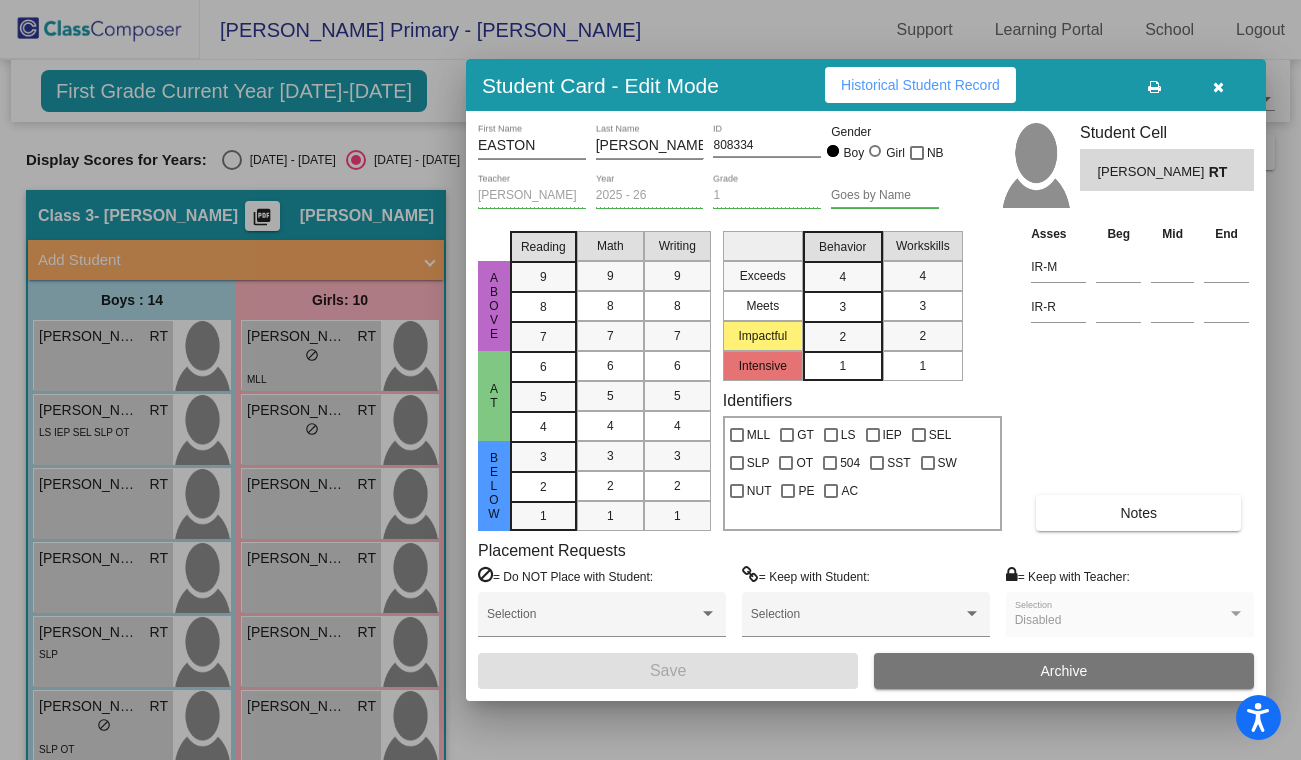 click on "Historical Student Record" at bounding box center (920, 85) 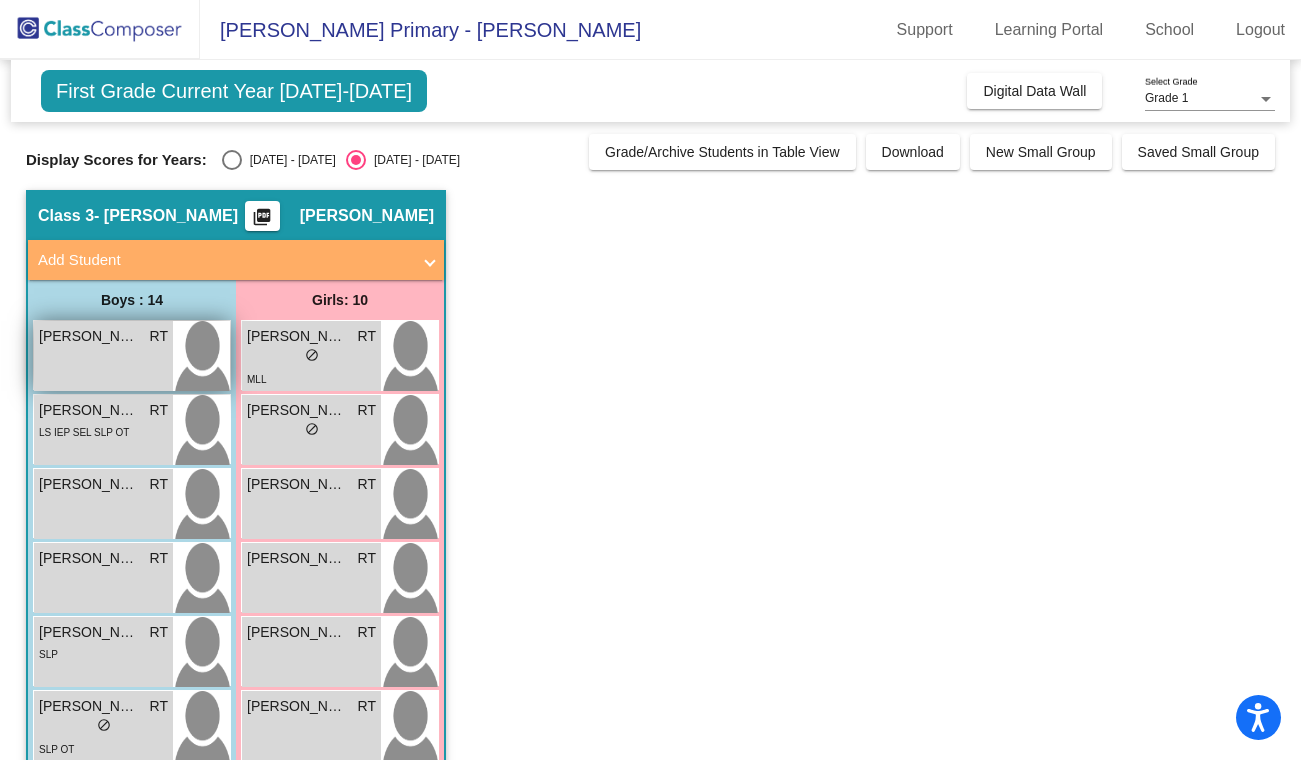 click on "ATTICUS [PERSON_NAME] lock do_not_disturb_alt" at bounding box center (103, 356) 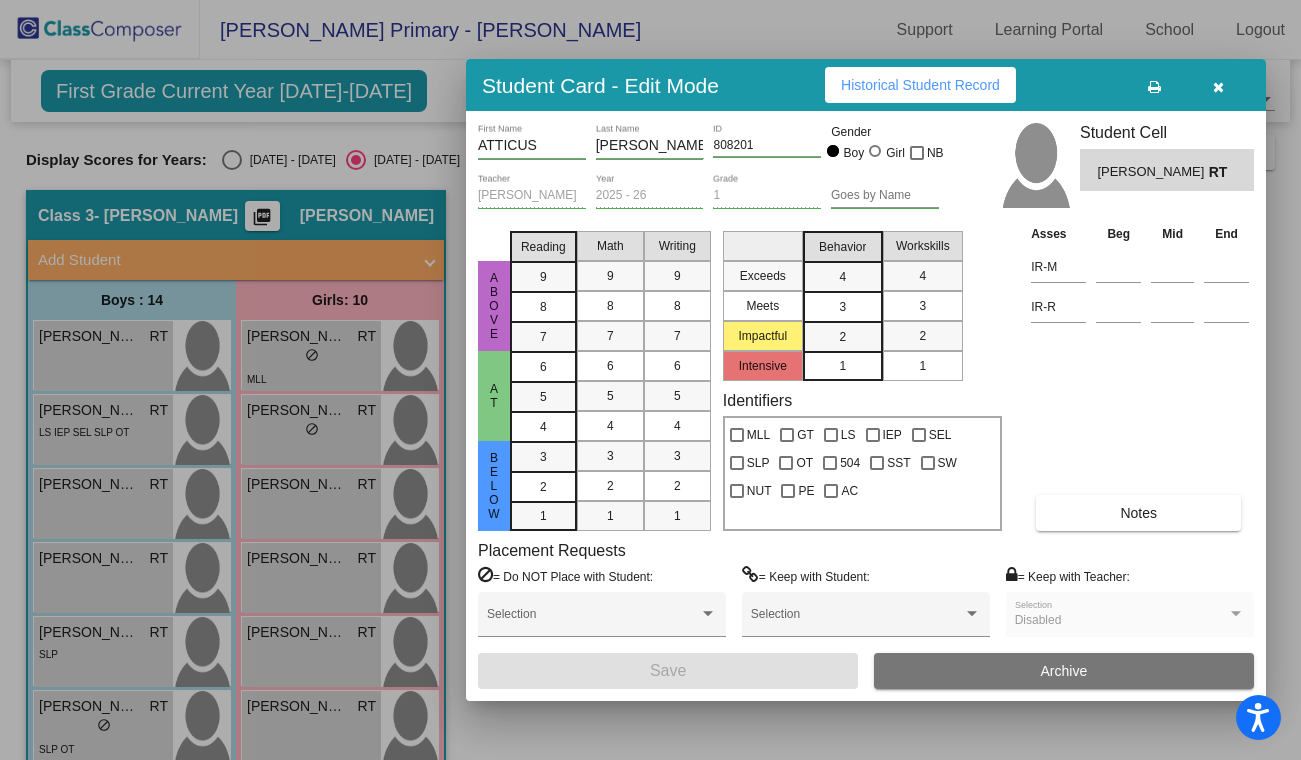 click on "Historical Student Record" at bounding box center (920, 85) 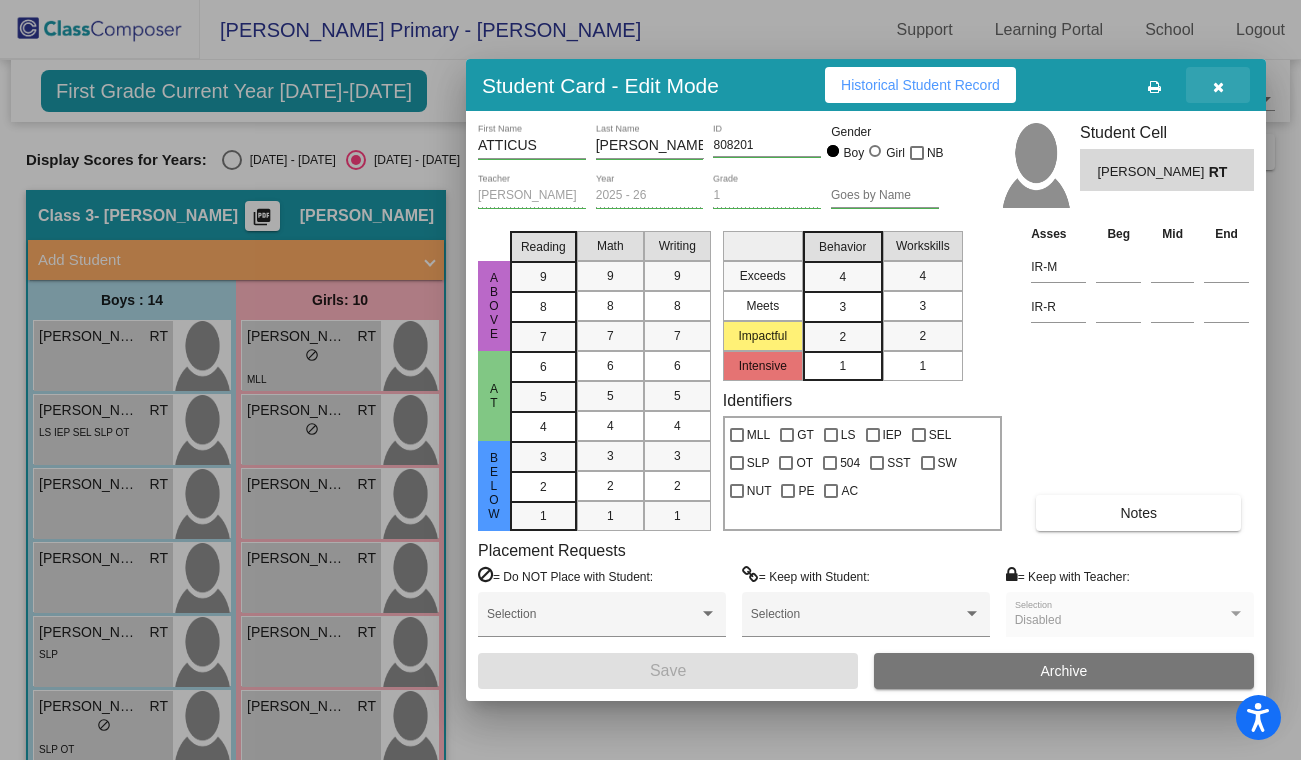 click at bounding box center (1218, 87) 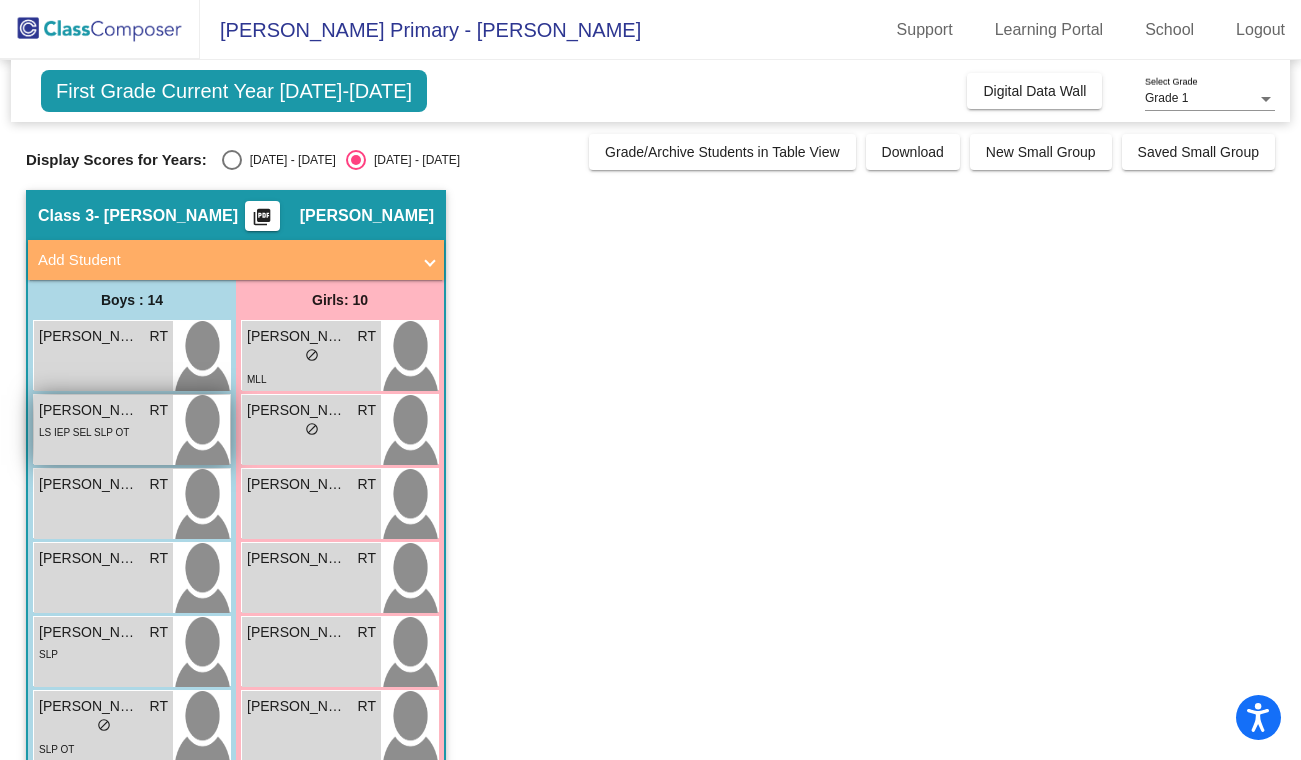 click on "[PERSON_NAME]" at bounding box center [89, 410] 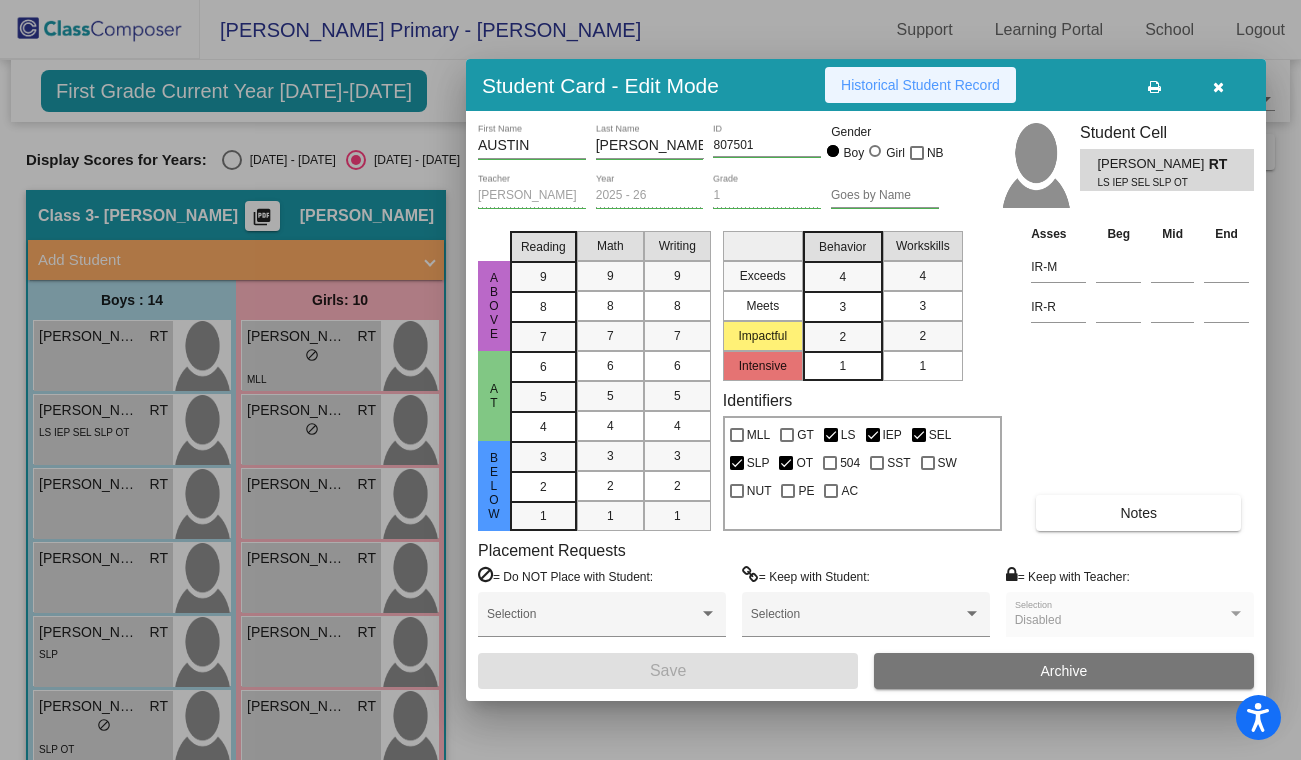 click on "Historical Student Record" at bounding box center (920, 85) 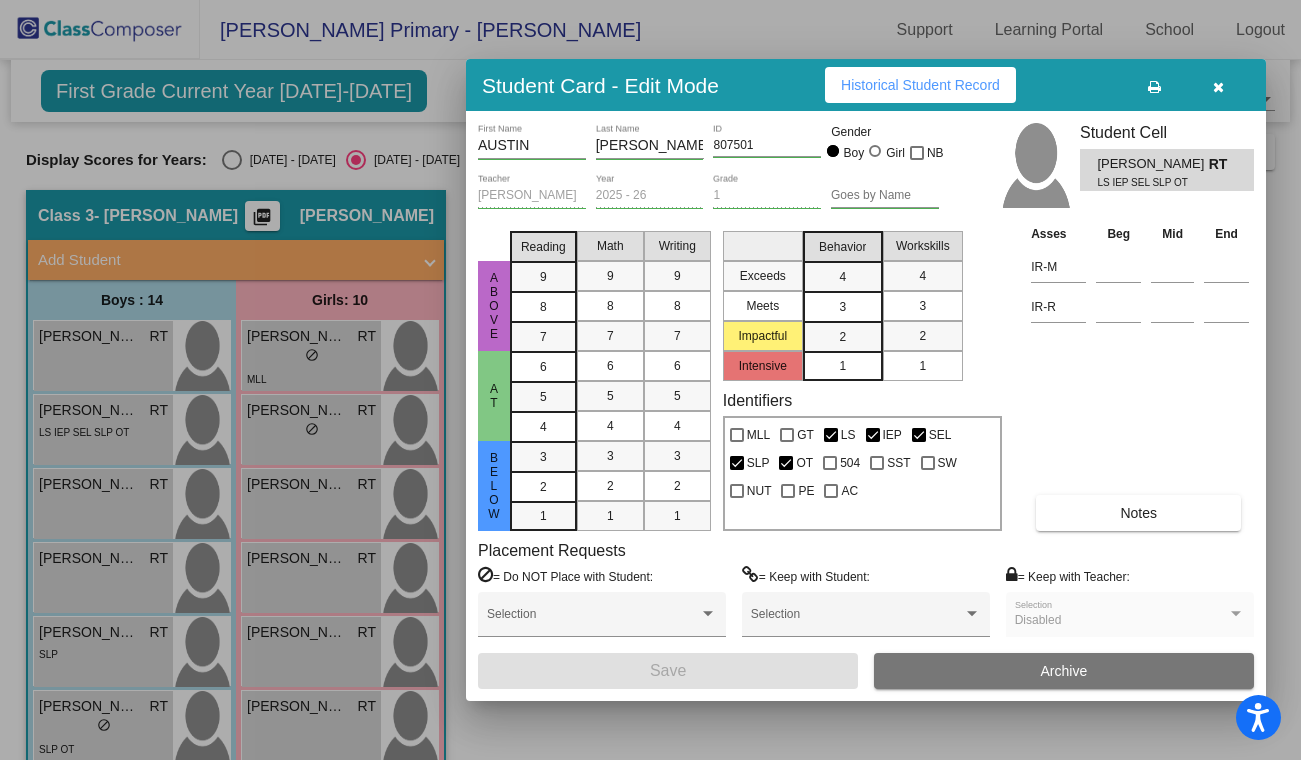 click at bounding box center [1218, 87] 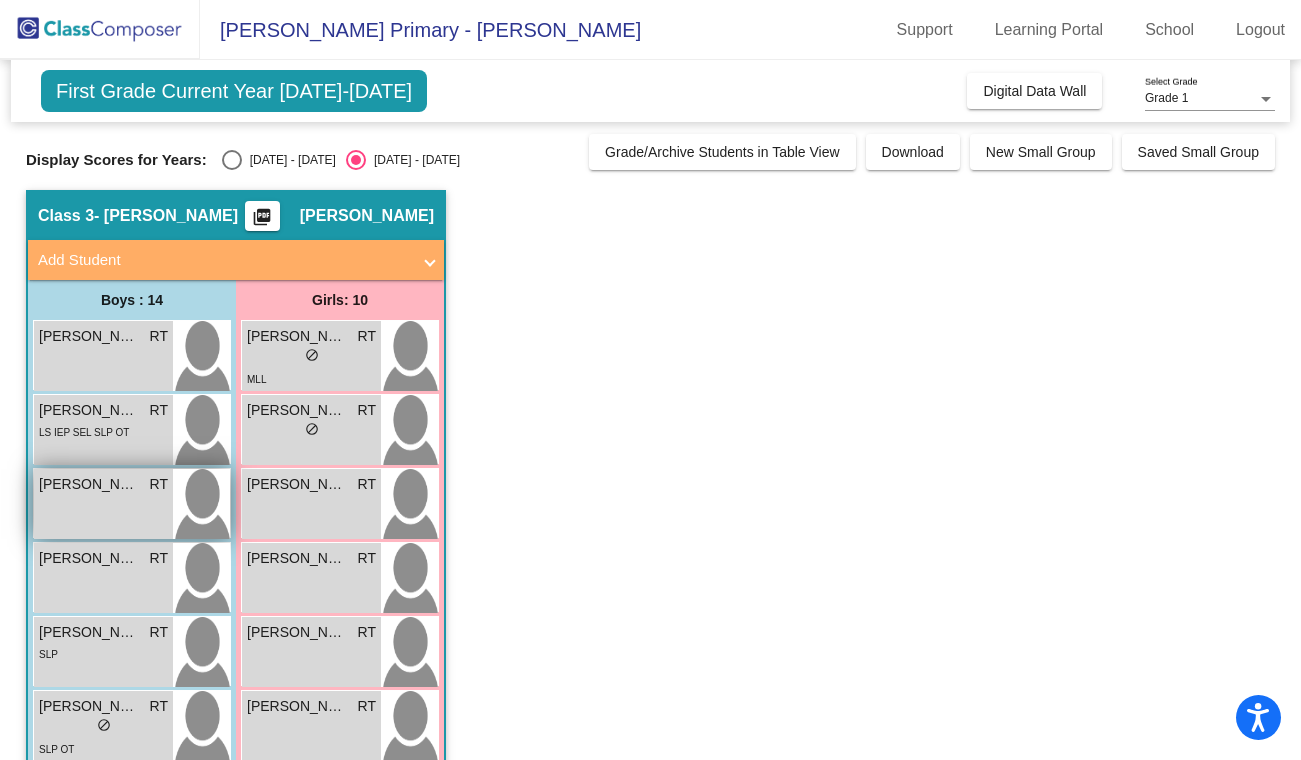 click on "[PERSON_NAME] lock do_not_disturb_alt" at bounding box center [103, 504] 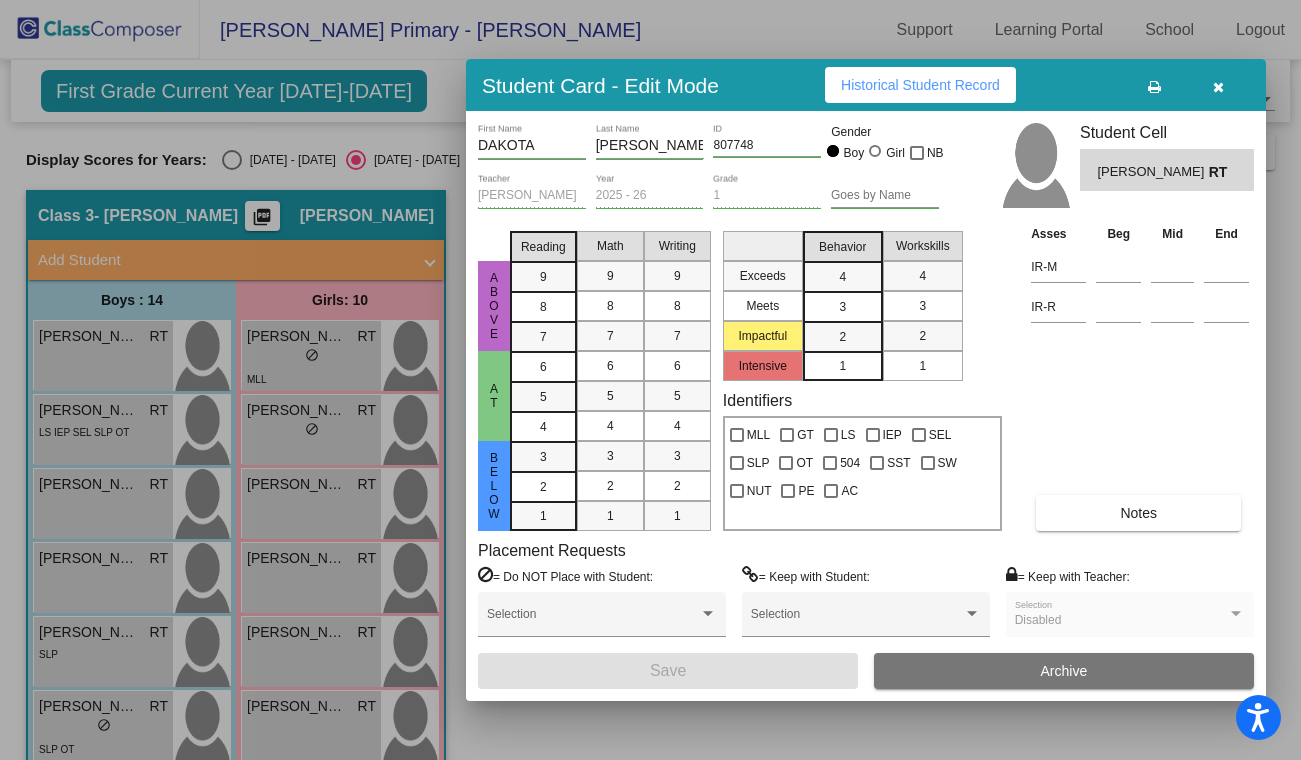 click on "Student Card - Edit Mode   Historical Student Record" at bounding box center (866, 85) 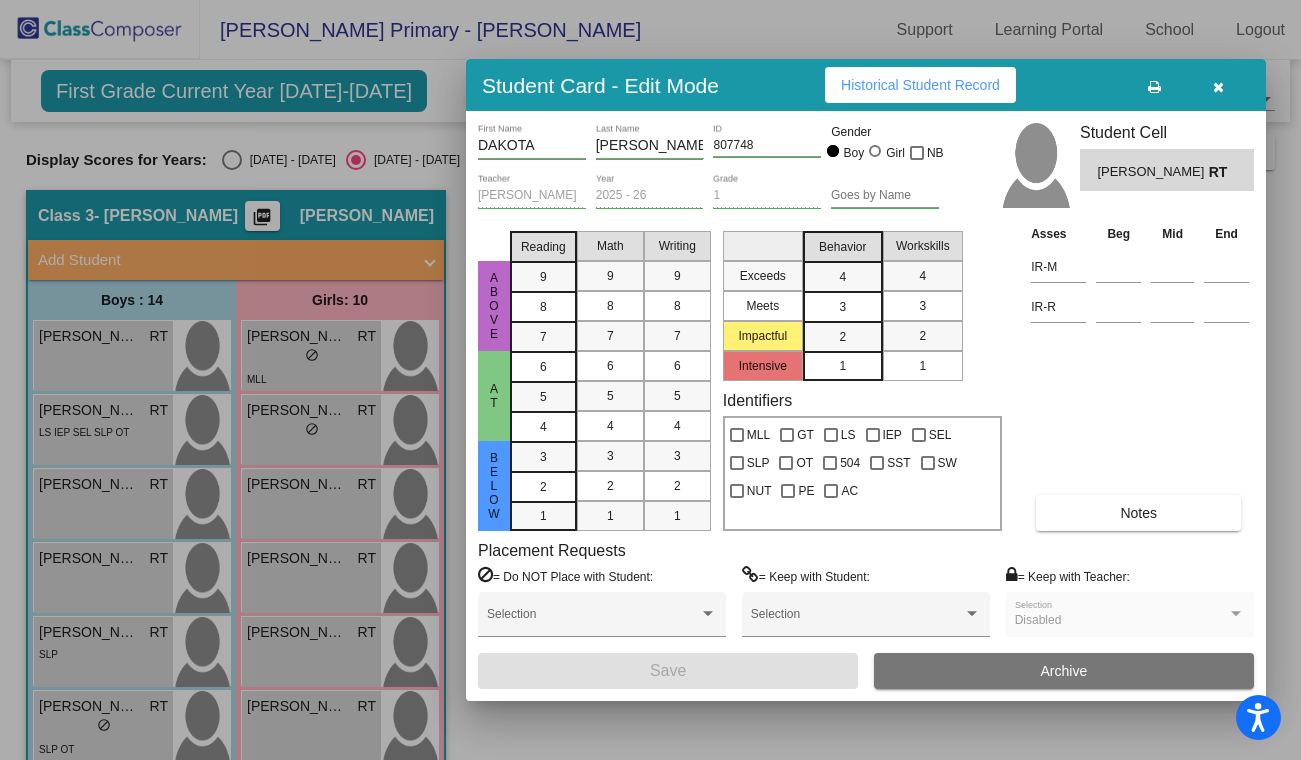 click at bounding box center [1218, 87] 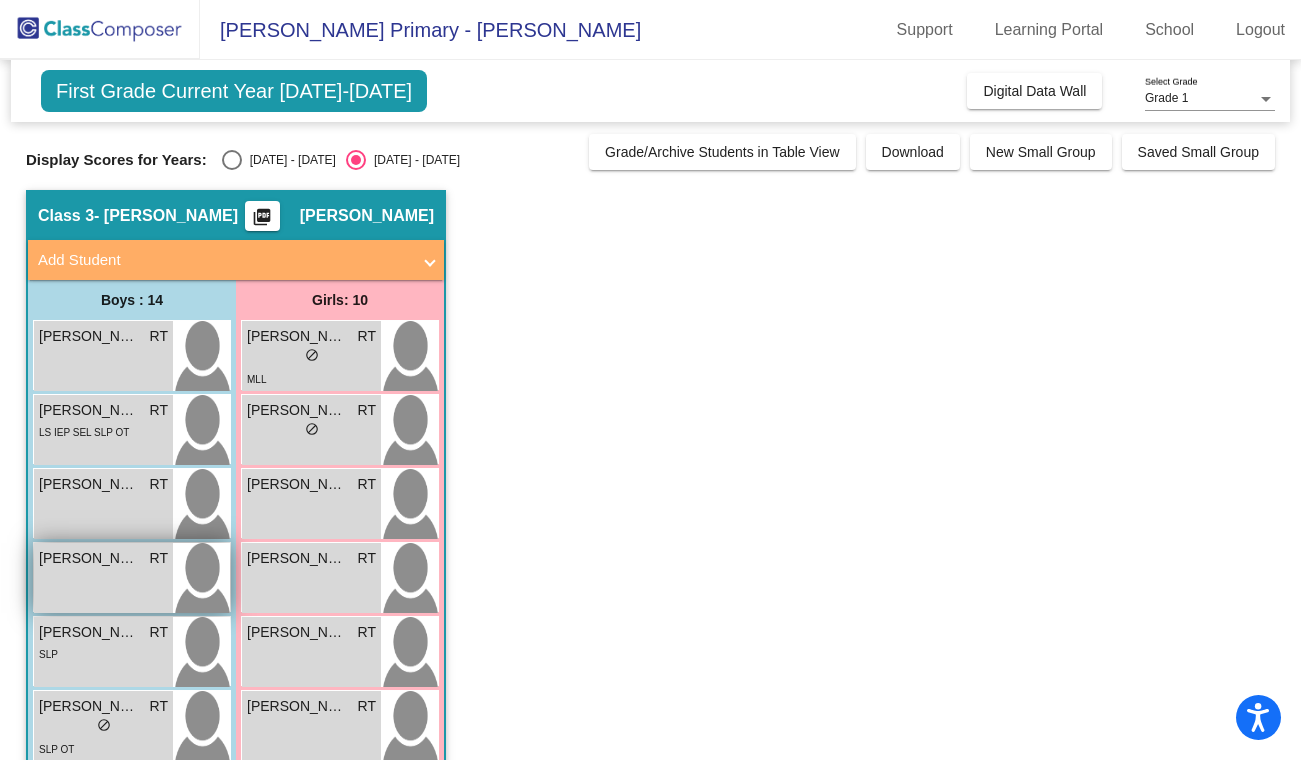 click on "EASTON [PERSON_NAME] lock do_not_disturb_alt" at bounding box center (103, 578) 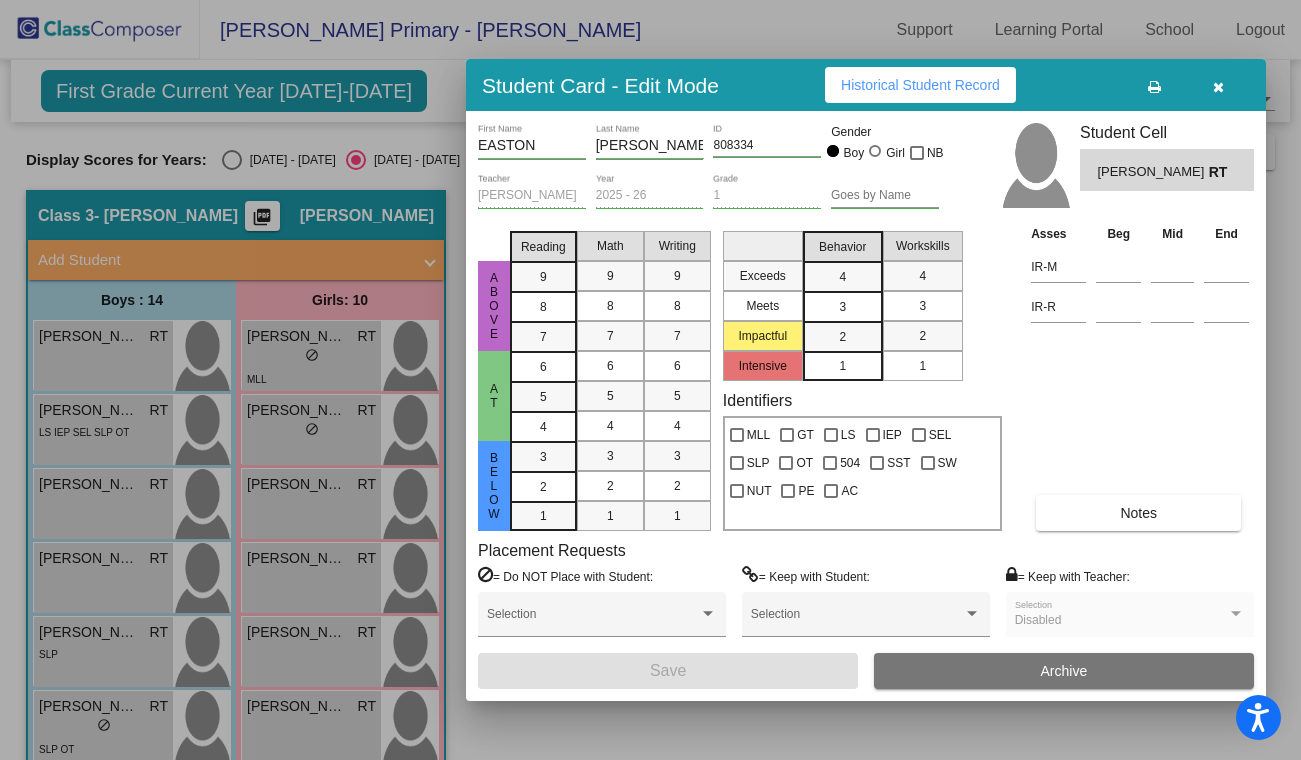click on "Historical Student Record" at bounding box center [920, 85] 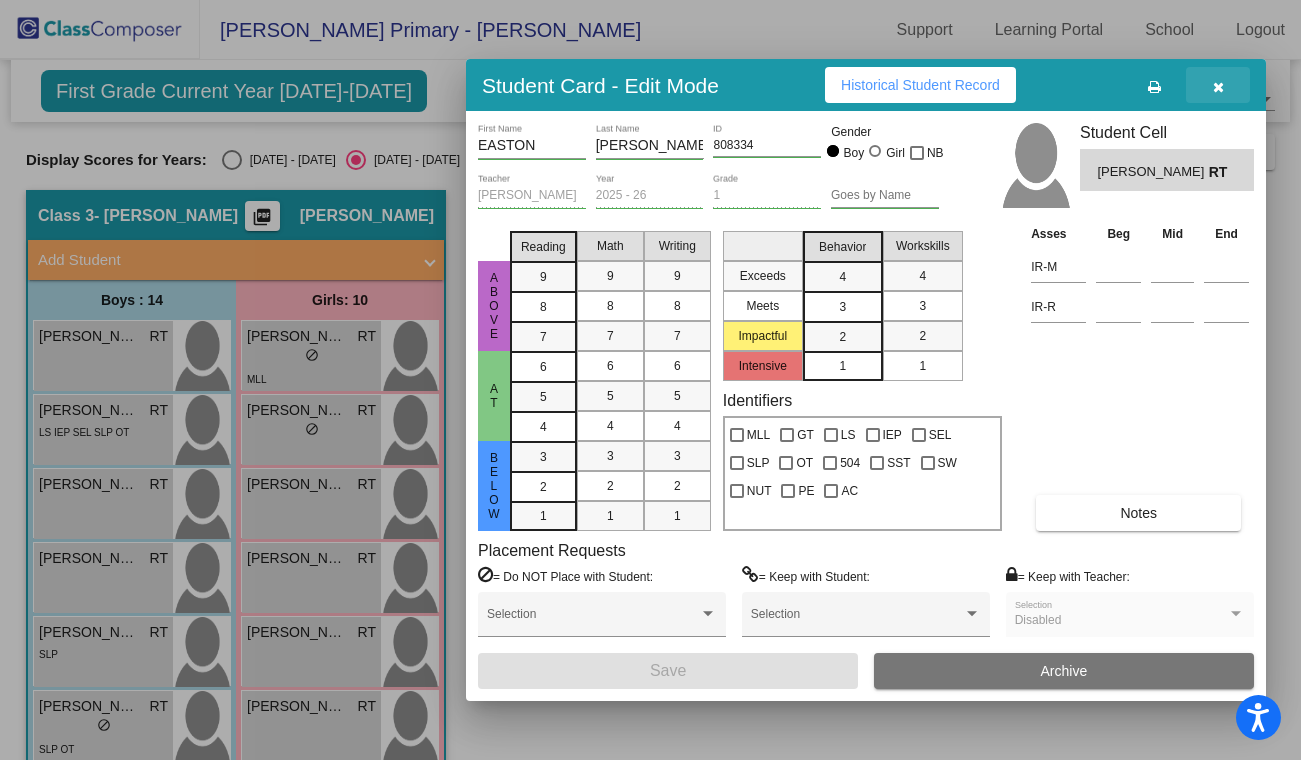 click at bounding box center (1218, 87) 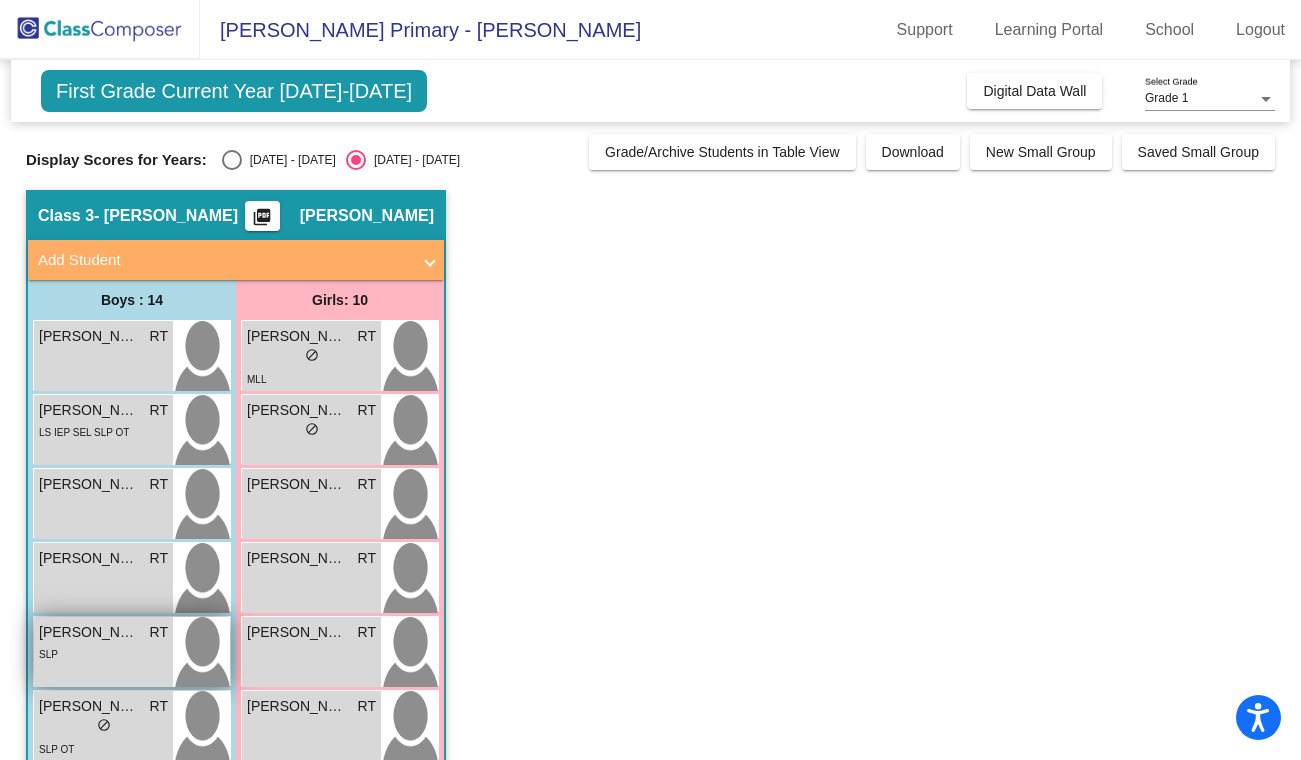 click on "[PERSON_NAME]" at bounding box center [89, 632] 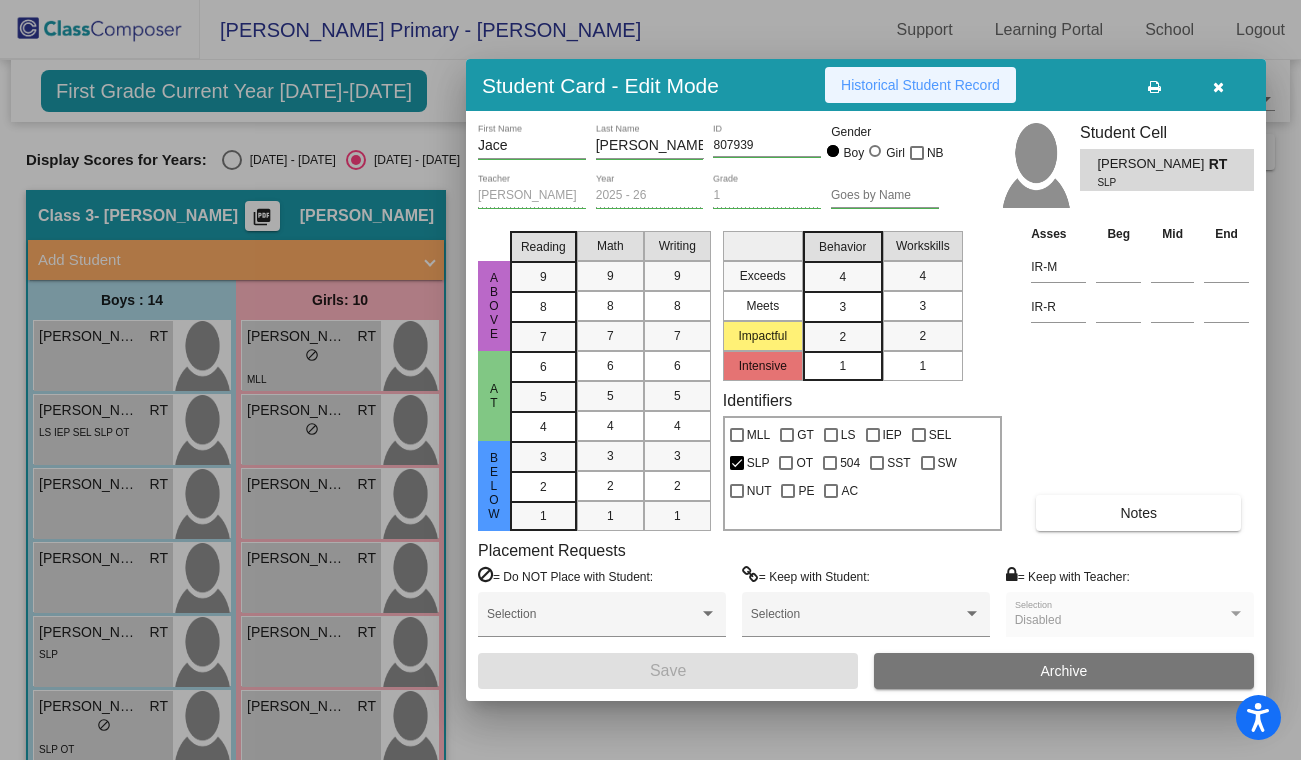 click on "Historical Student Record" at bounding box center [920, 85] 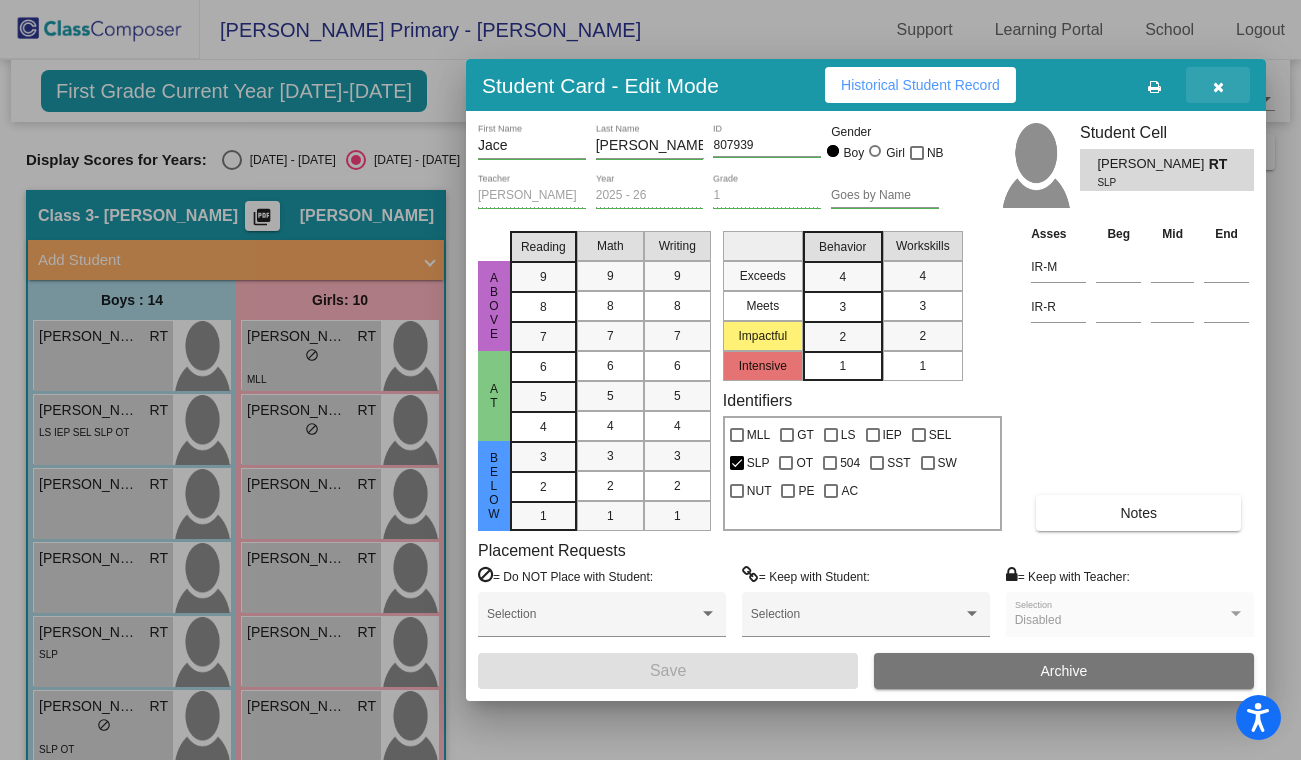 click at bounding box center (1218, 87) 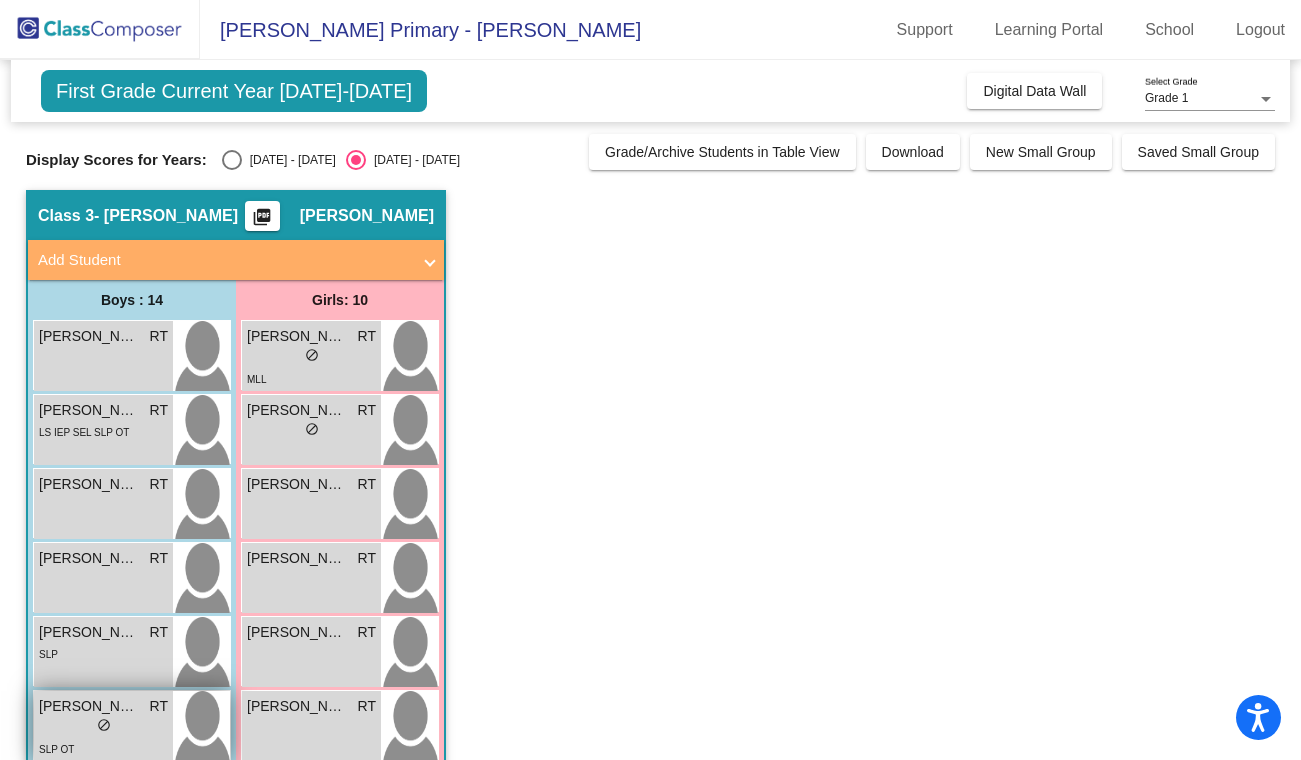 click on "[PERSON_NAME]" at bounding box center [89, 706] 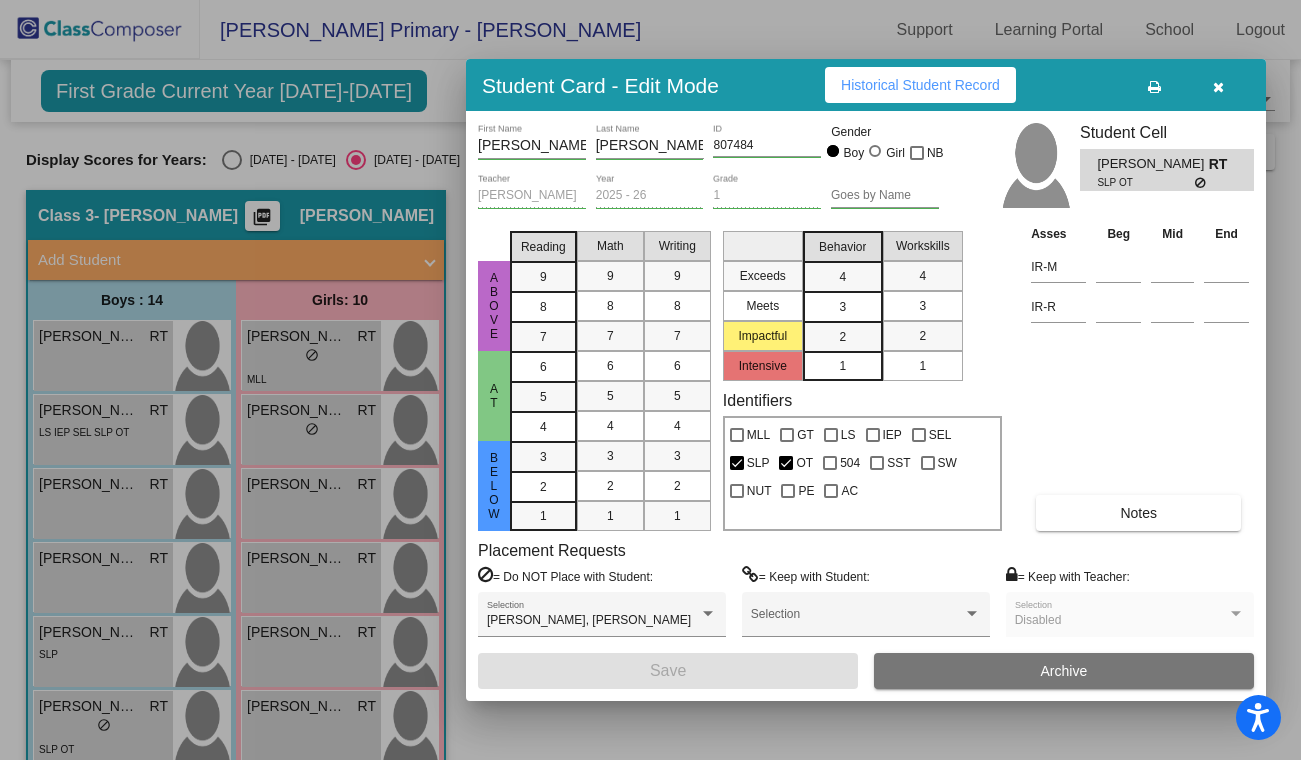 click on "Historical Student Record" at bounding box center (920, 85) 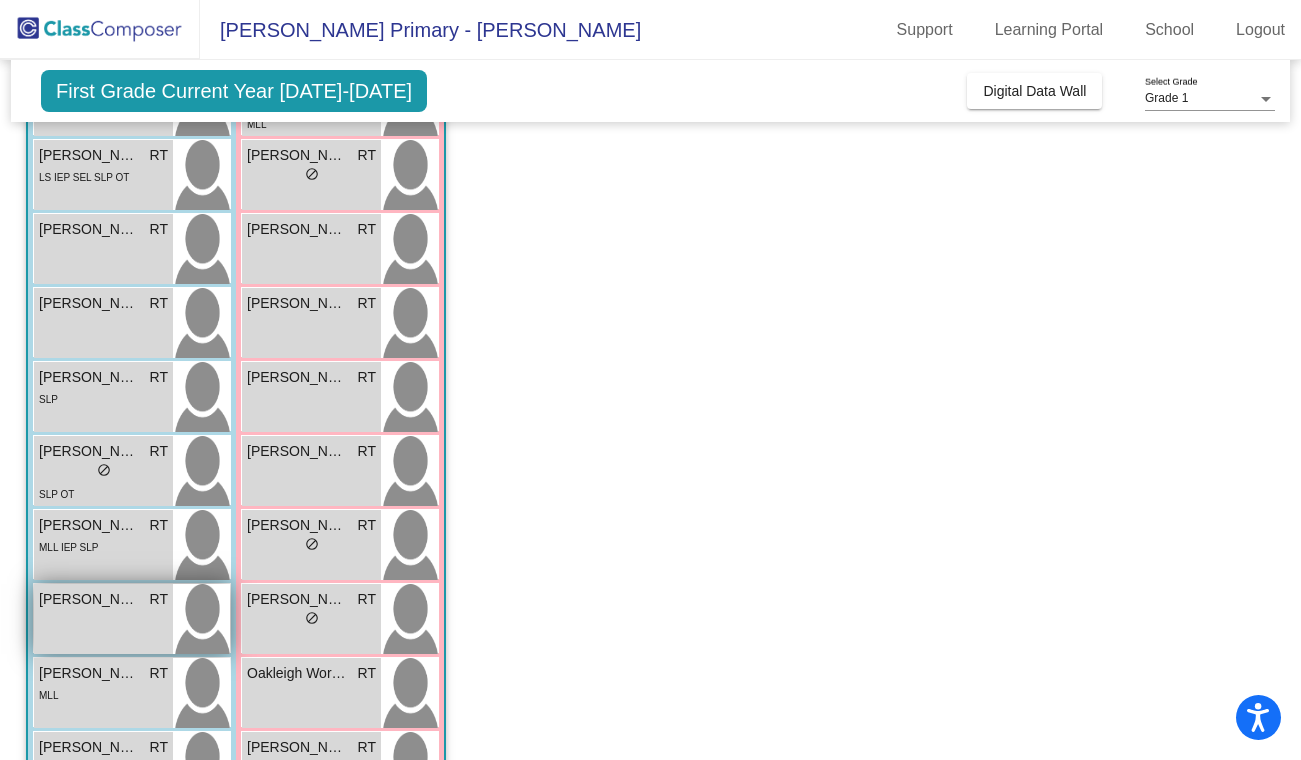 scroll, scrollTop: 258, scrollLeft: 0, axis: vertical 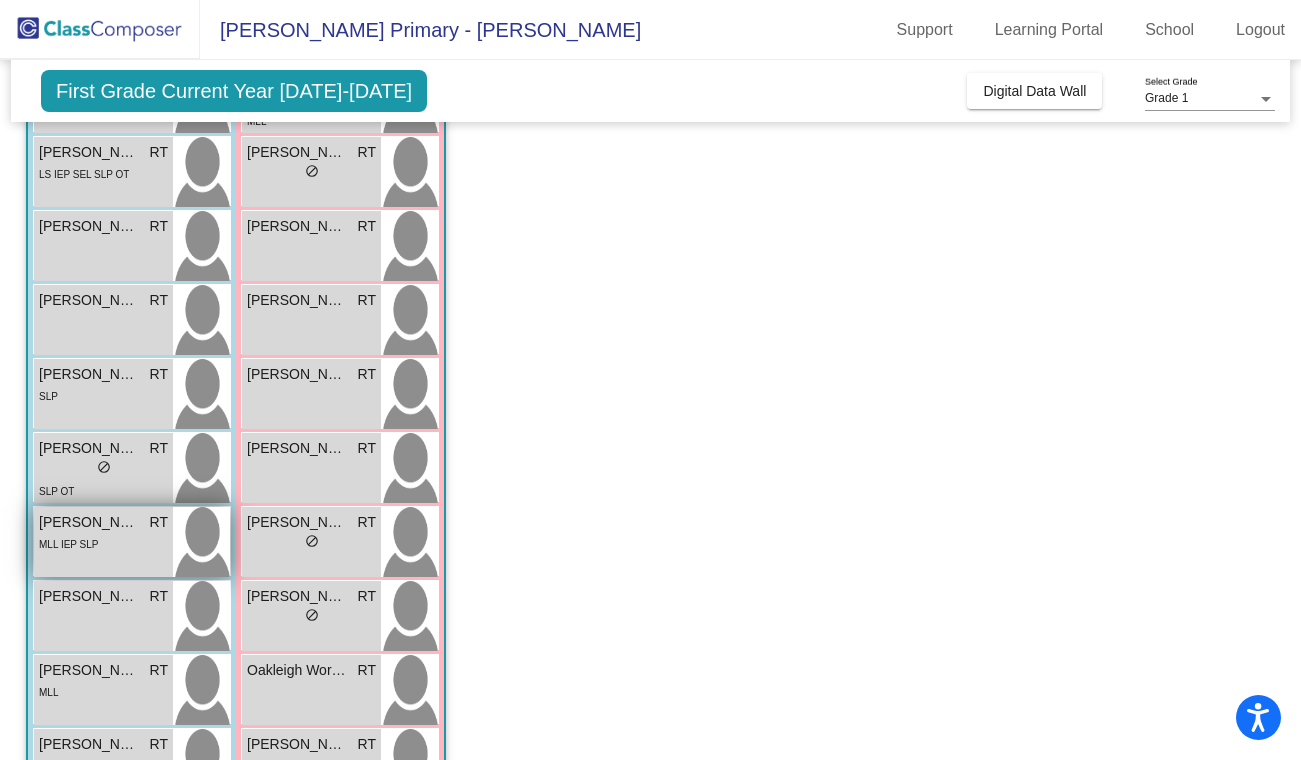 click on "MLL IEP SLP" at bounding box center (103, 543) 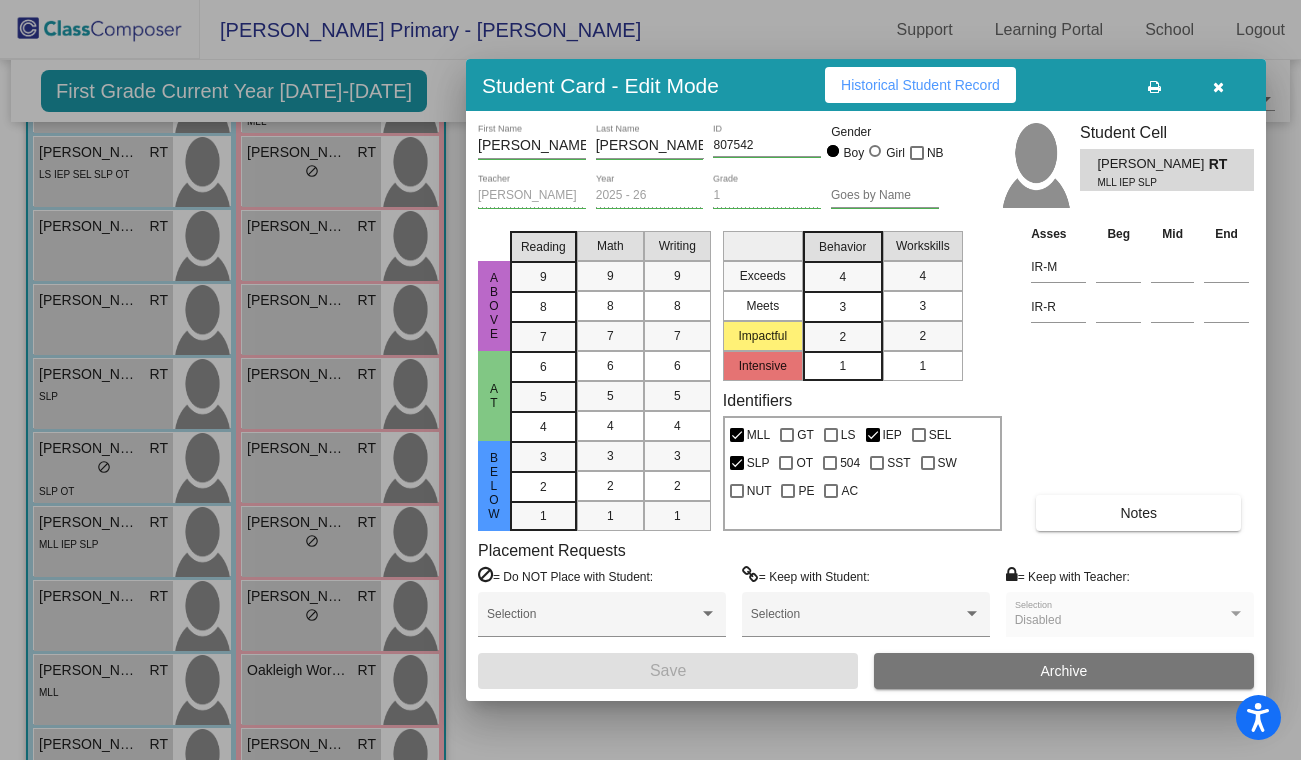 click on "Historical Student Record" at bounding box center (920, 85) 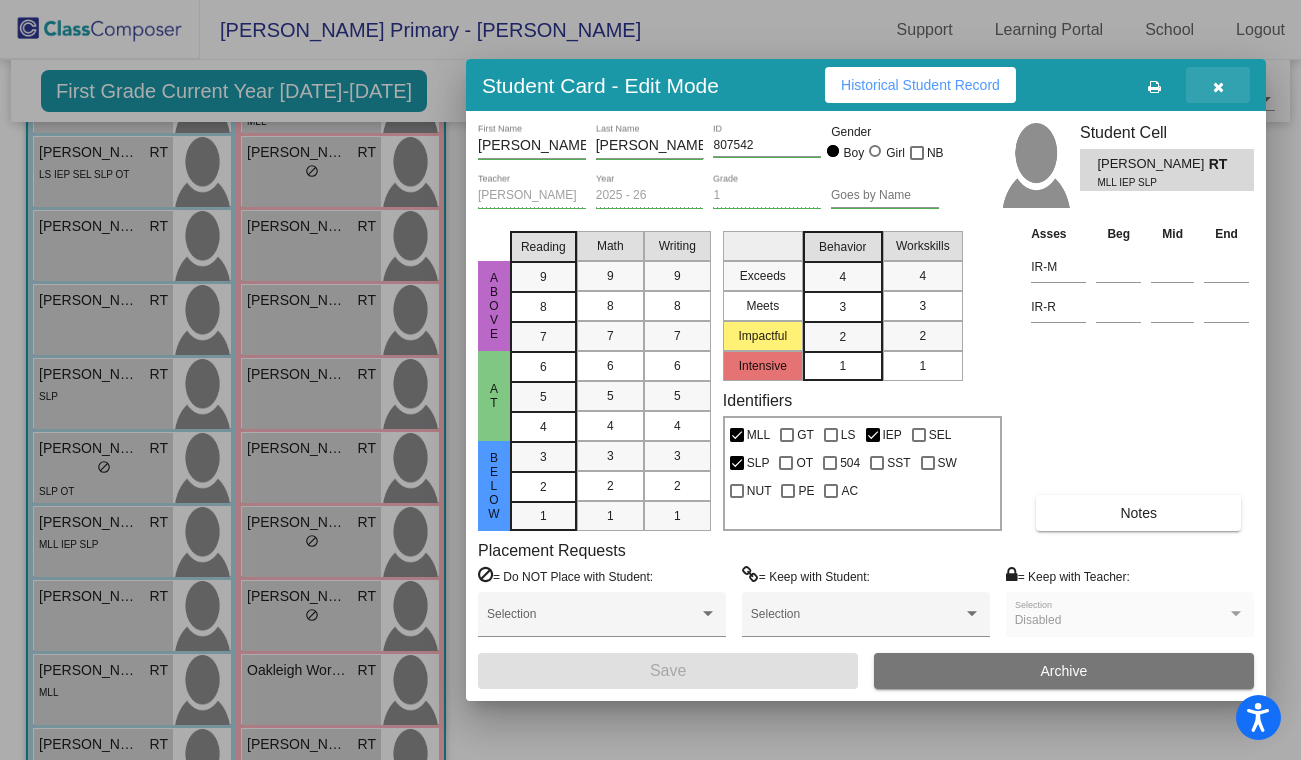 click at bounding box center [1218, 85] 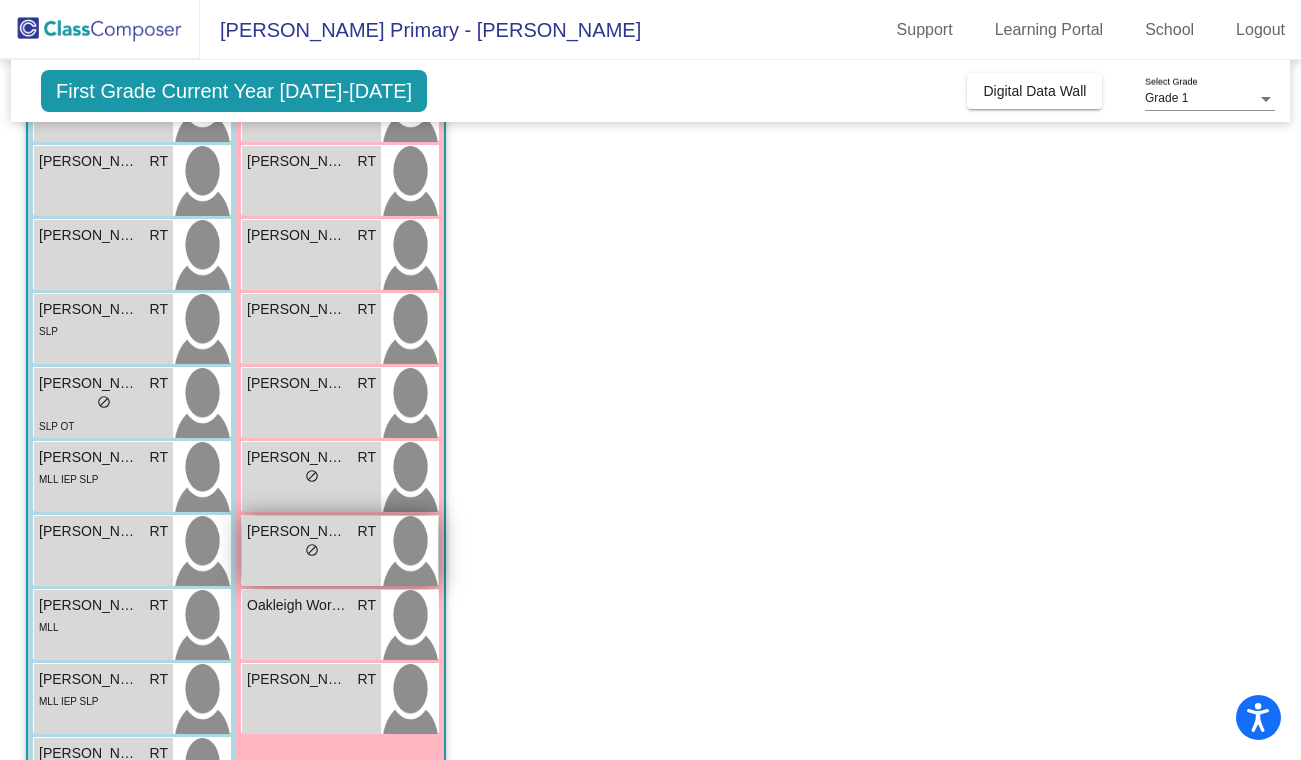scroll, scrollTop: 329, scrollLeft: 0, axis: vertical 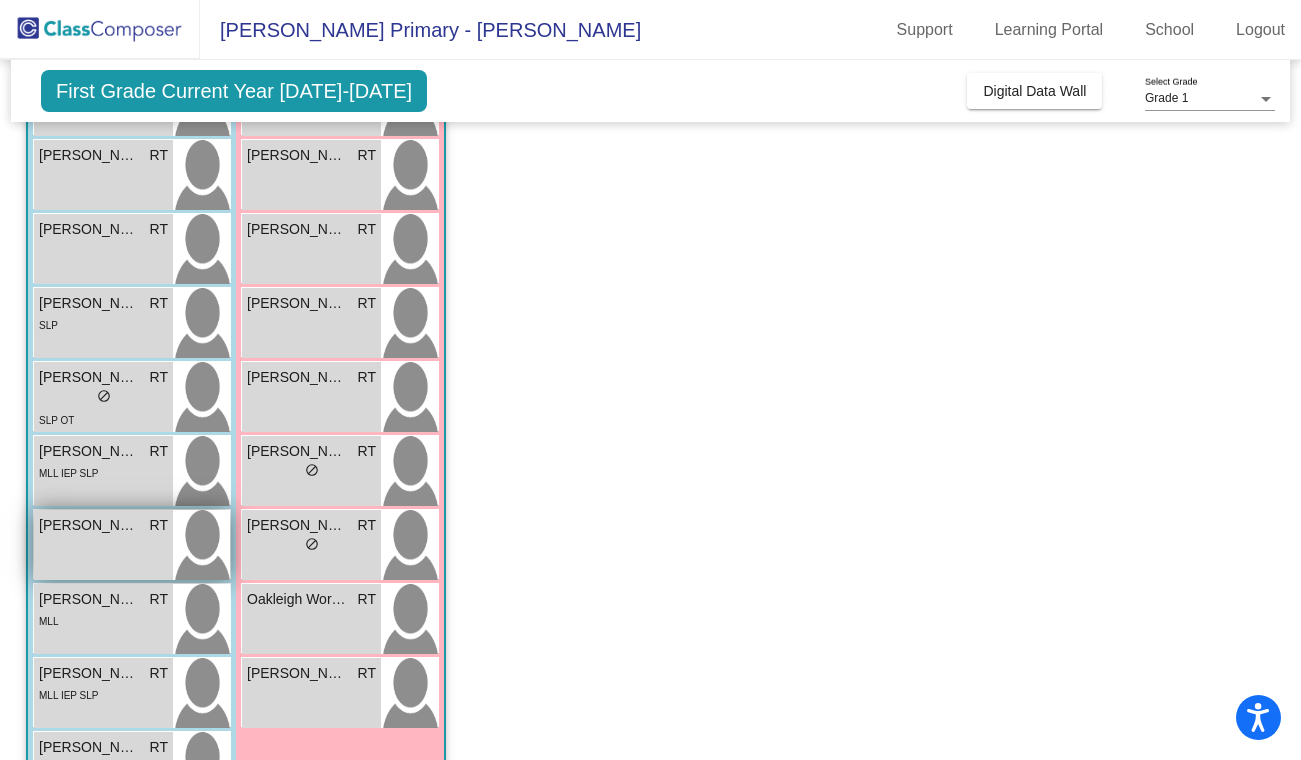 click on "[PERSON_NAME] RT lock do_not_disturb_alt" at bounding box center [103, 545] 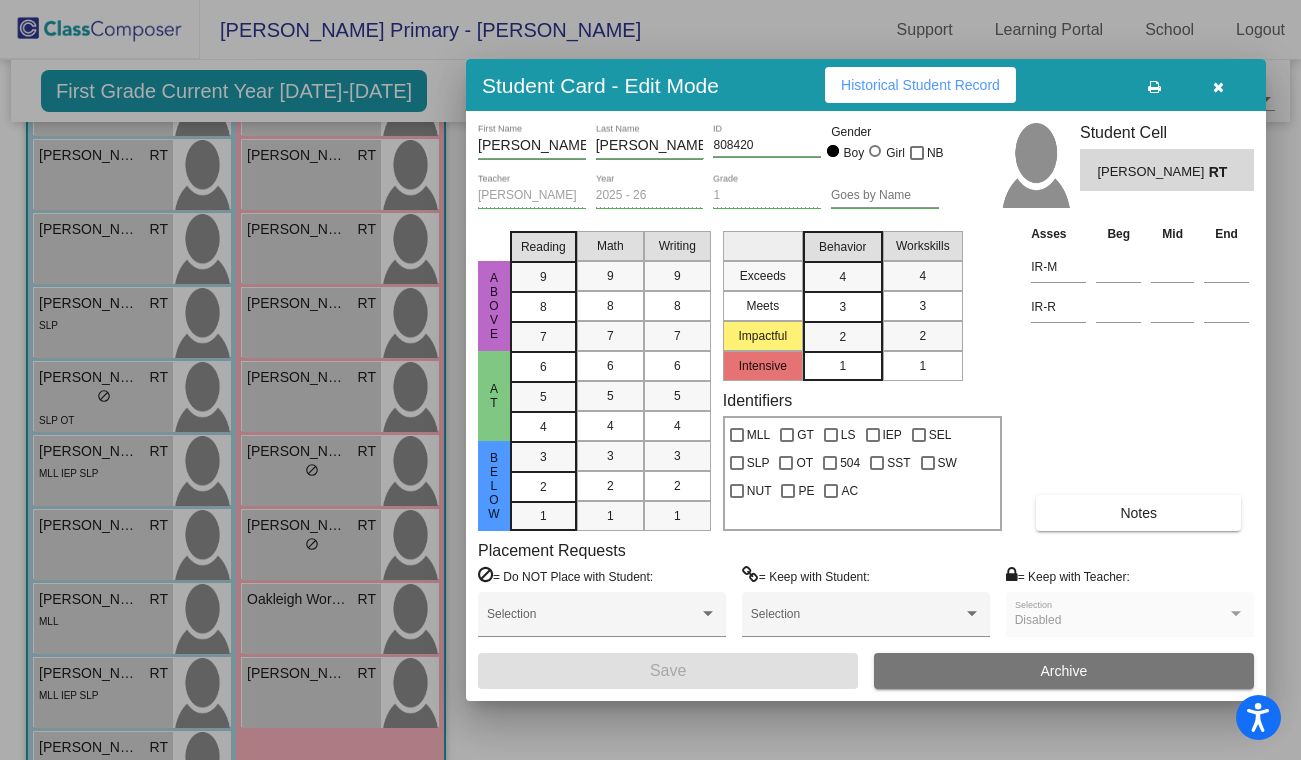 click on "Historical Student Record" at bounding box center [920, 85] 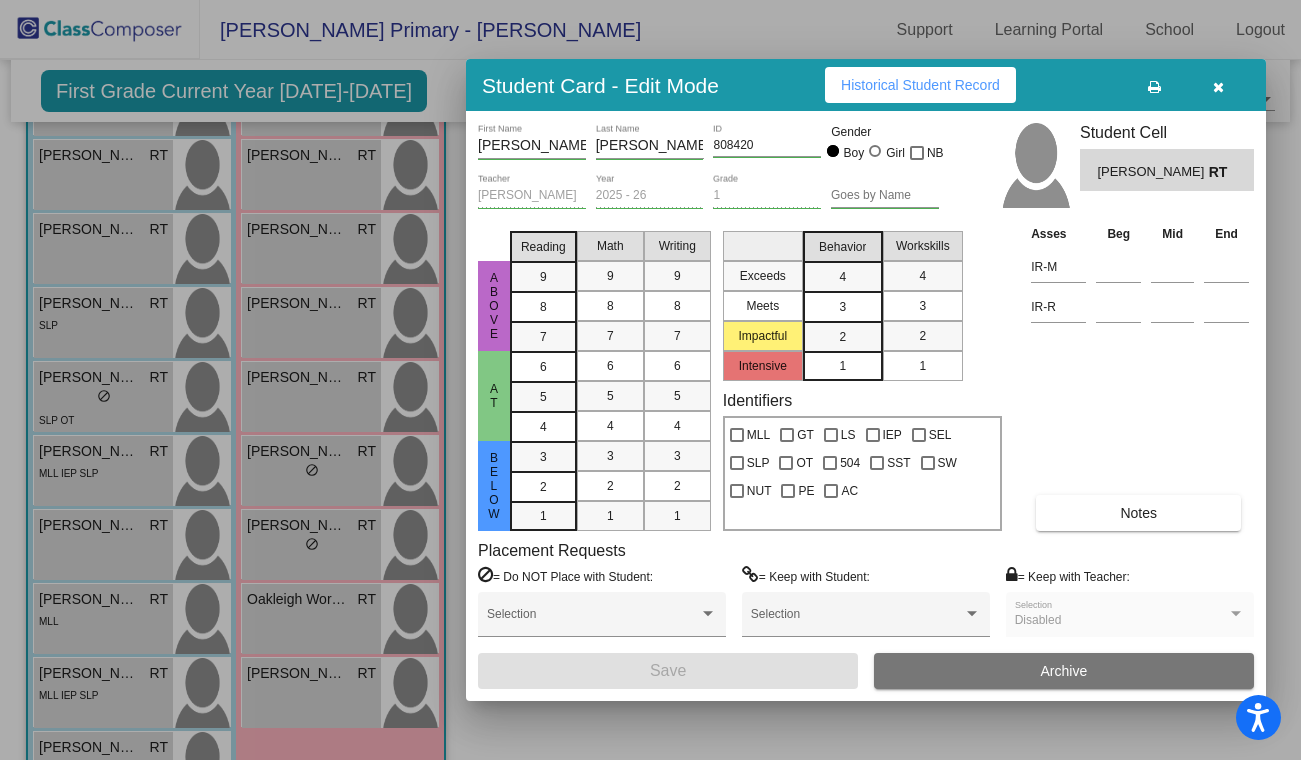 click at bounding box center (1218, 87) 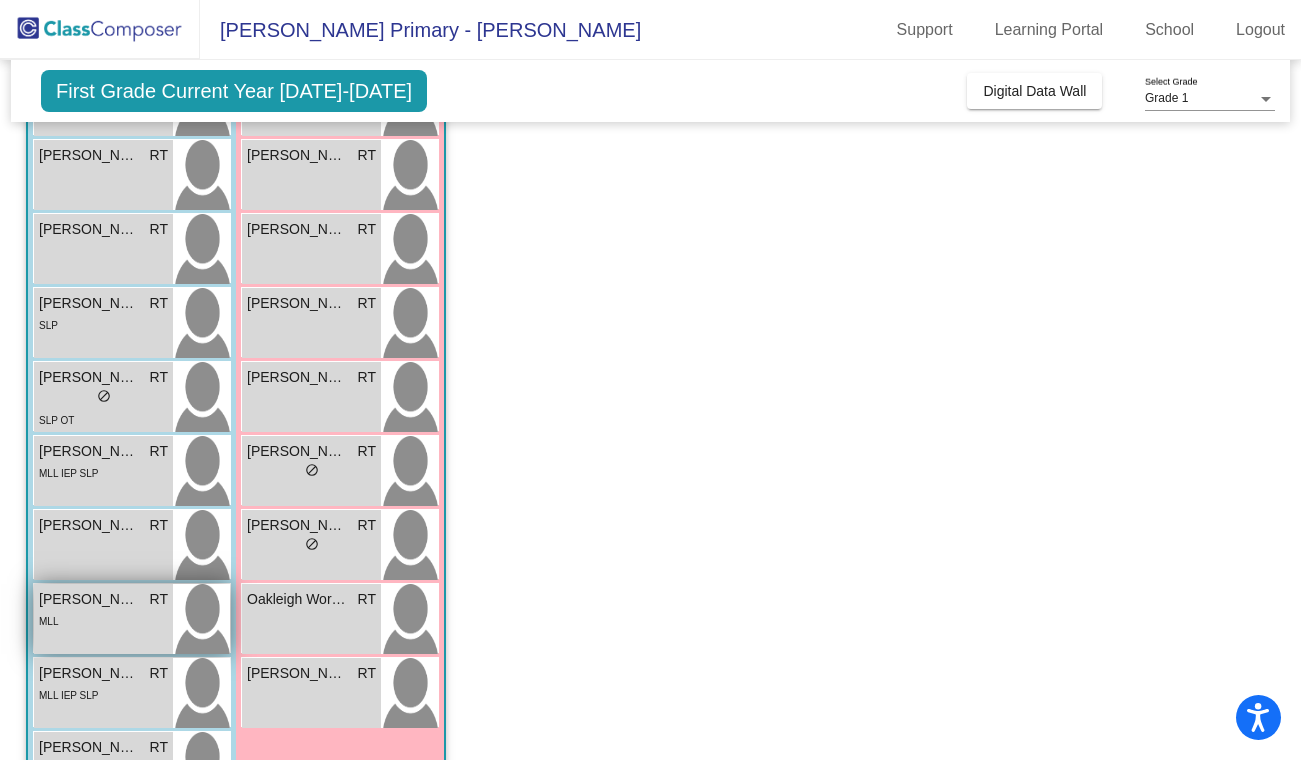 click on "[PERSON_NAME] RT lock do_not_disturb_alt MLL" at bounding box center [103, 619] 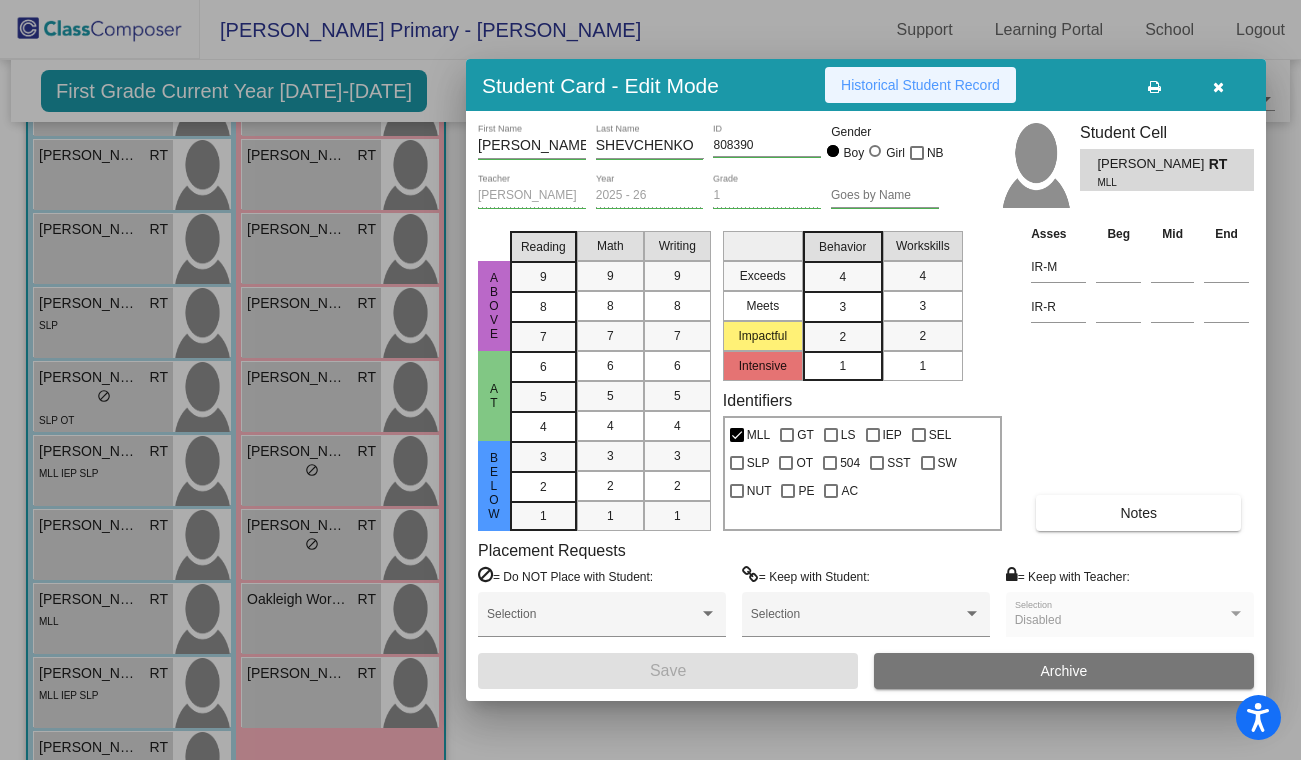 click on "Historical Student Record" at bounding box center (920, 85) 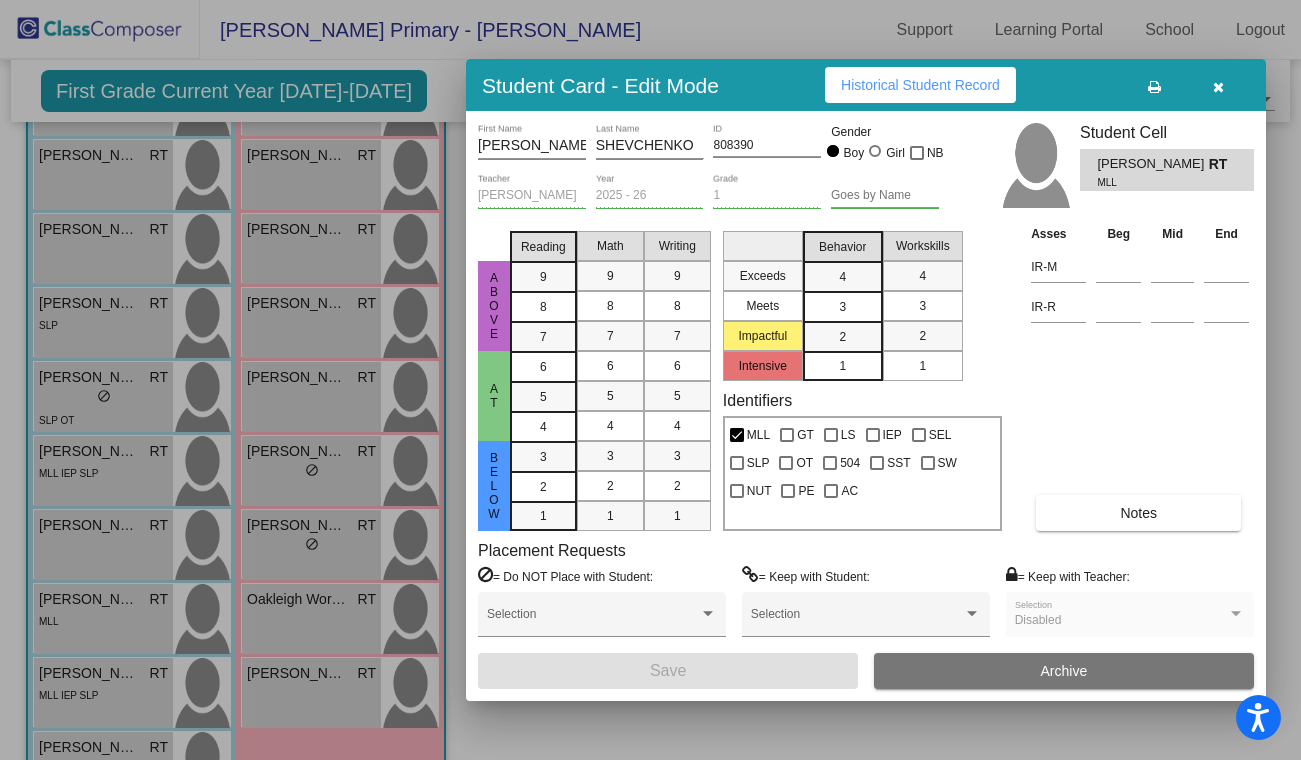 click at bounding box center (1218, 87) 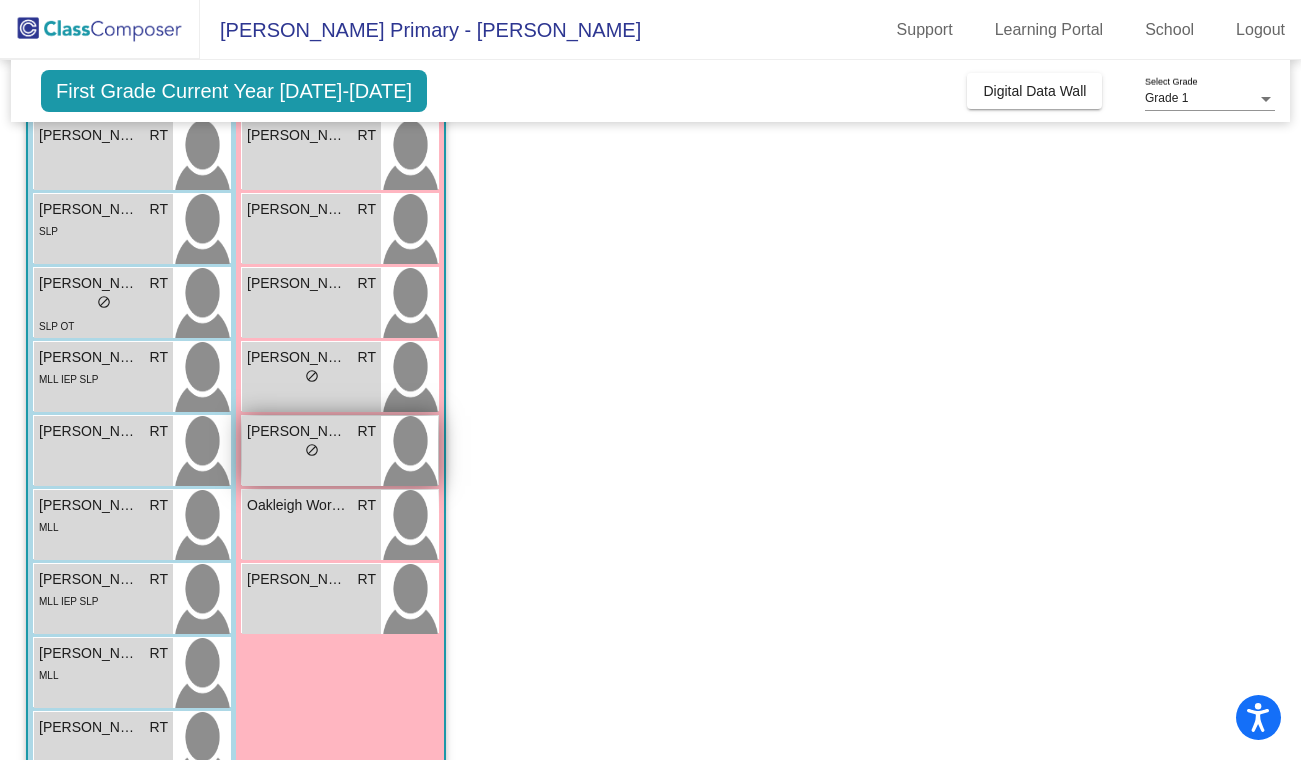 scroll, scrollTop: 434, scrollLeft: 0, axis: vertical 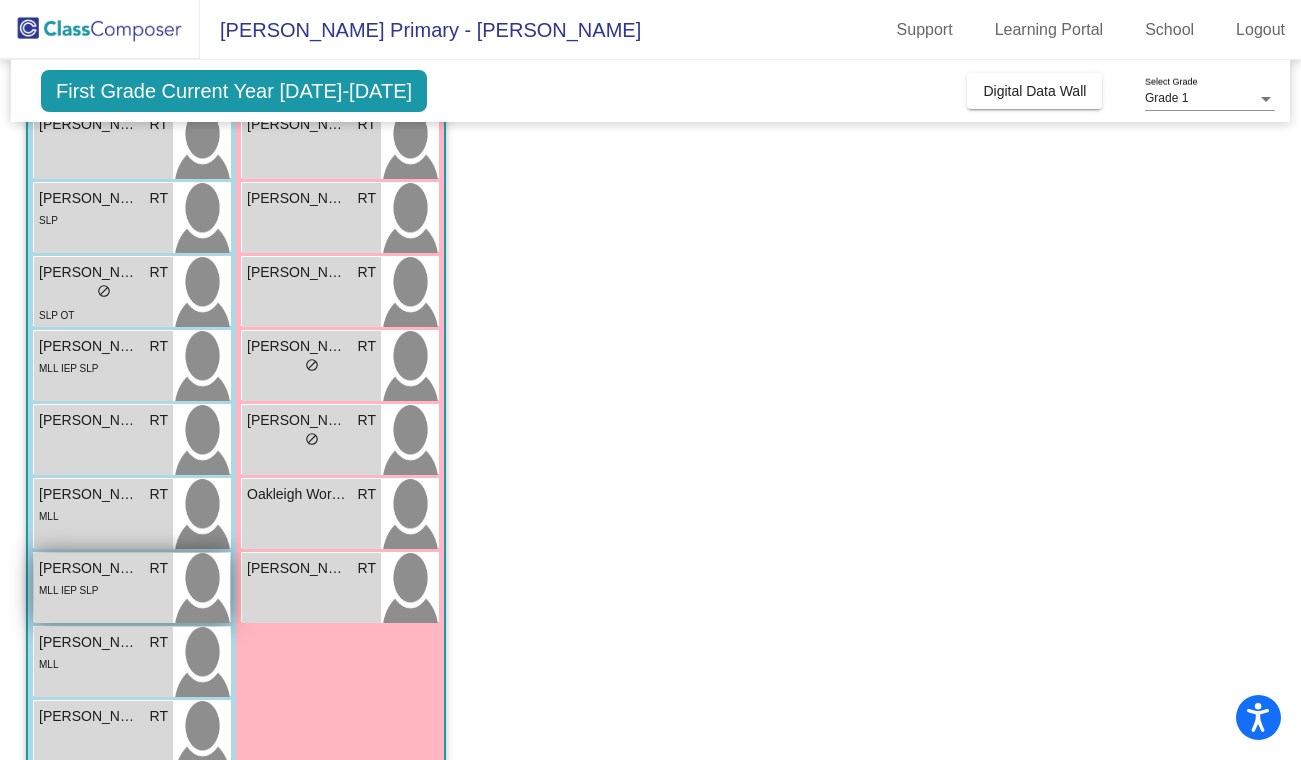 click on "[PERSON_NAME]" at bounding box center (89, 568) 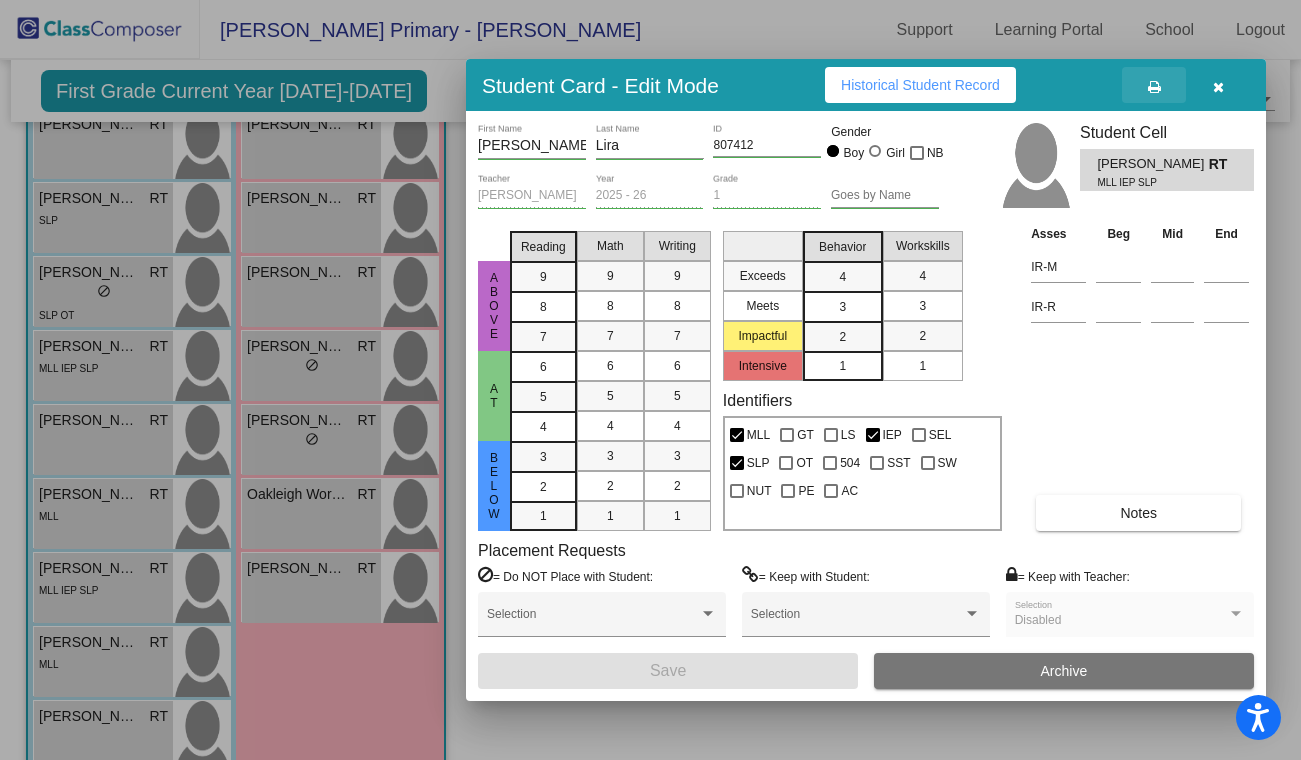 click at bounding box center [1154, 85] 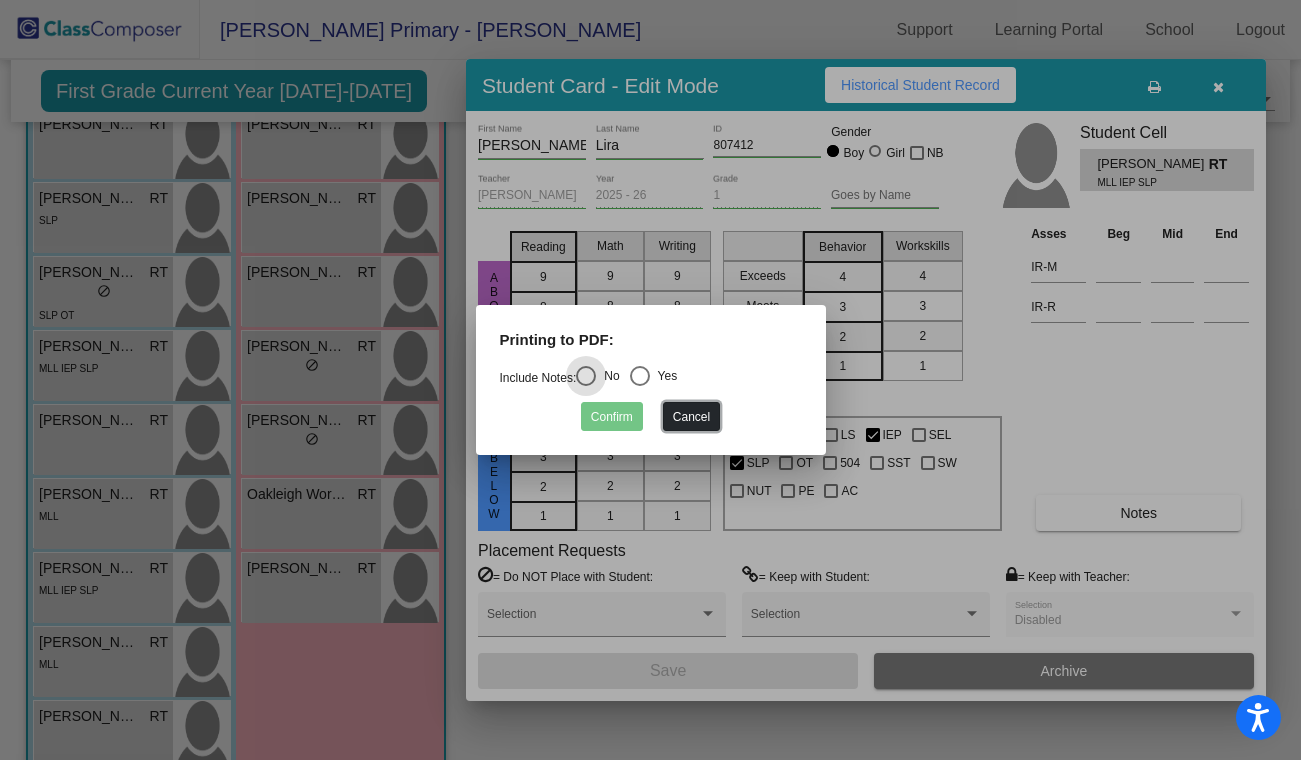 click on "Cancel" at bounding box center (691, 416) 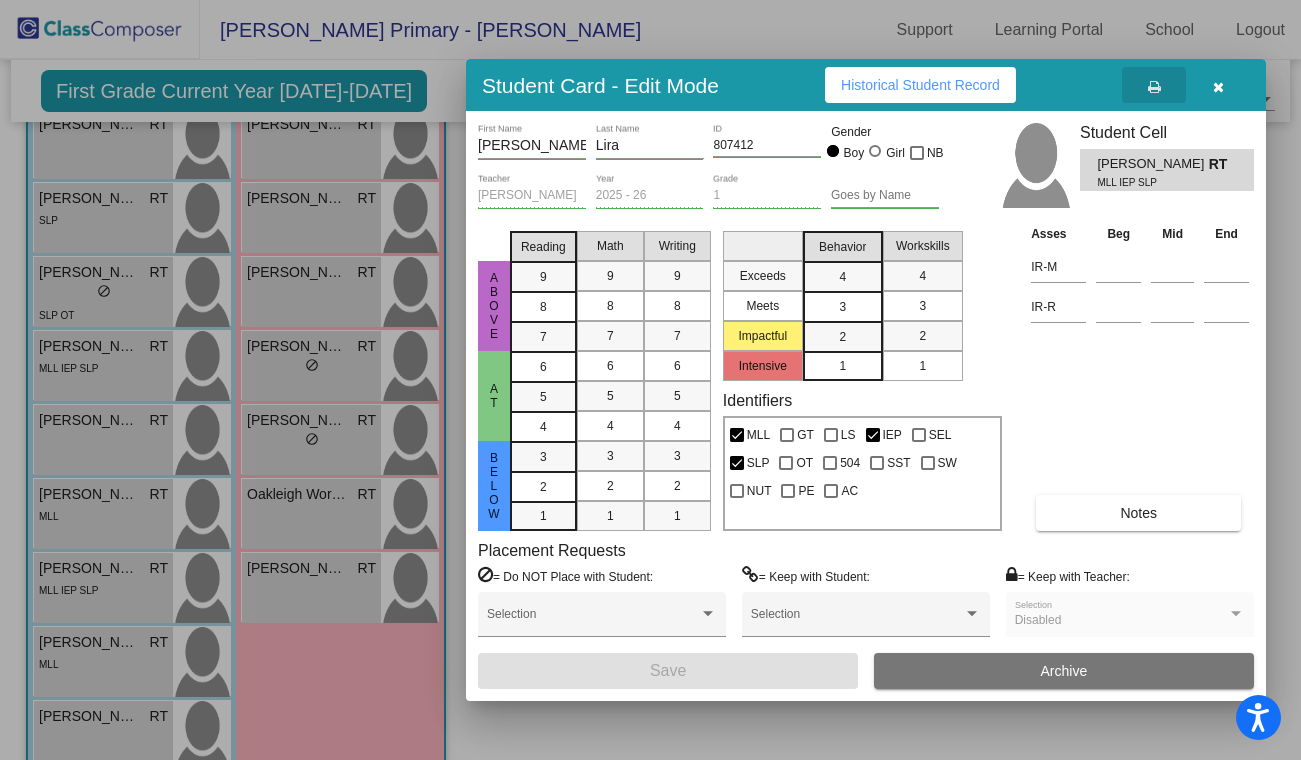 click on "[PERSON_NAME] RT MLL IEP SLP" at bounding box center (1167, 170) 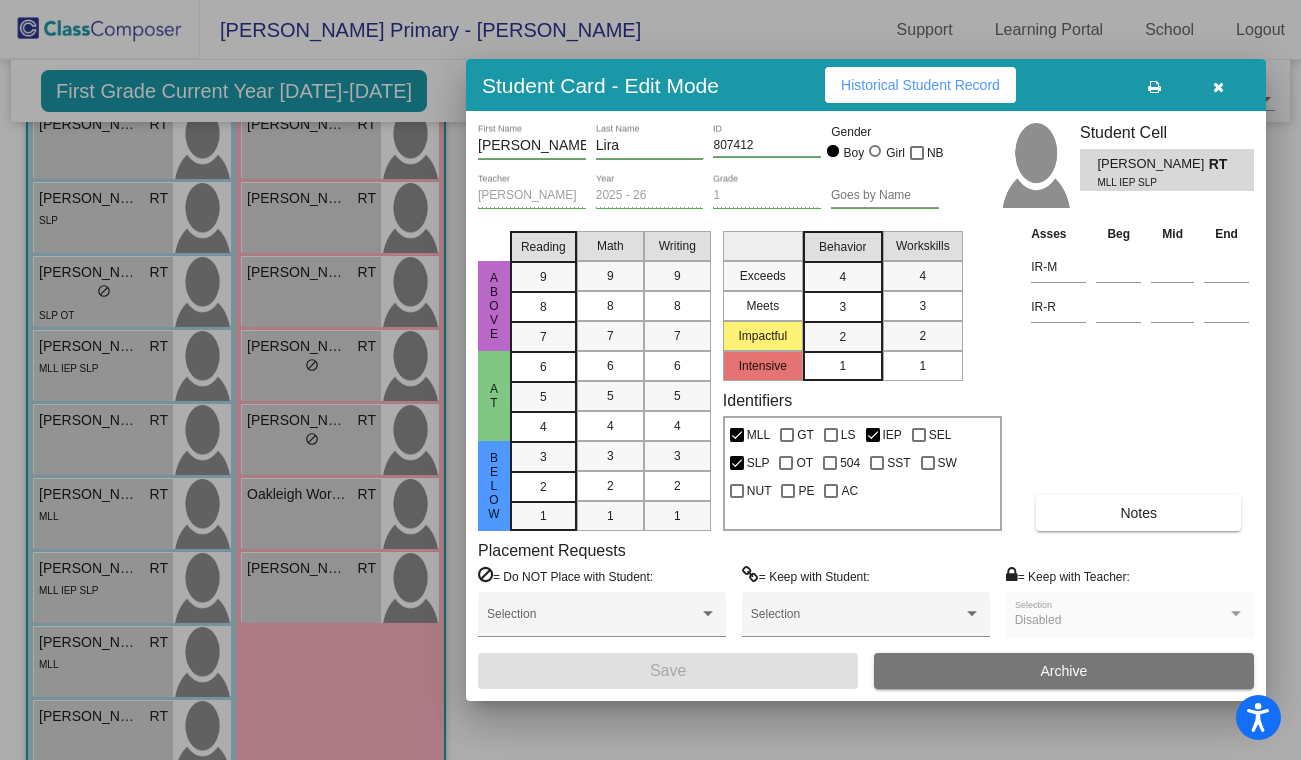 click on "Historical Student Record" at bounding box center (920, 85) 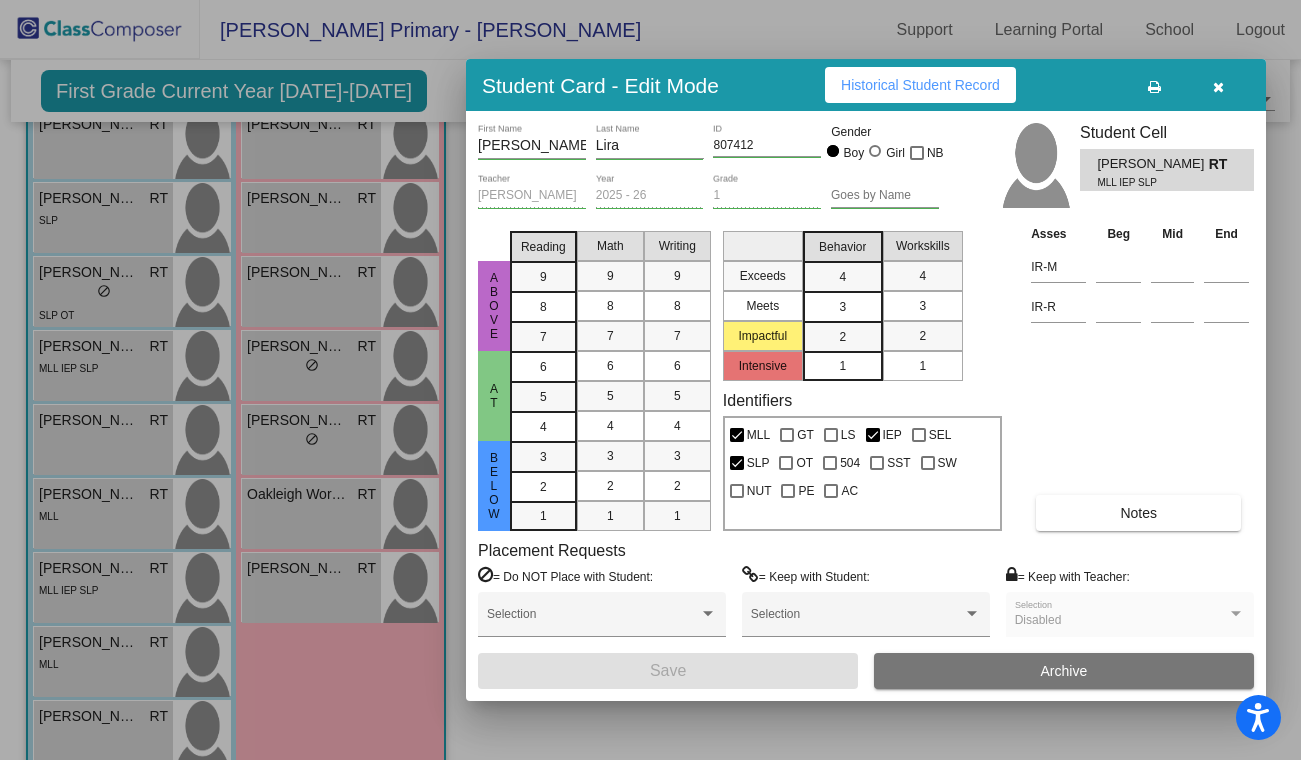 click at bounding box center (1218, 87) 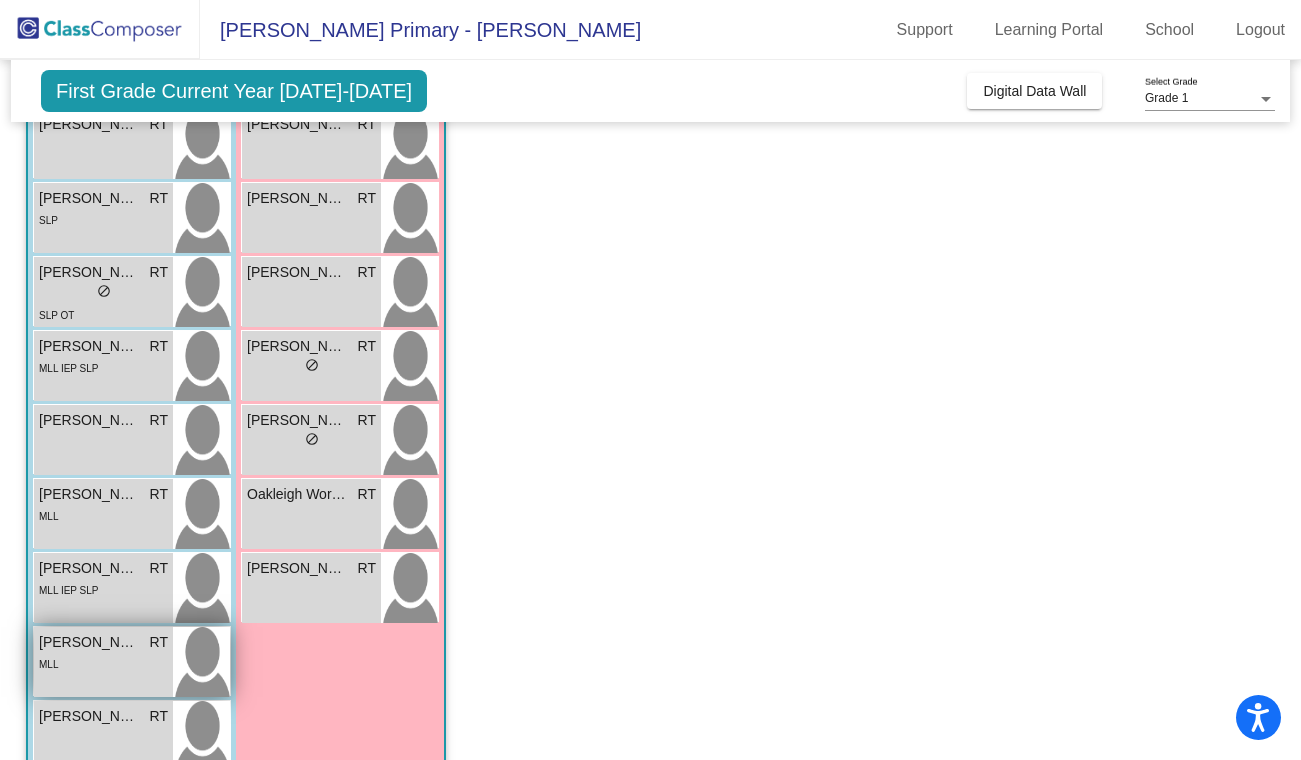 click on "[PERSON_NAME]" at bounding box center [89, 642] 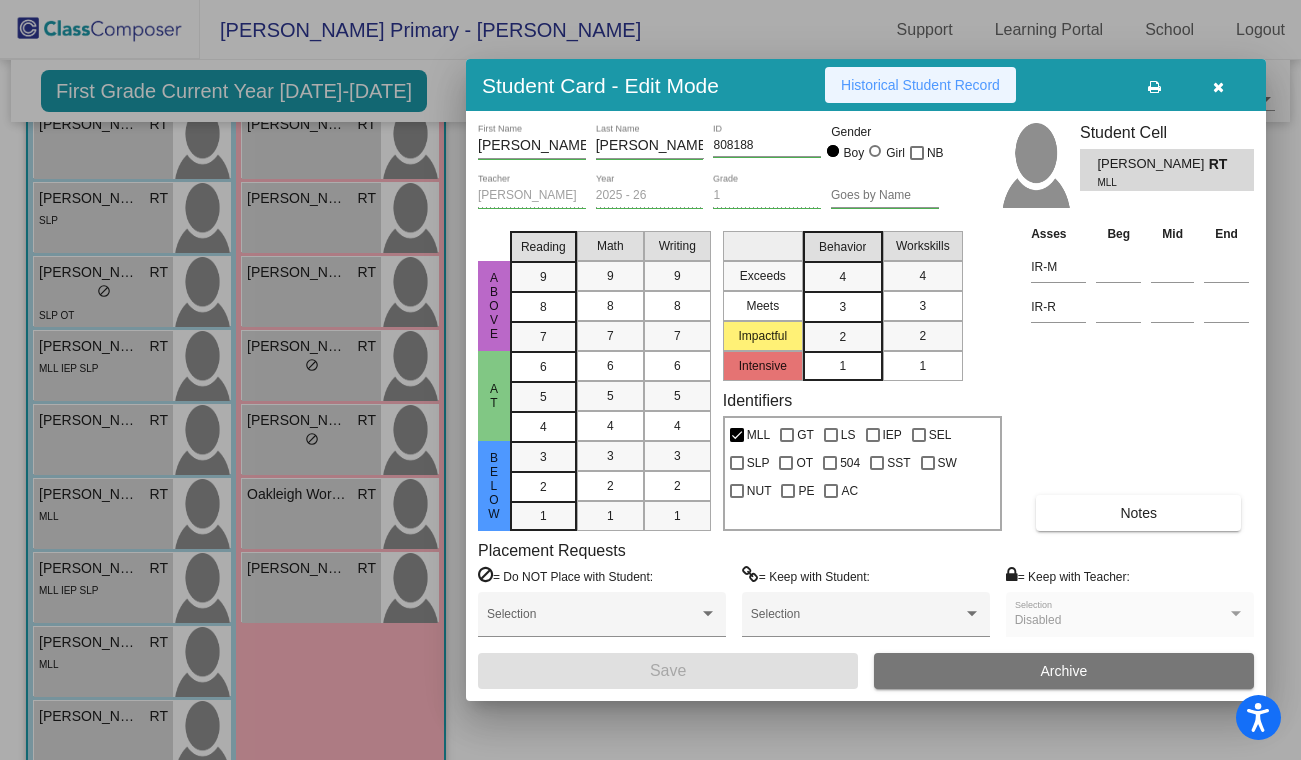 click on "Historical Student Record" at bounding box center [920, 85] 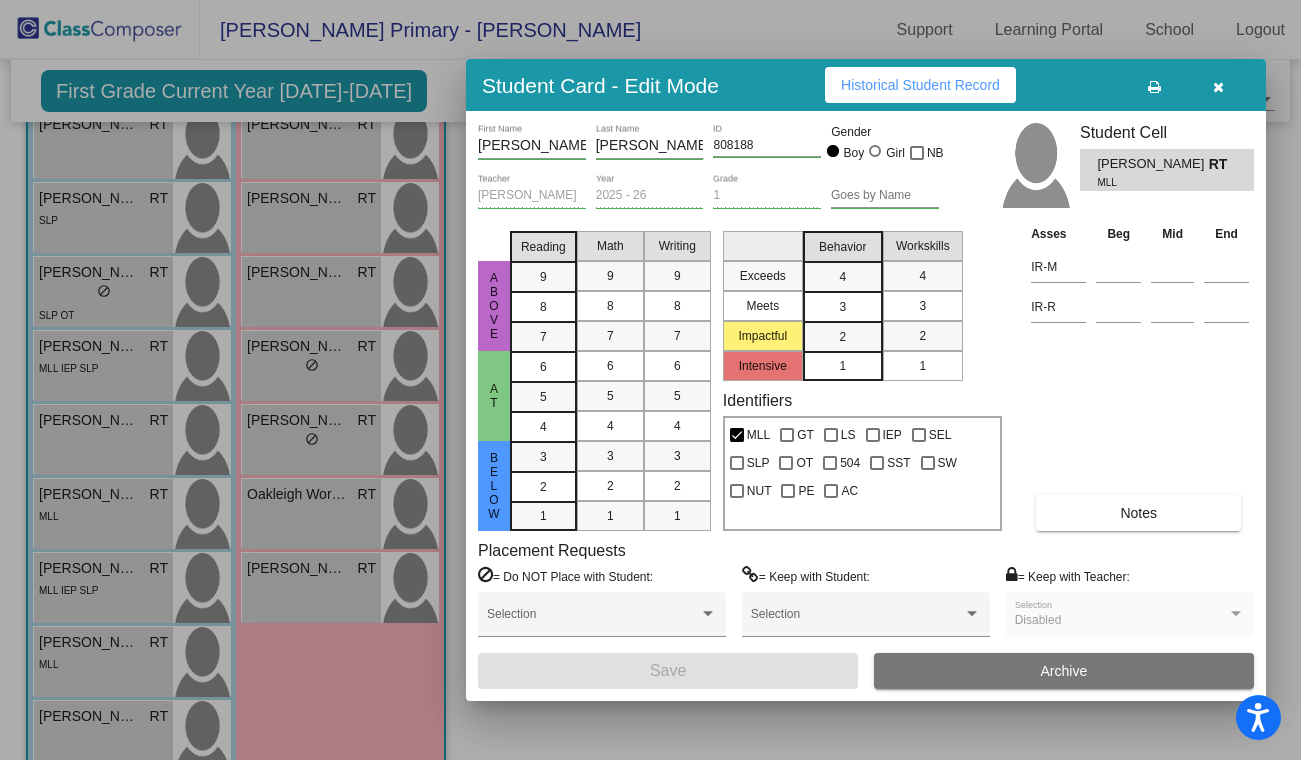 click at bounding box center [1218, 87] 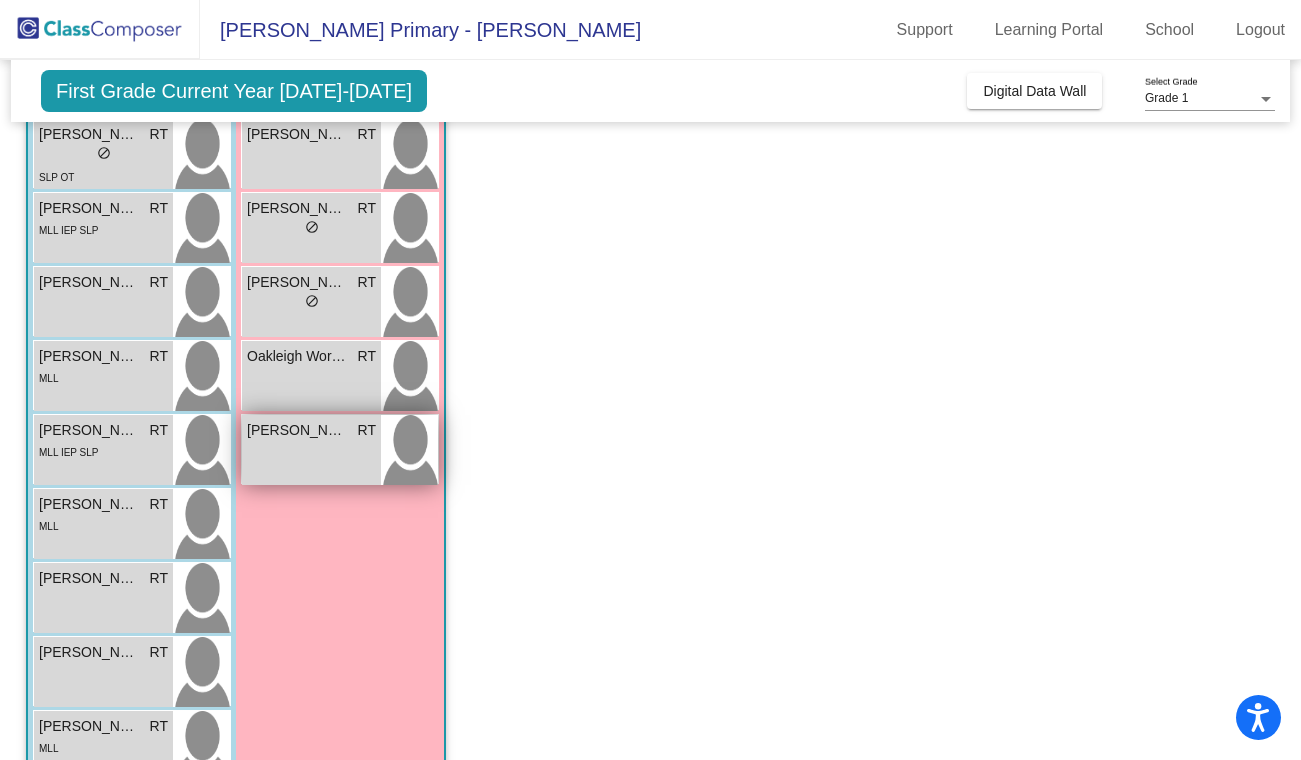 scroll, scrollTop: 628, scrollLeft: 0, axis: vertical 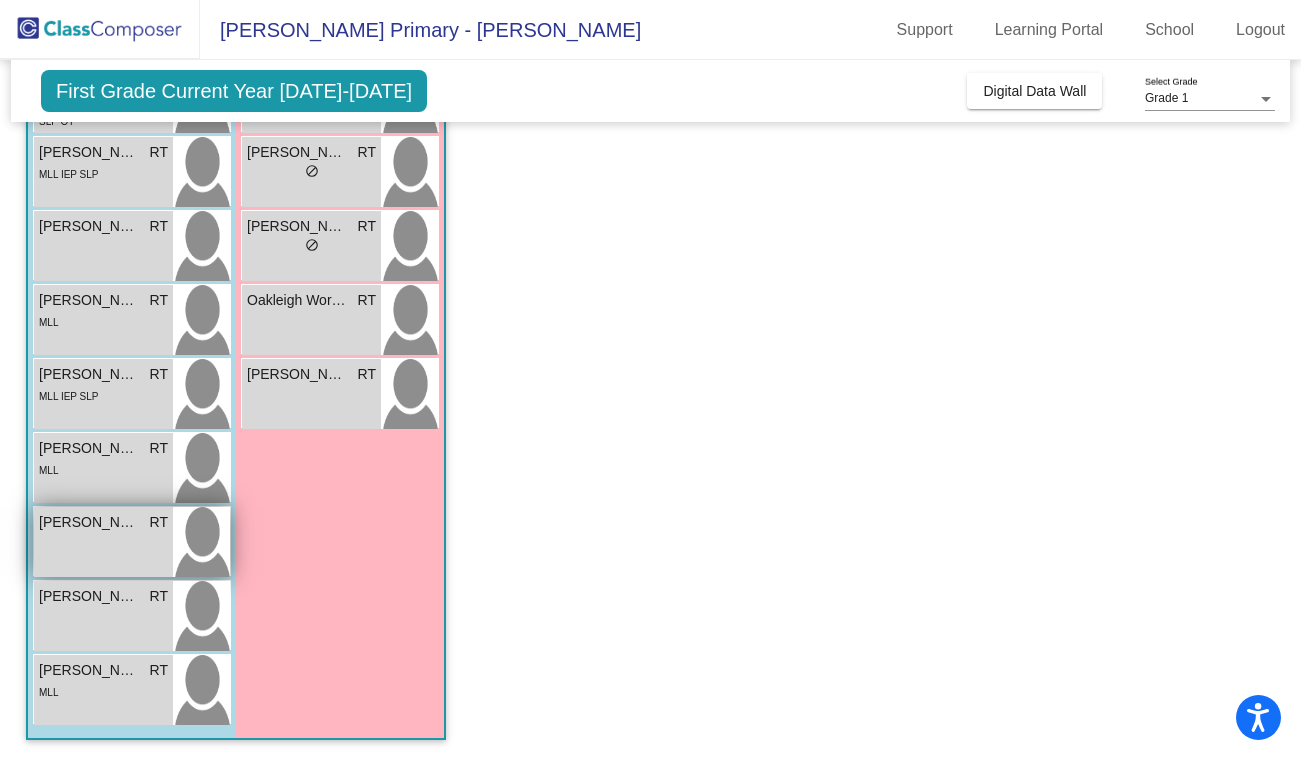 click on "[PERSON_NAME] RT lock do_not_disturb_alt" at bounding box center (103, 542) 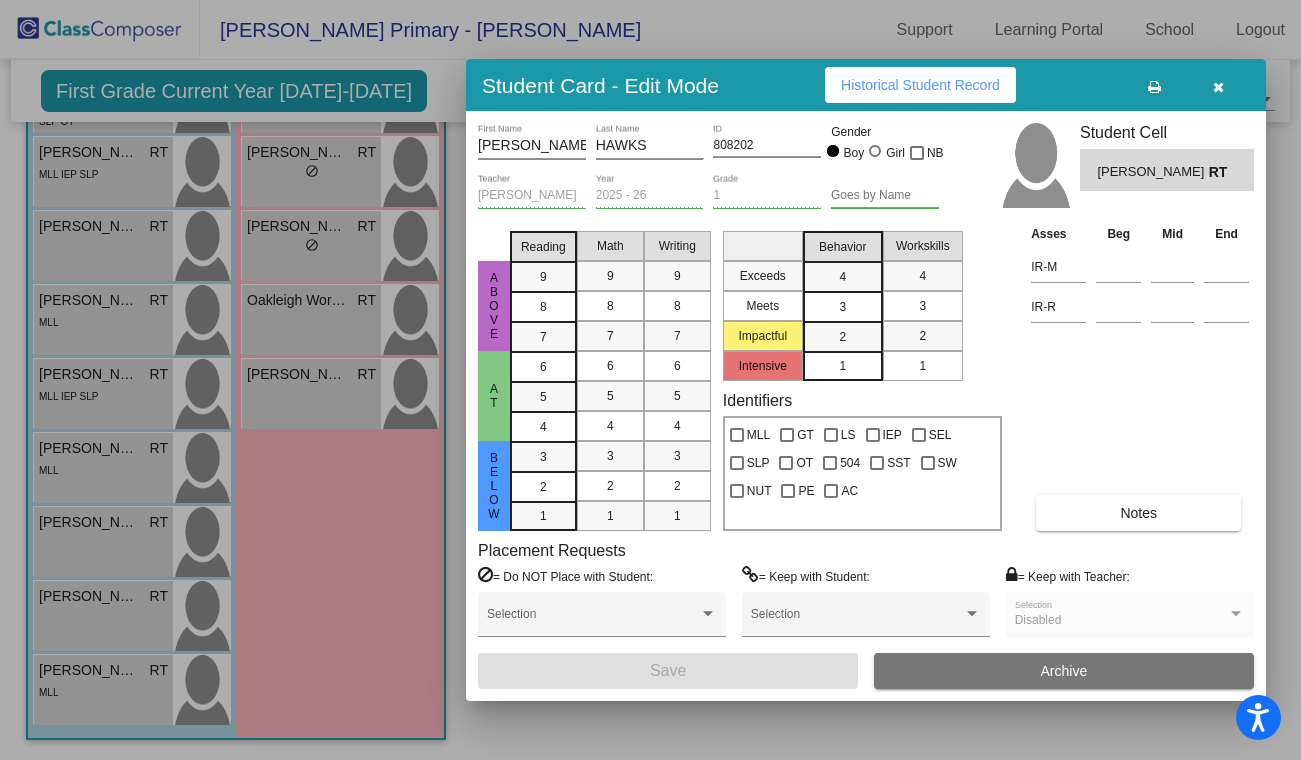 click on "Historical Student Record" at bounding box center [920, 85] 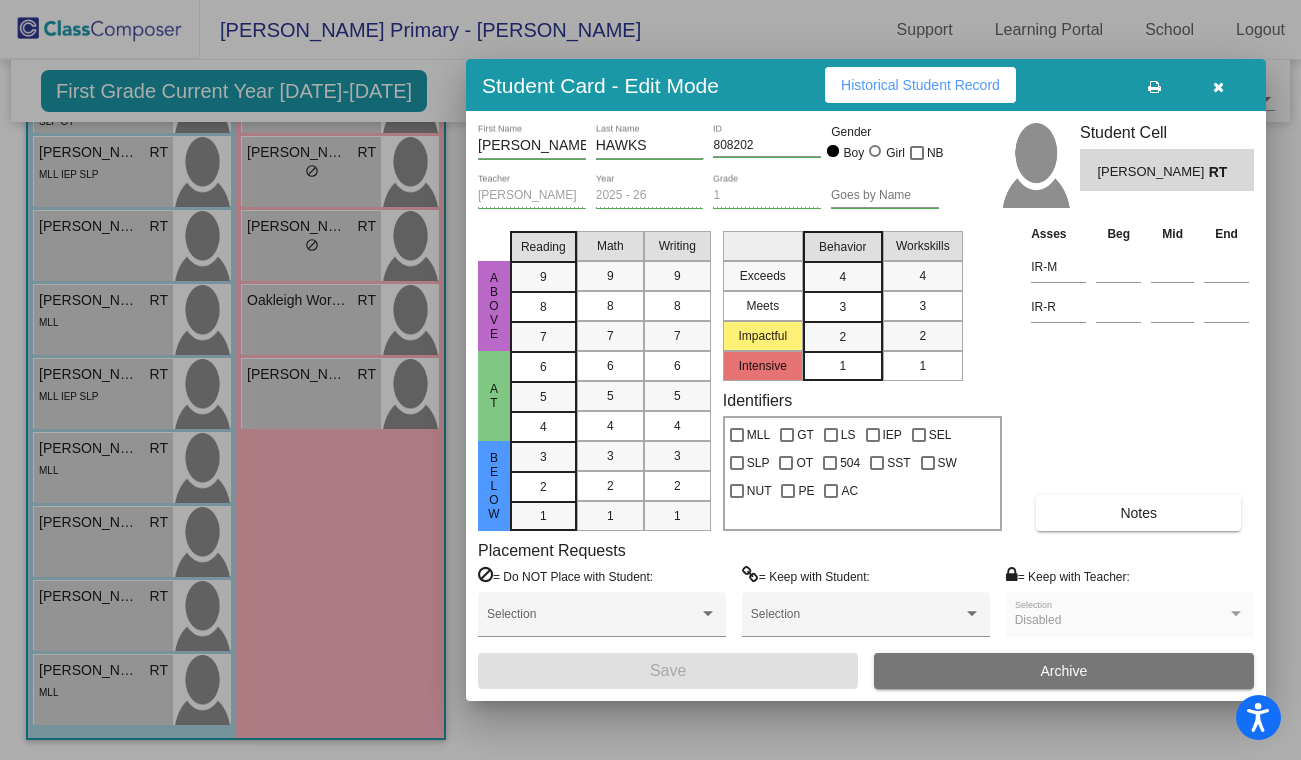 click at bounding box center [1218, 87] 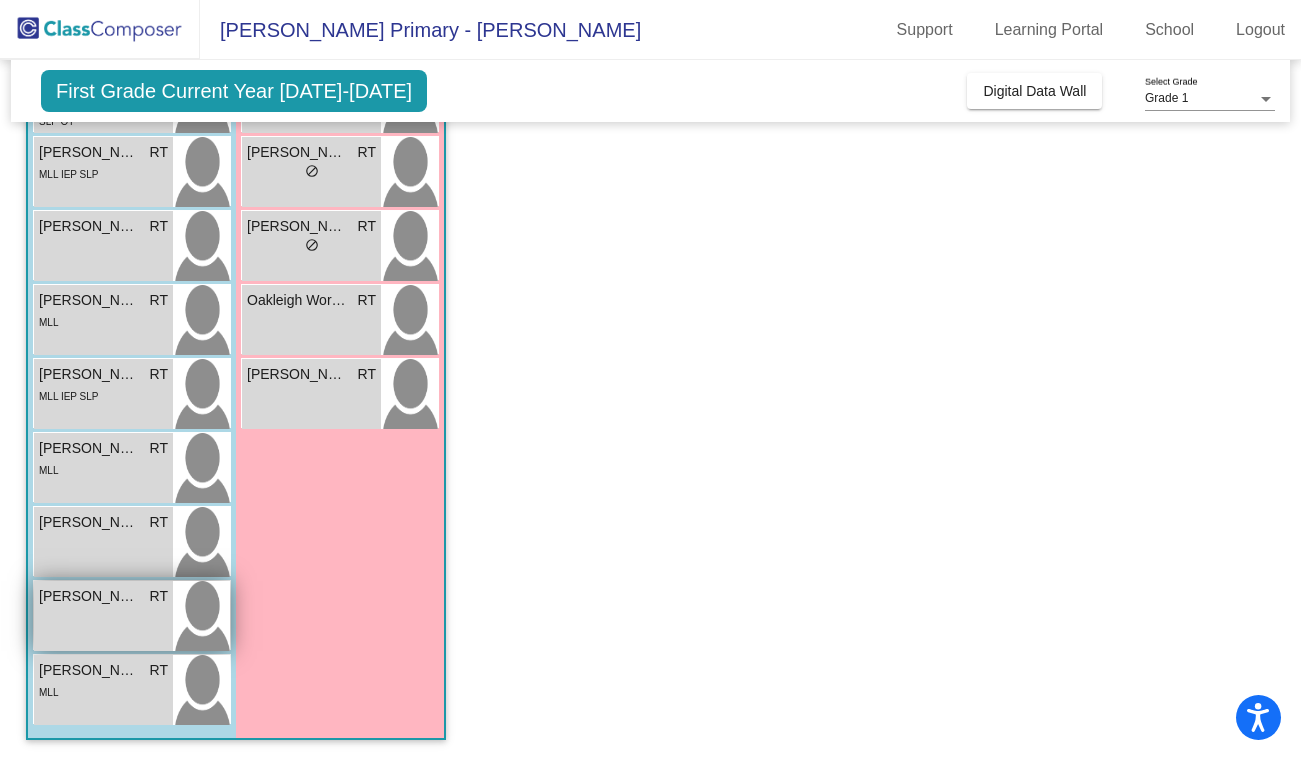 click on "[PERSON_NAME] RT lock do_not_disturb_alt" at bounding box center [103, 616] 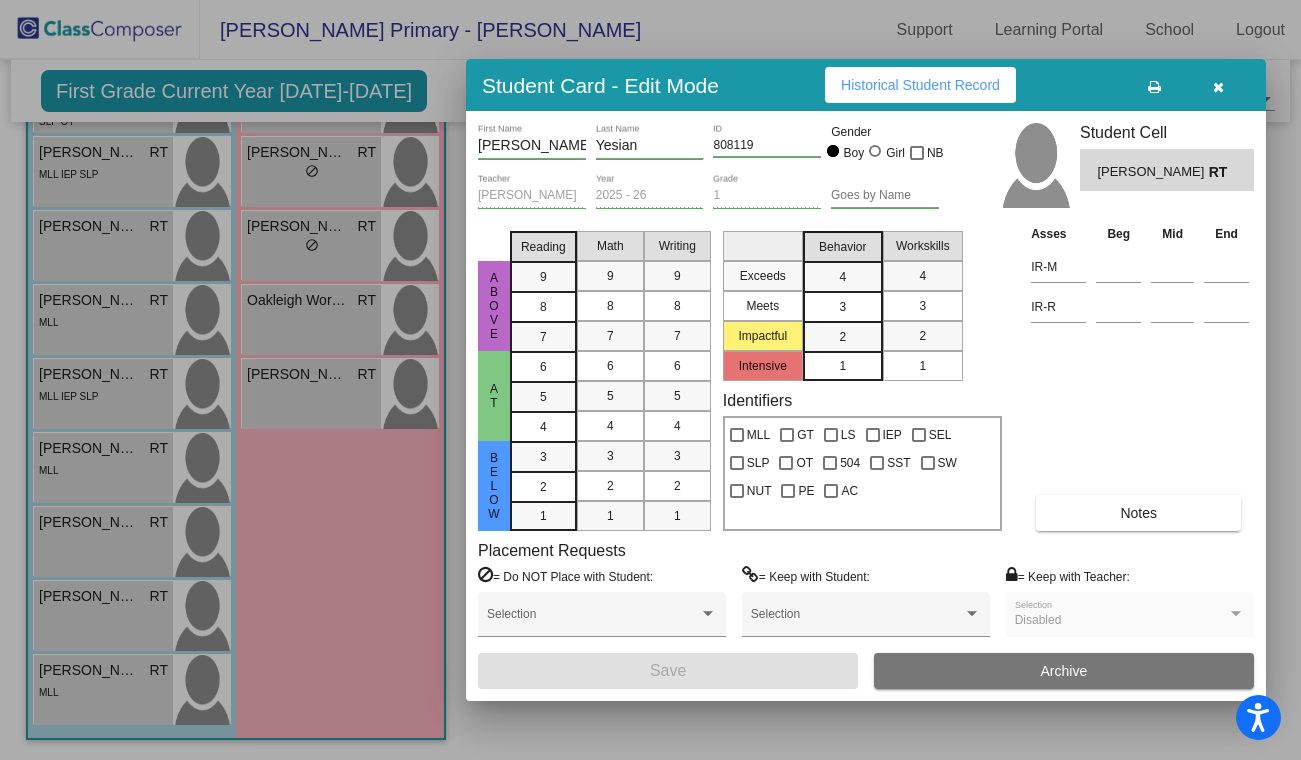 click on "Historical Student Record" at bounding box center (920, 85) 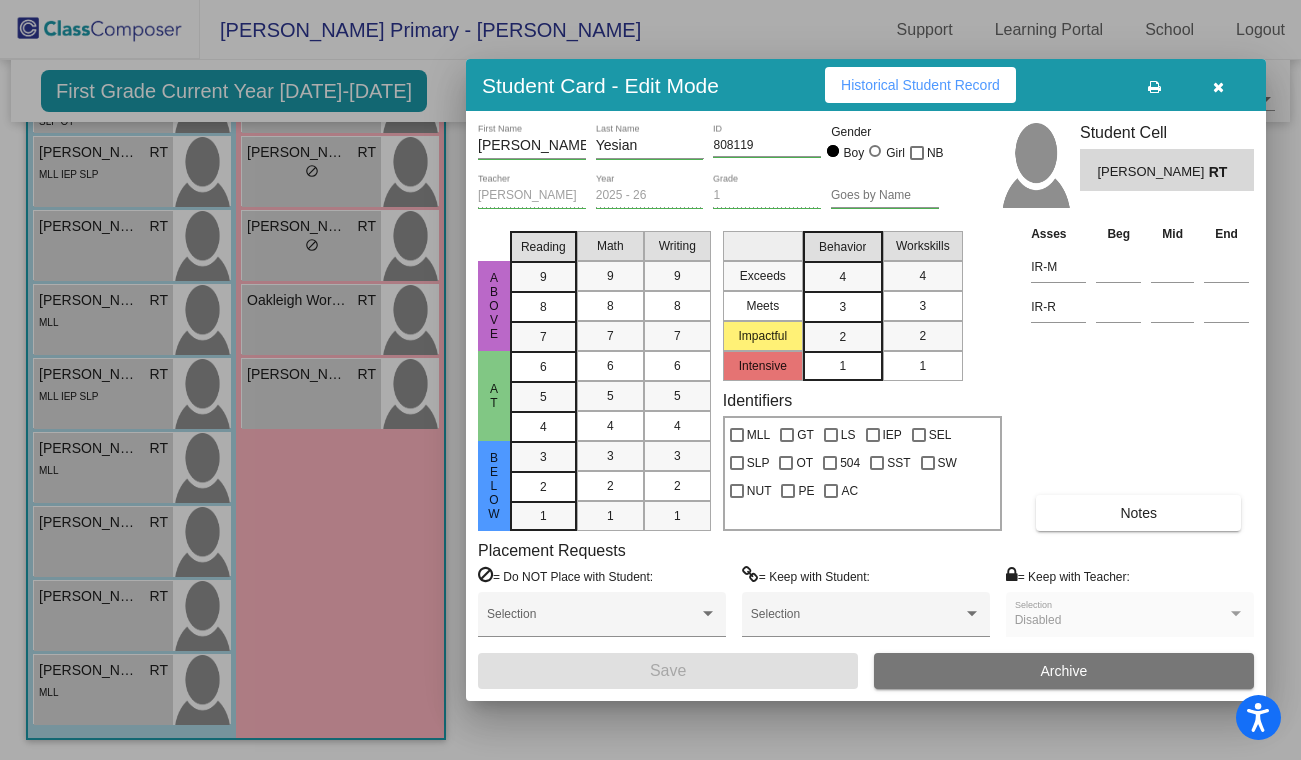 click at bounding box center [1218, 87] 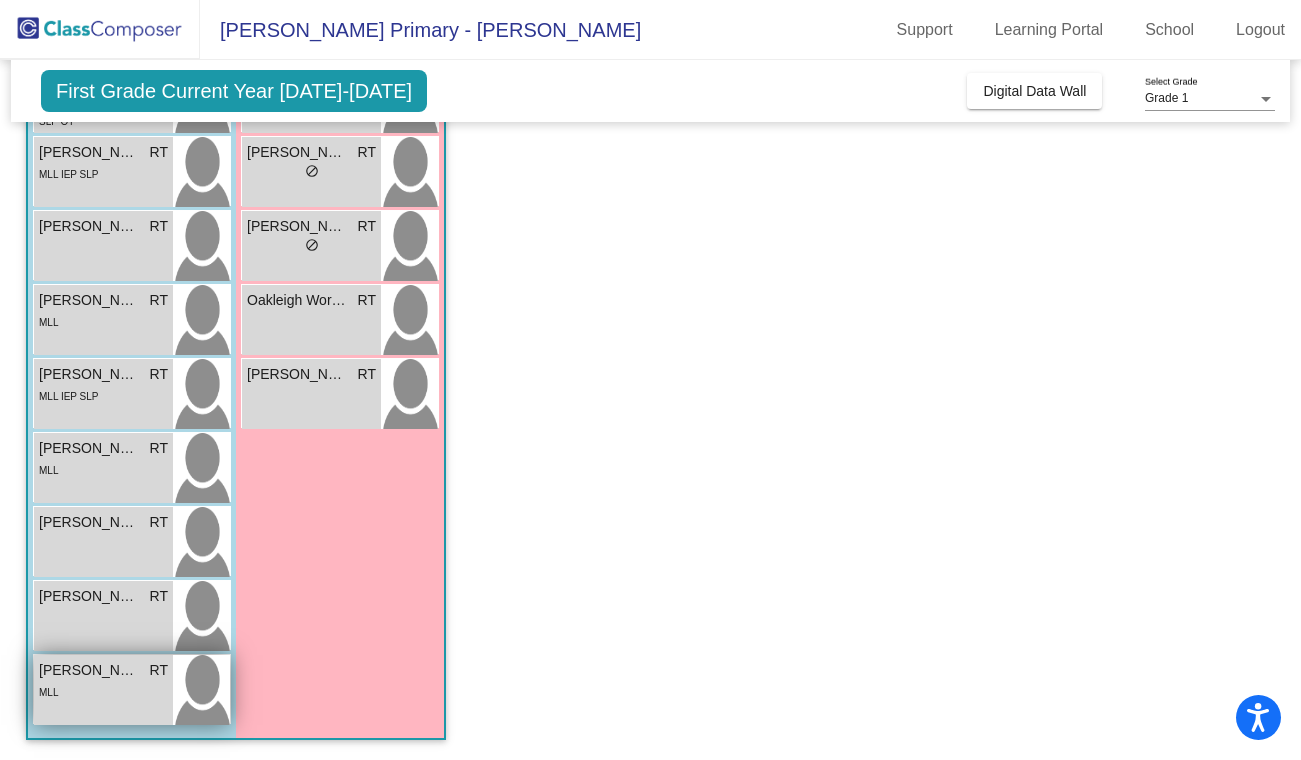 click on "MLL" at bounding box center (103, 691) 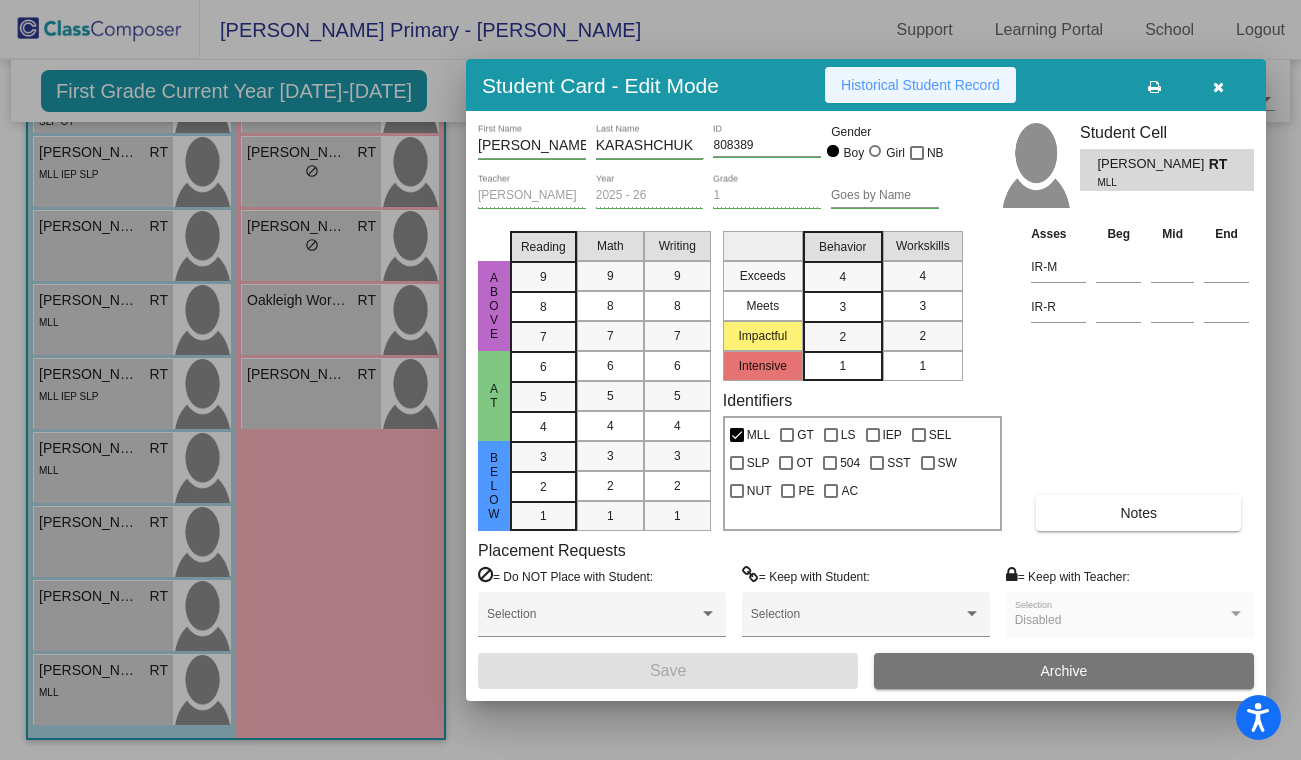 click on "Historical Student Record" at bounding box center [920, 85] 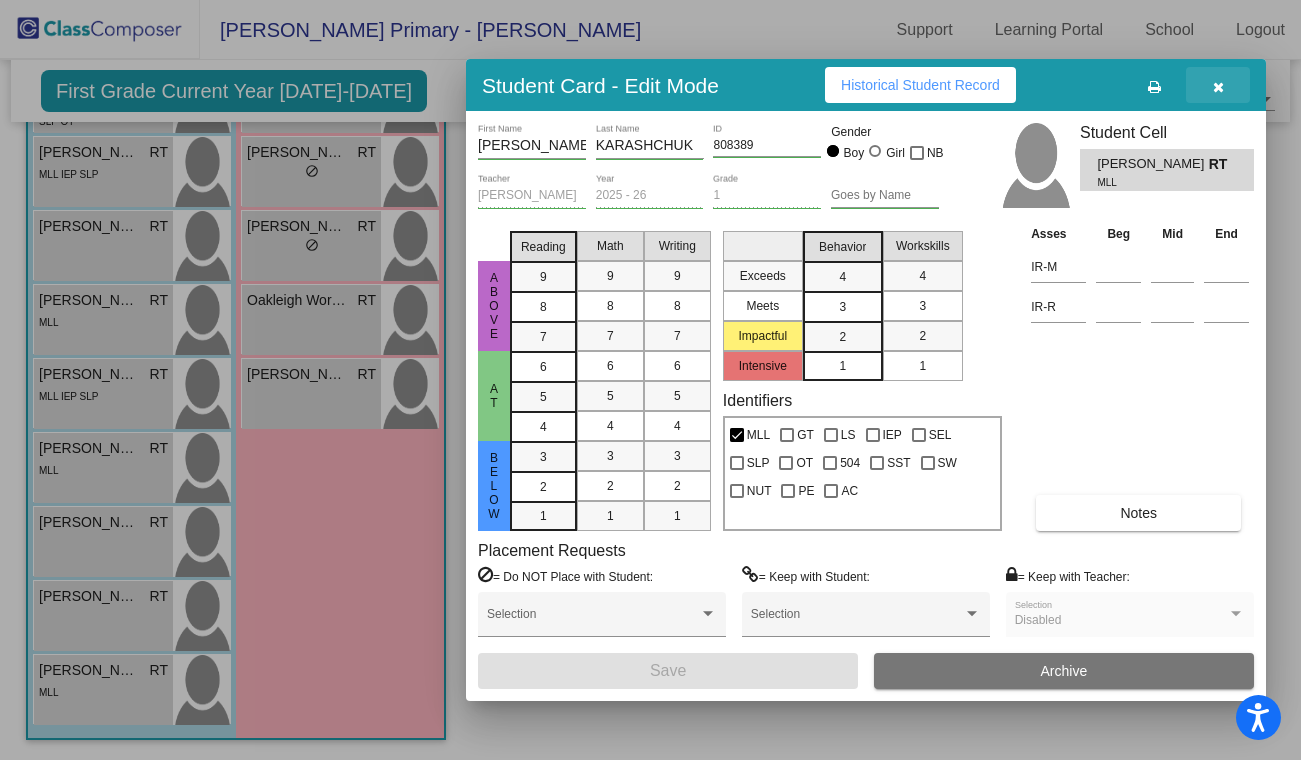 click at bounding box center [1218, 87] 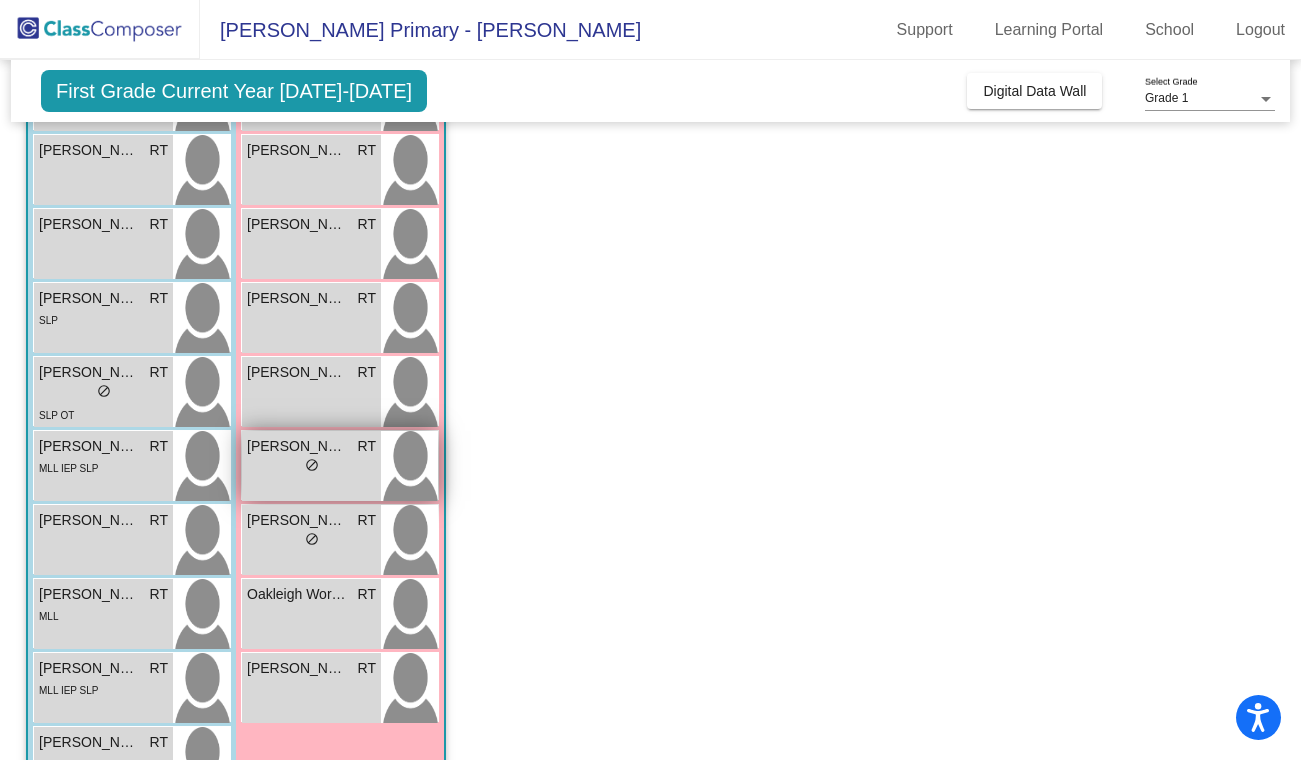 scroll, scrollTop: 0, scrollLeft: 0, axis: both 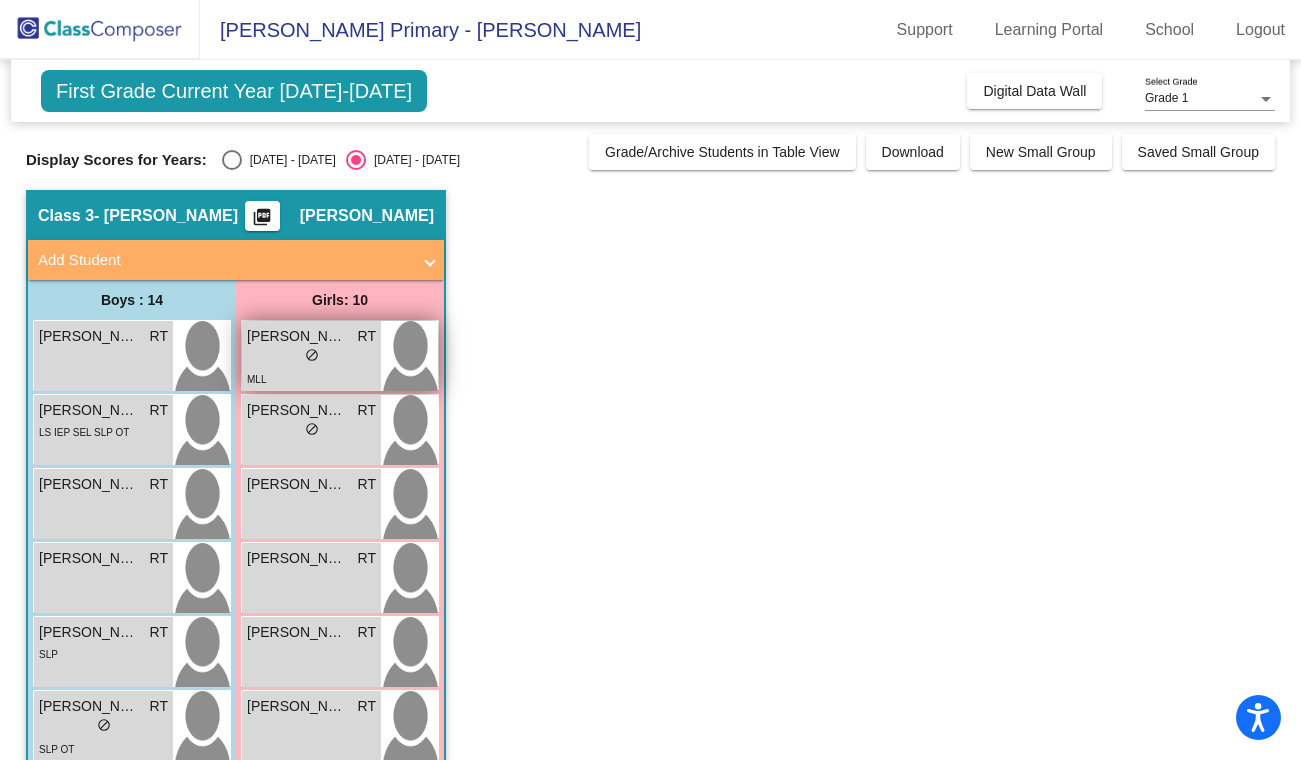 click on "[PERSON_NAME]" at bounding box center (297, 336) 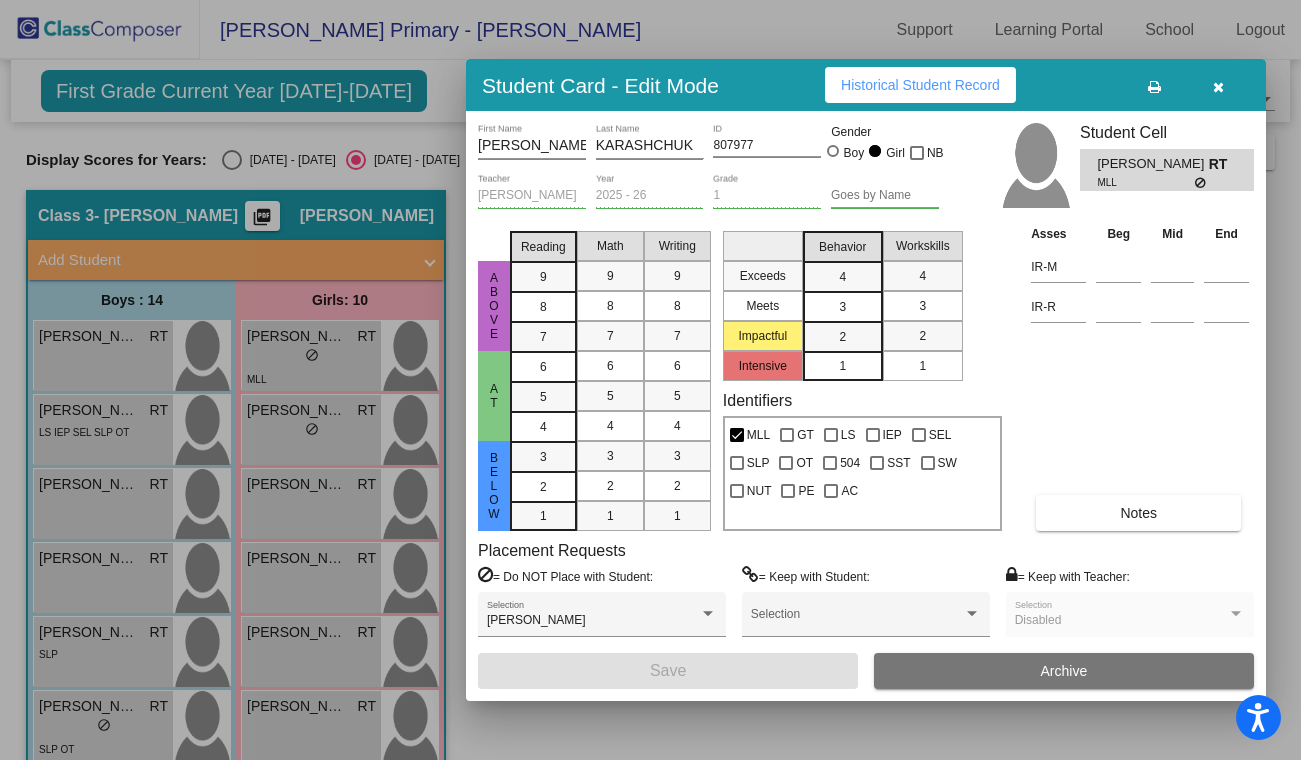 click on "Historical Student Record" at bounding box center (920, 85) 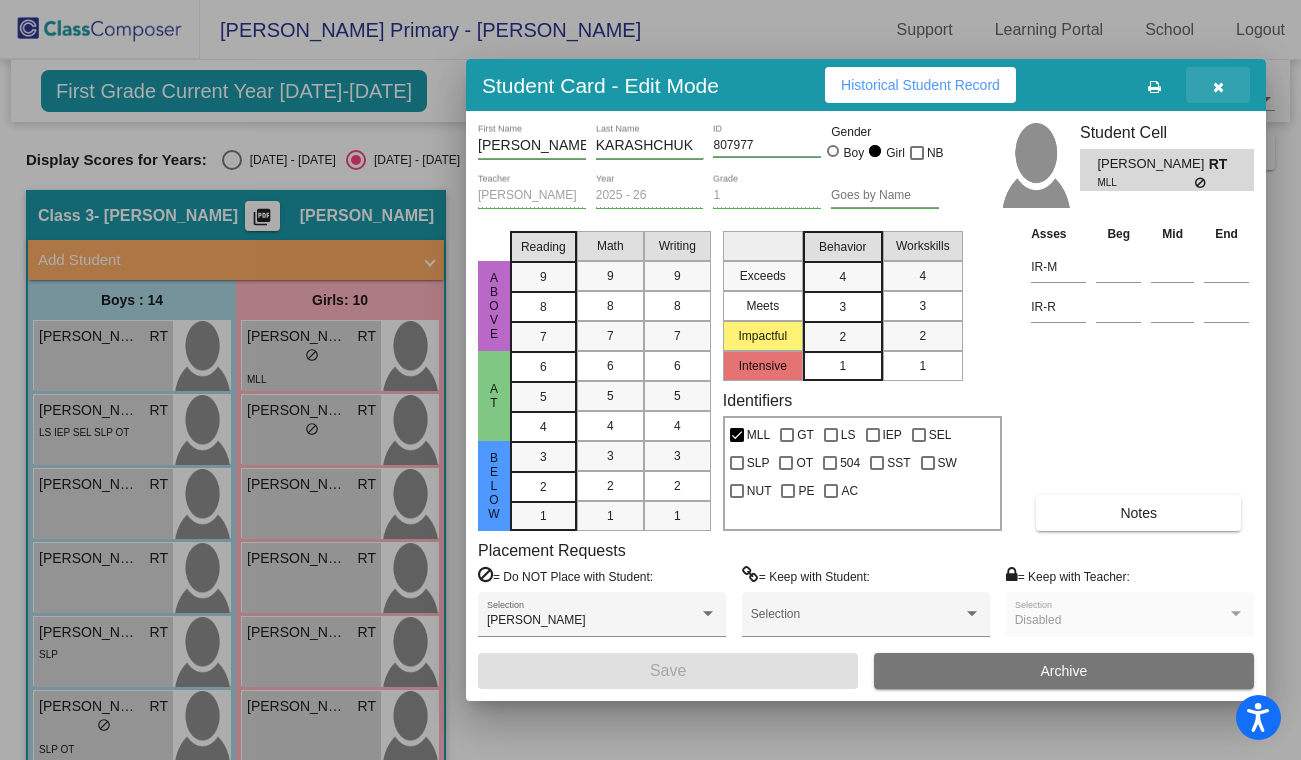click at bounding box center [1218, 87] 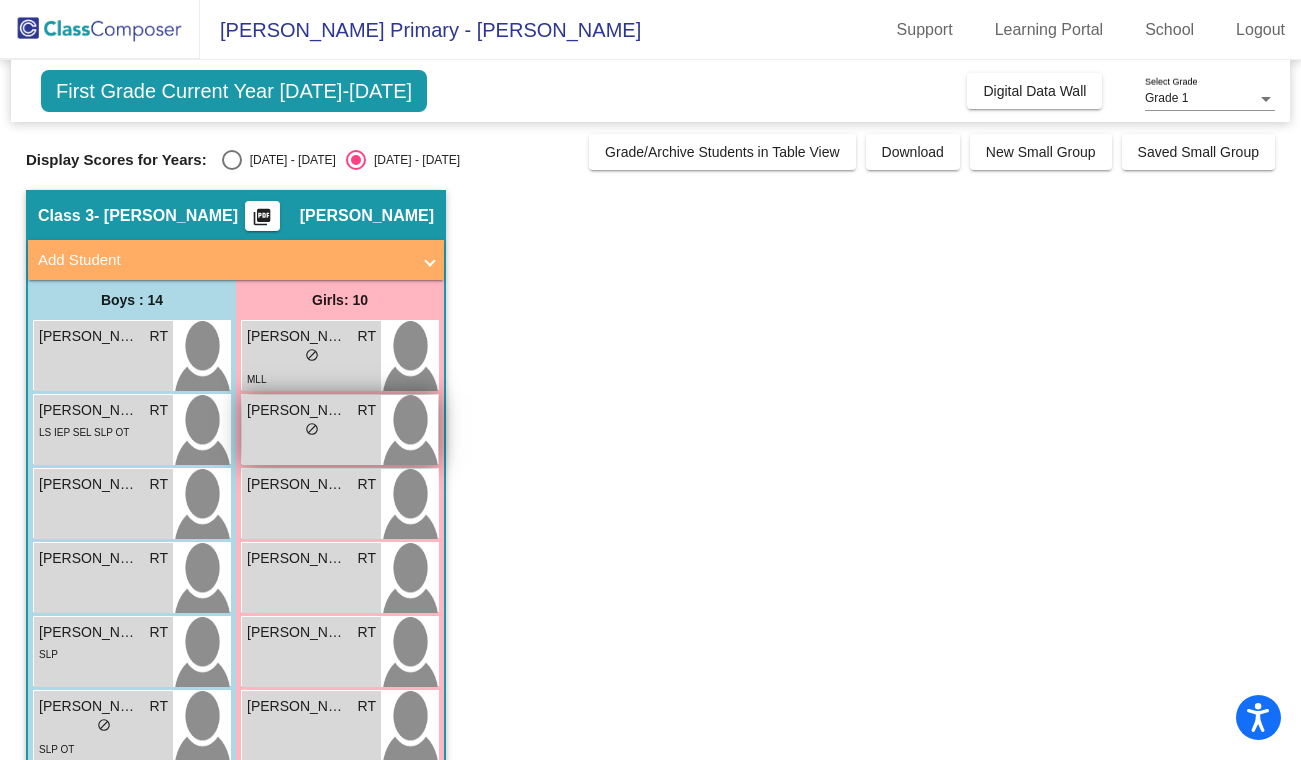click on "lock do_not_disturb_alt" at bounding box center [312, 431] 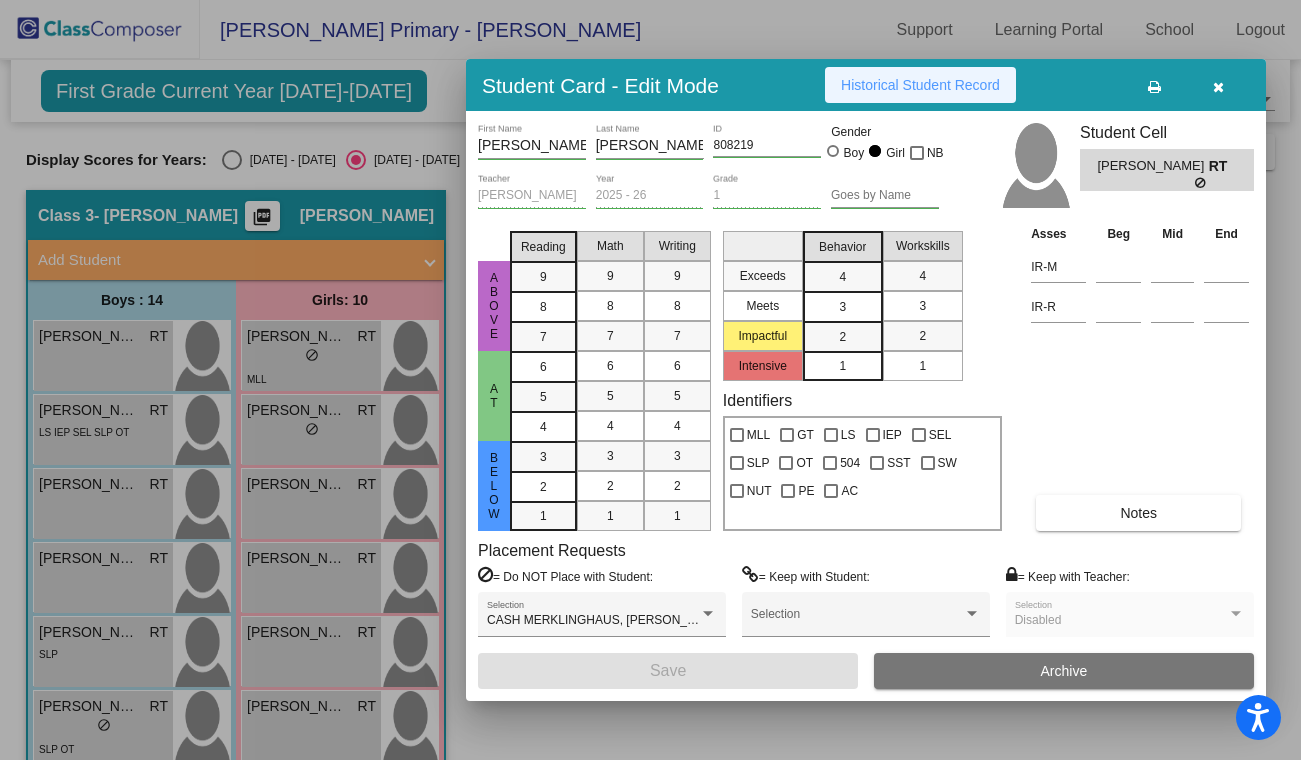 click on "Historical Student Record" at bounding box center (920, 85) 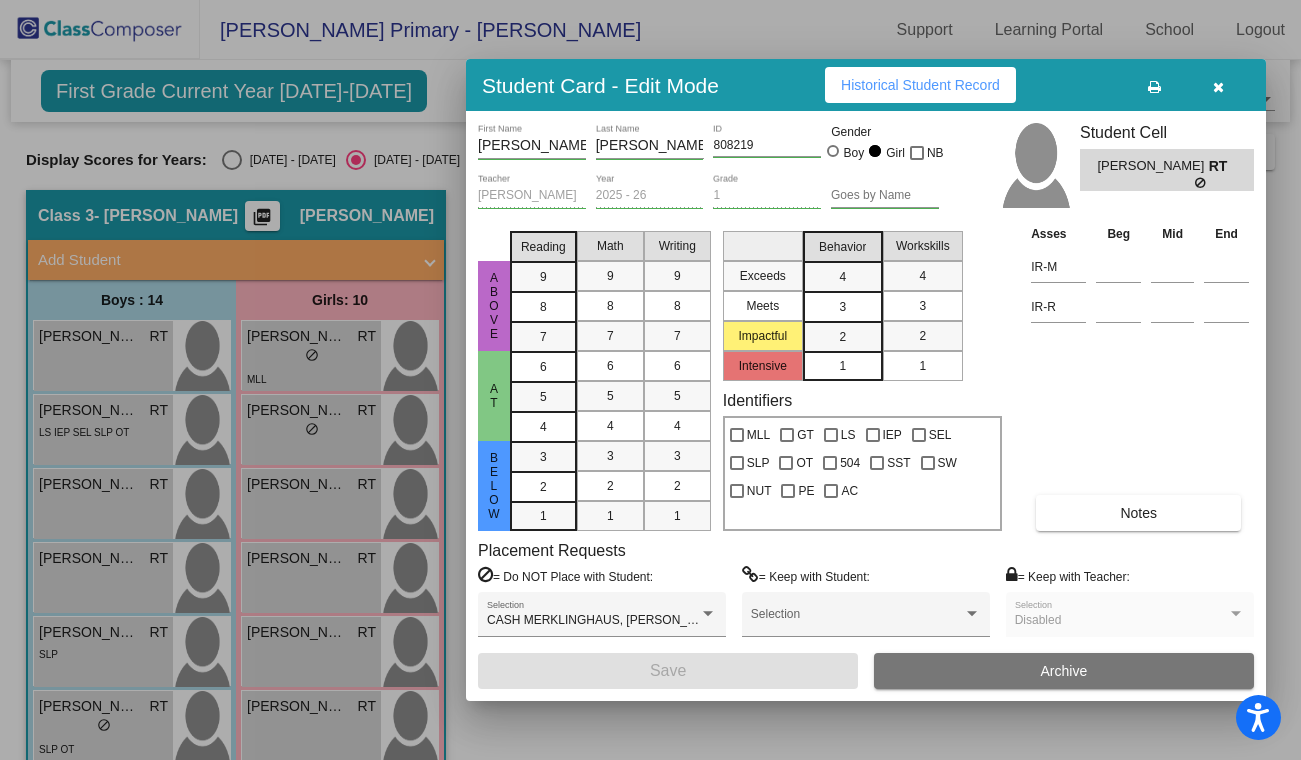 click at bounding box center (1218, 87) 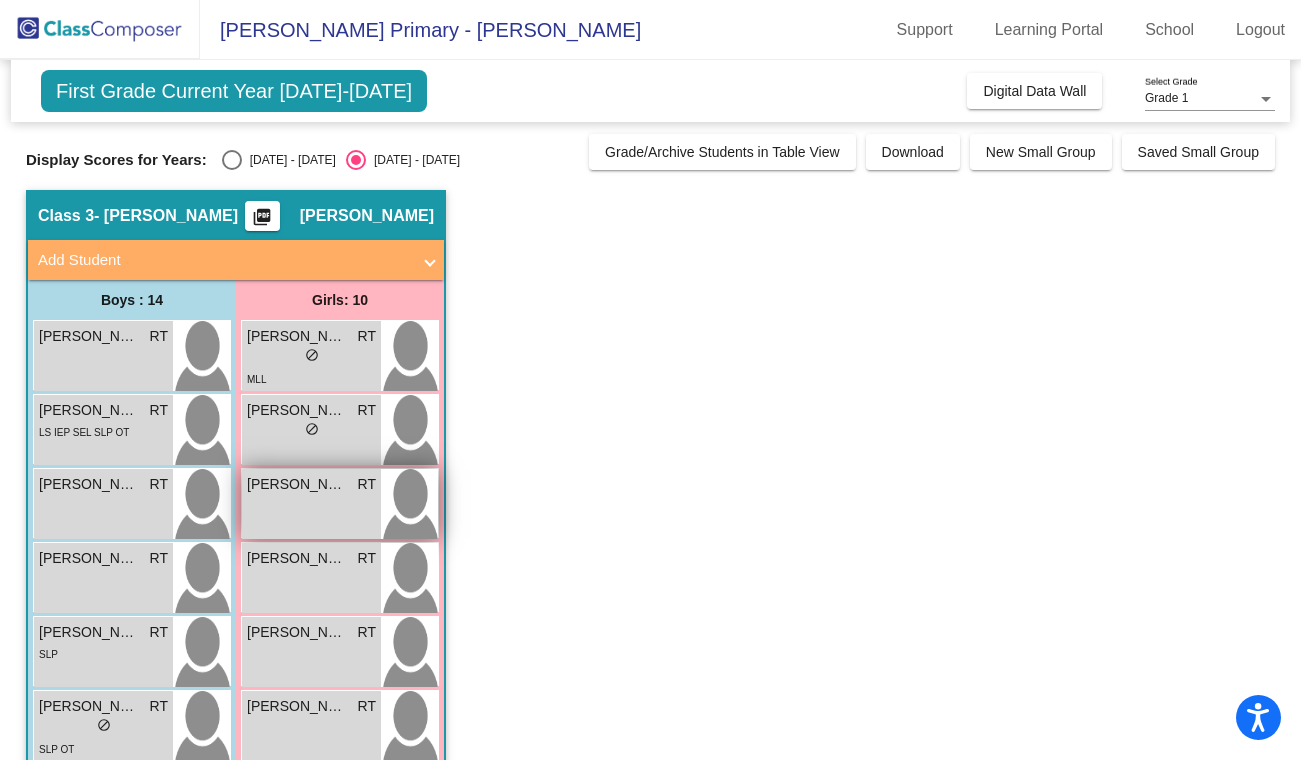 click on "[PERSON_NAME]" at bounding box center [297, 484] 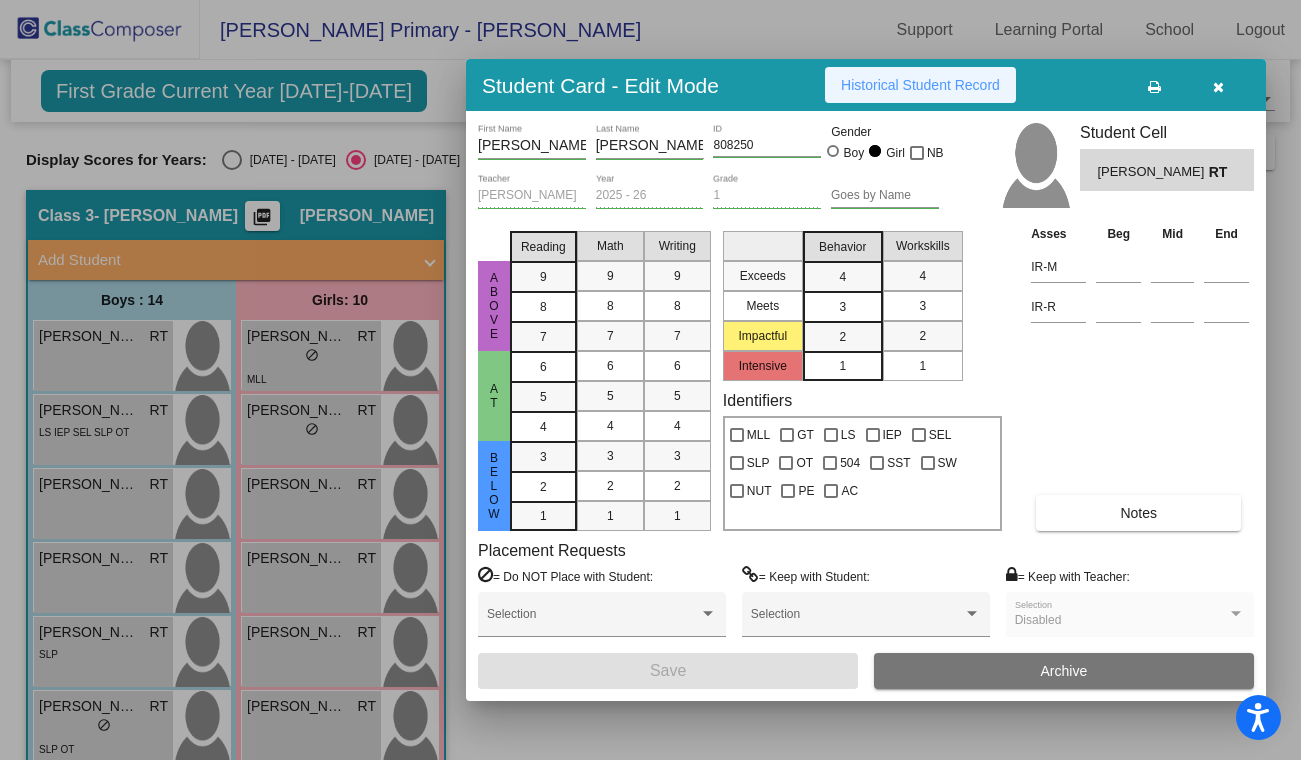 click on "Historical Student Record" at bounding box center [920, 85] 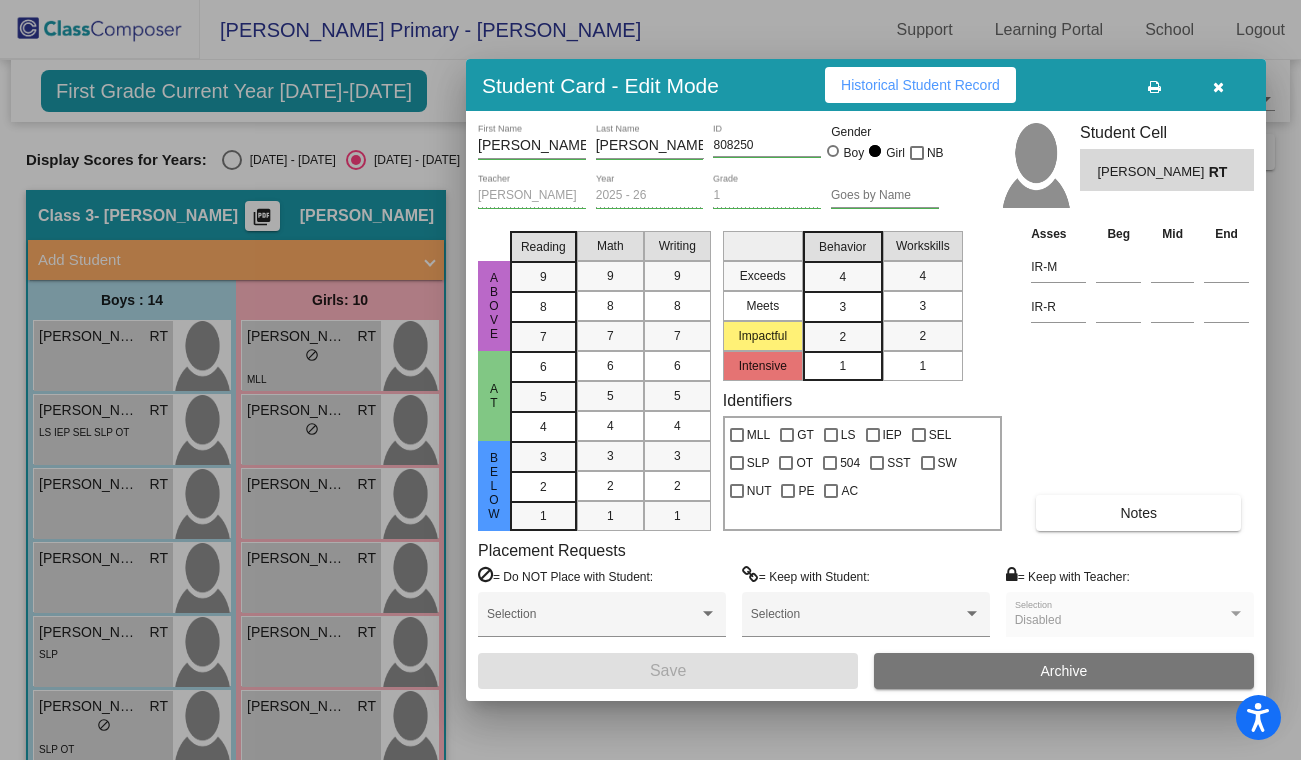 click at bounding box center [1218, 87] 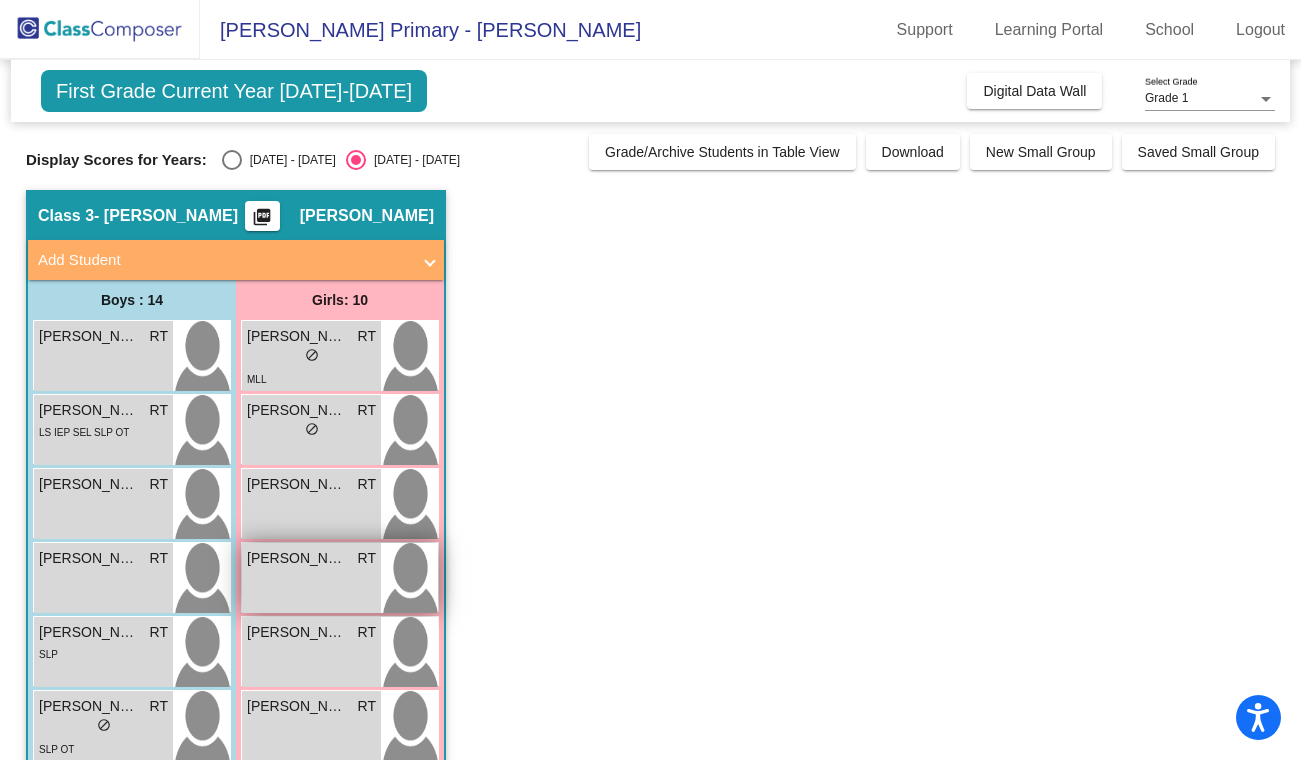 click on "[PERSON_NAME]" at bounding box center (297, 558) 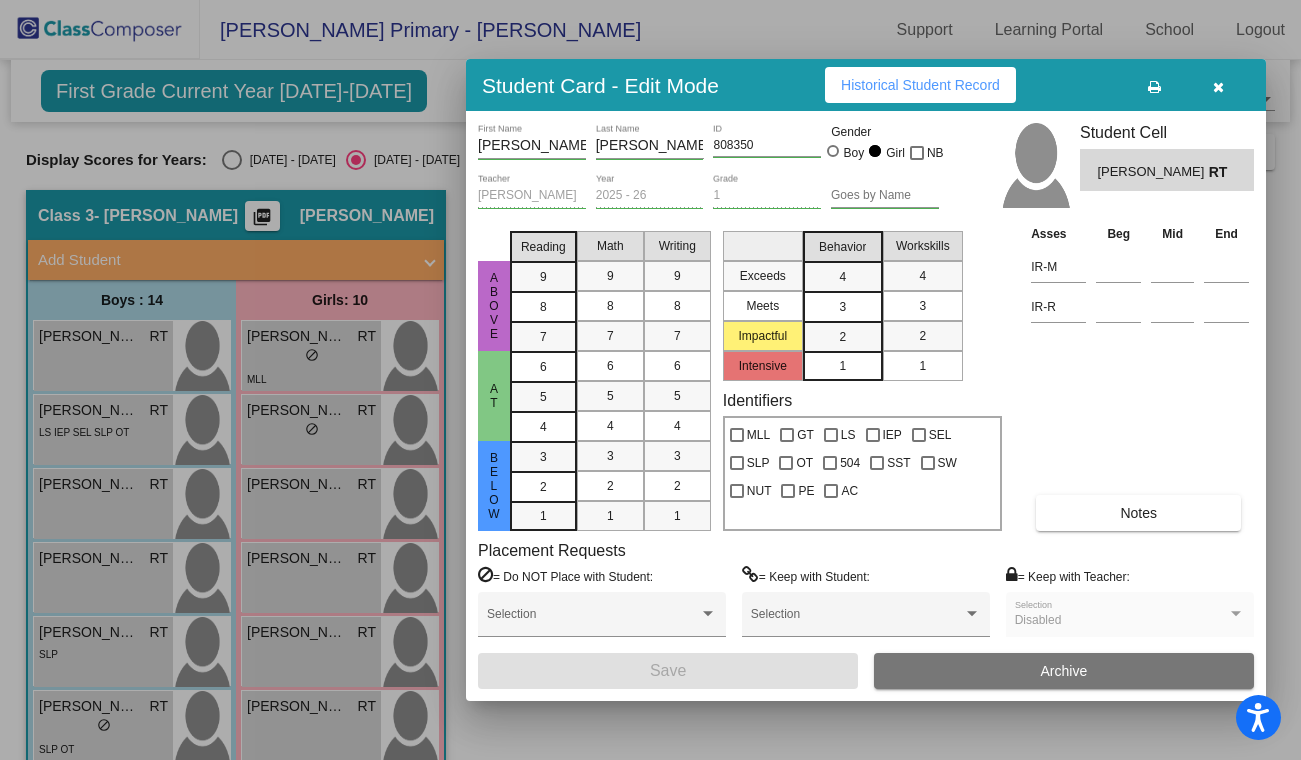 click on "Historical Student Record" at bounding box center [920, 85] 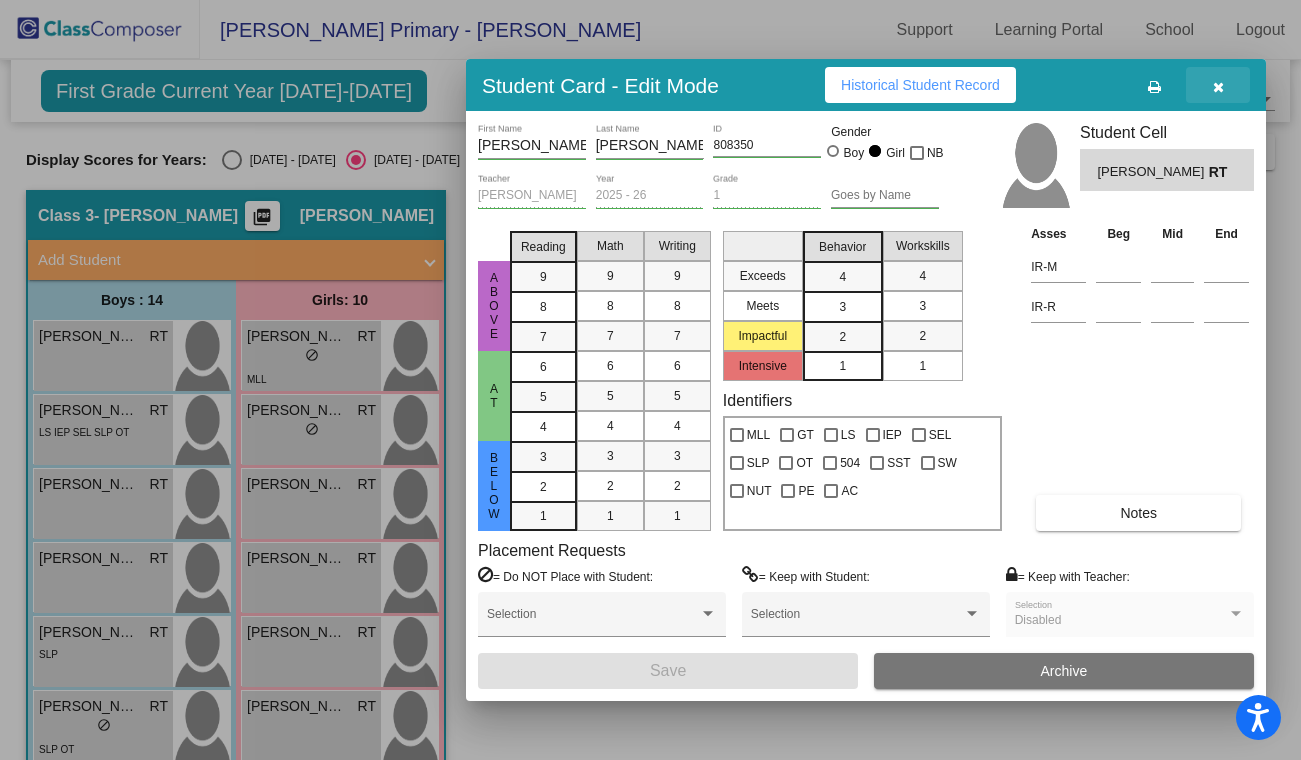 click at bounding box center (1218, 87) 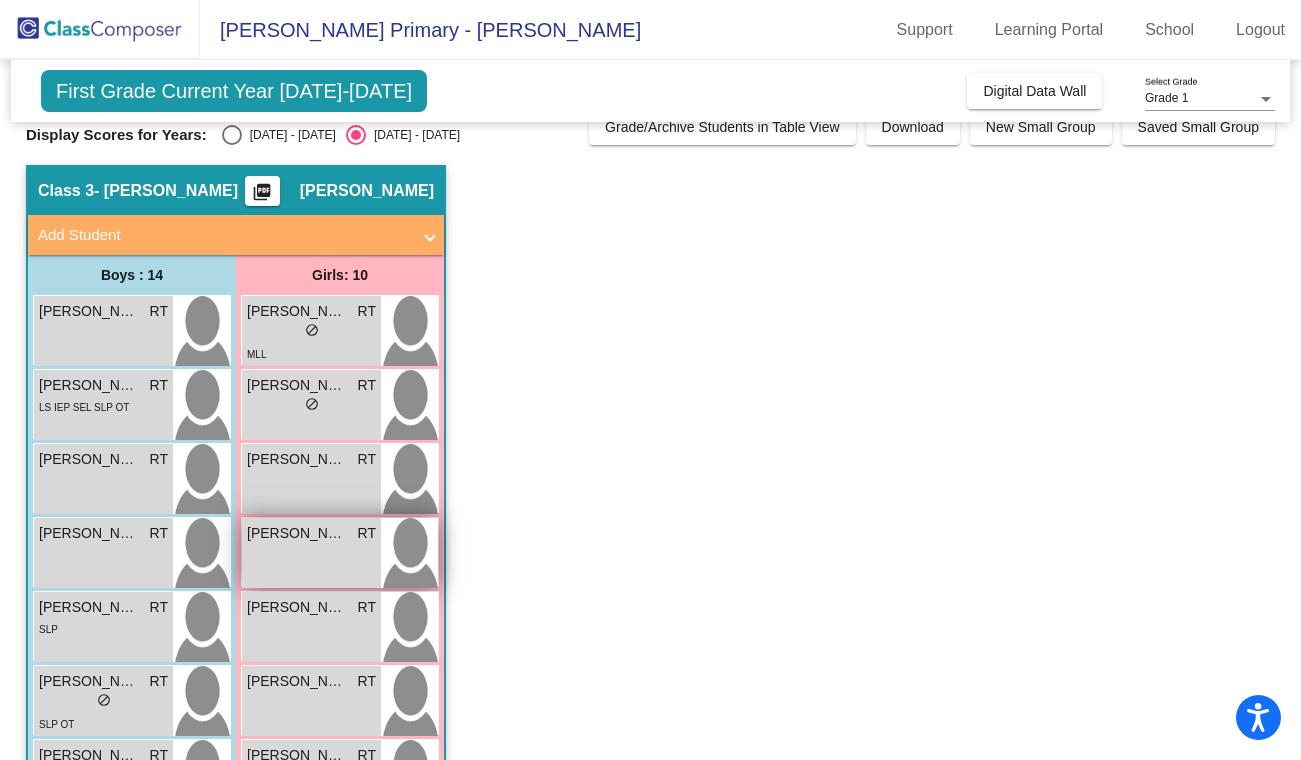 scroll, scrollTop: 35, scrollLeft: 0, axis: vertical 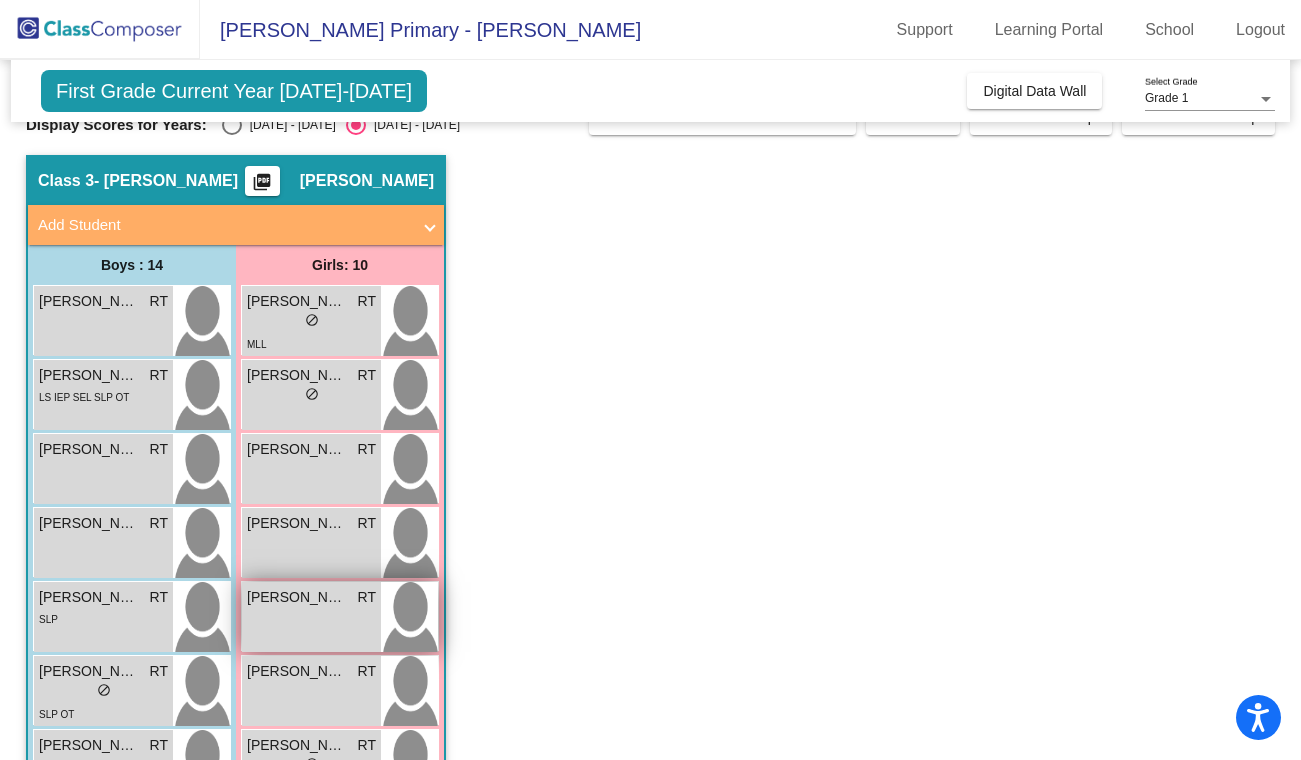 click on "[PERSON_NAME] RT lock do_not_disturb_alt" at bounding box center (311, 617) 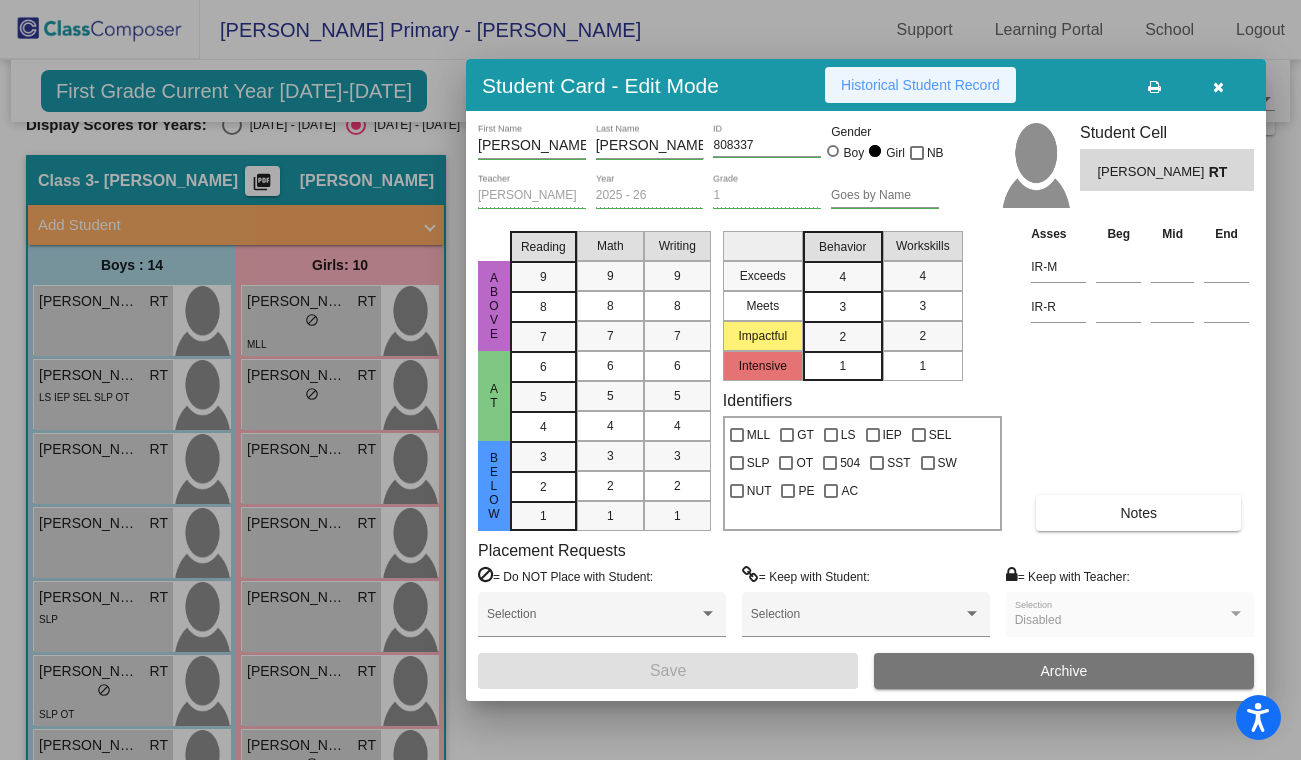 click on "Historical Student Record" at bounding box center [920, 85] 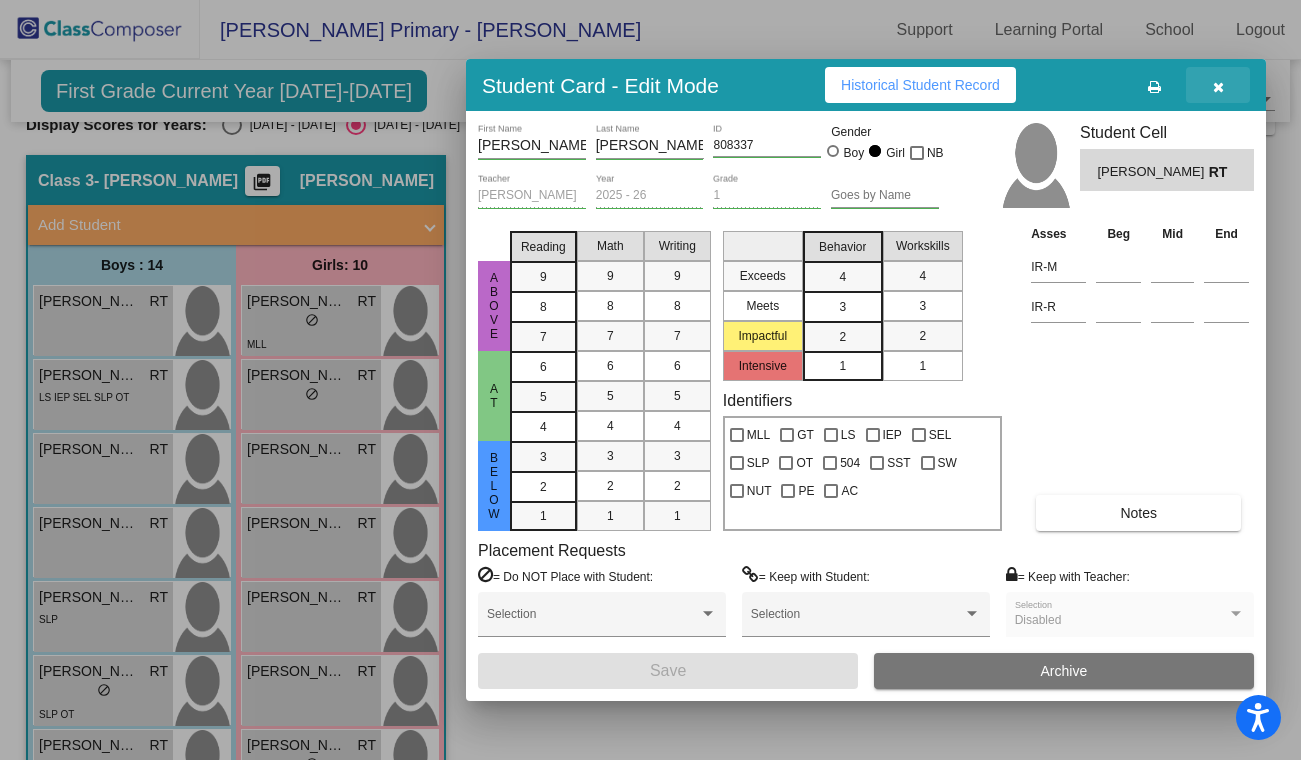 click at bounding box center (1218, 87) 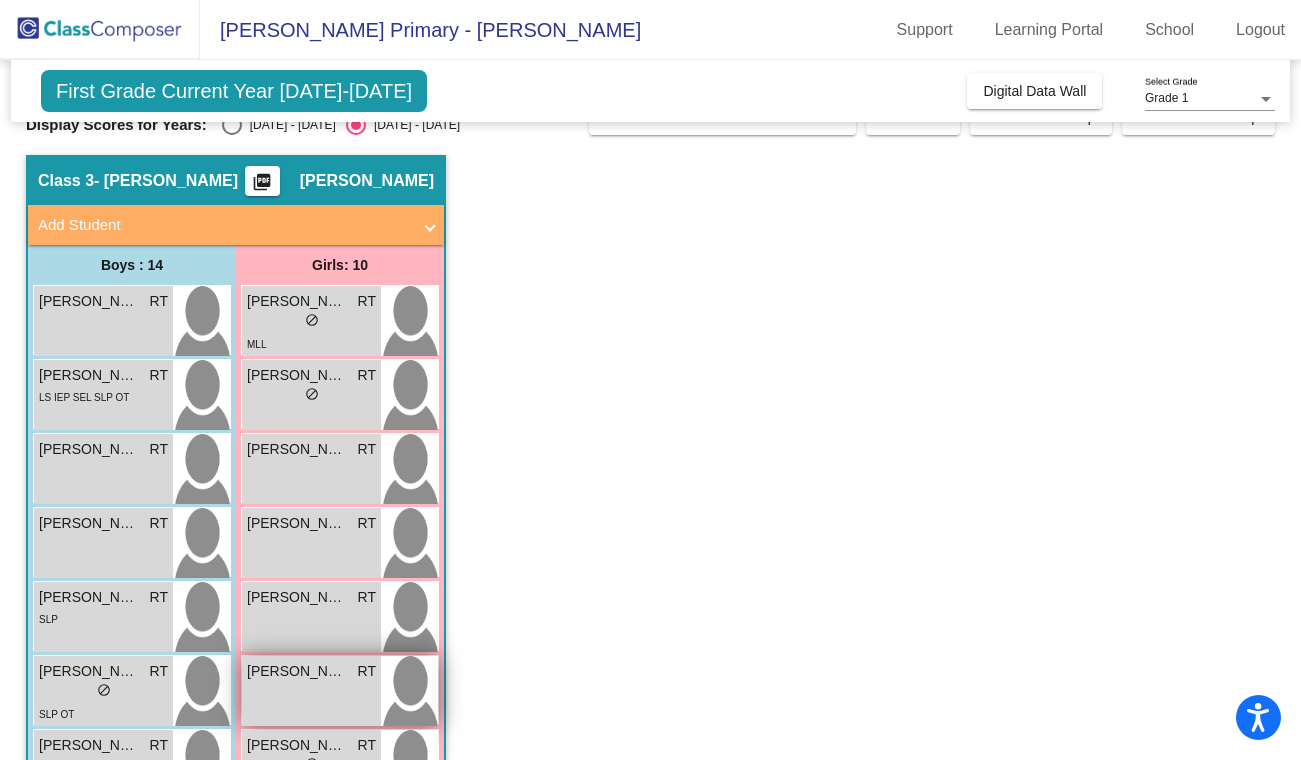 click on "[PERSON_NAME]" at bounding box center (297, 671) 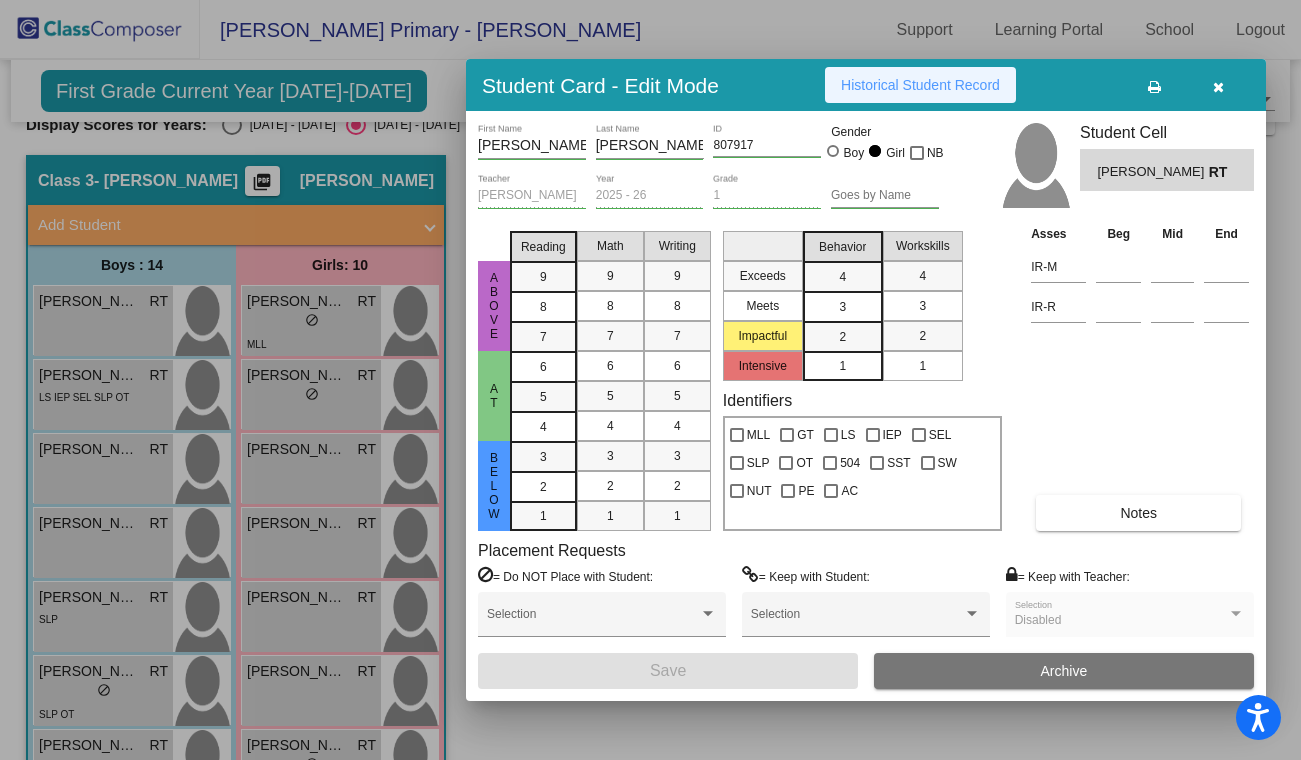 click on "Historical Student Record" at bounding box center (920, 85) 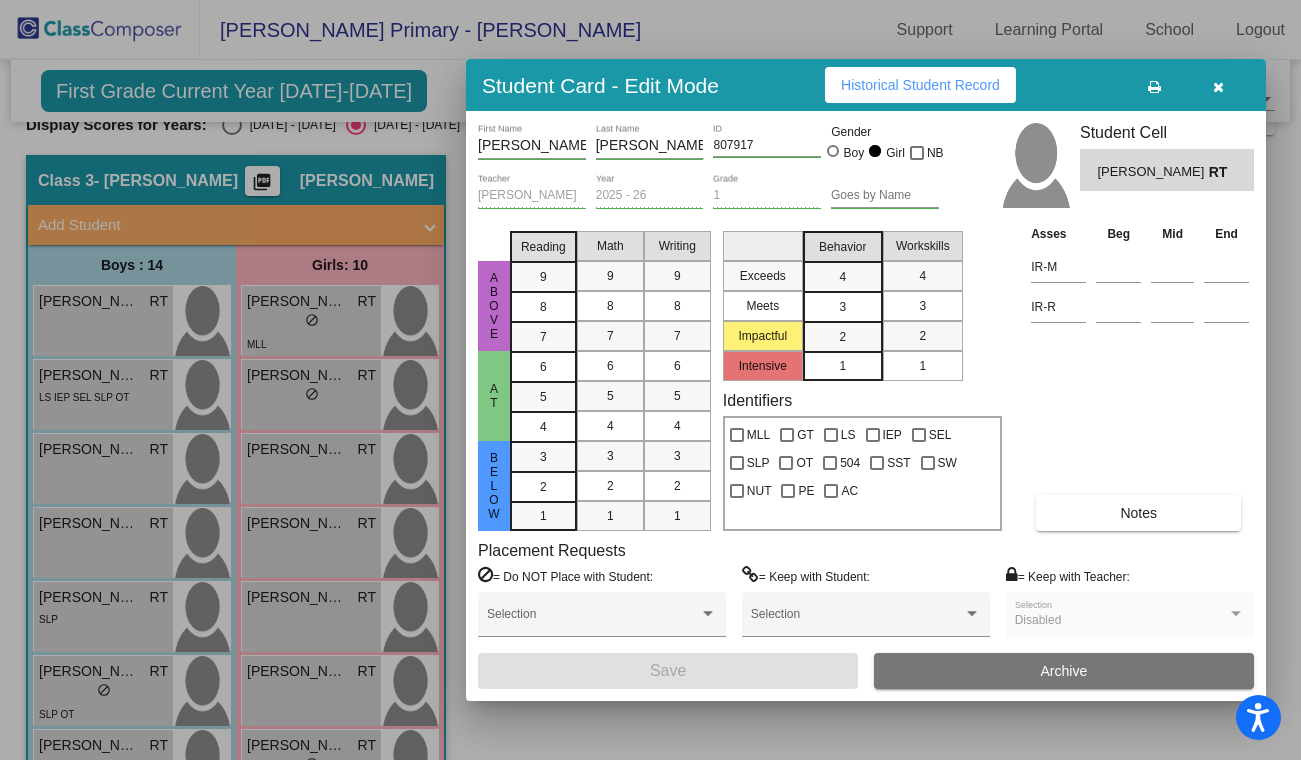 click at bounding box center [1218, 87] 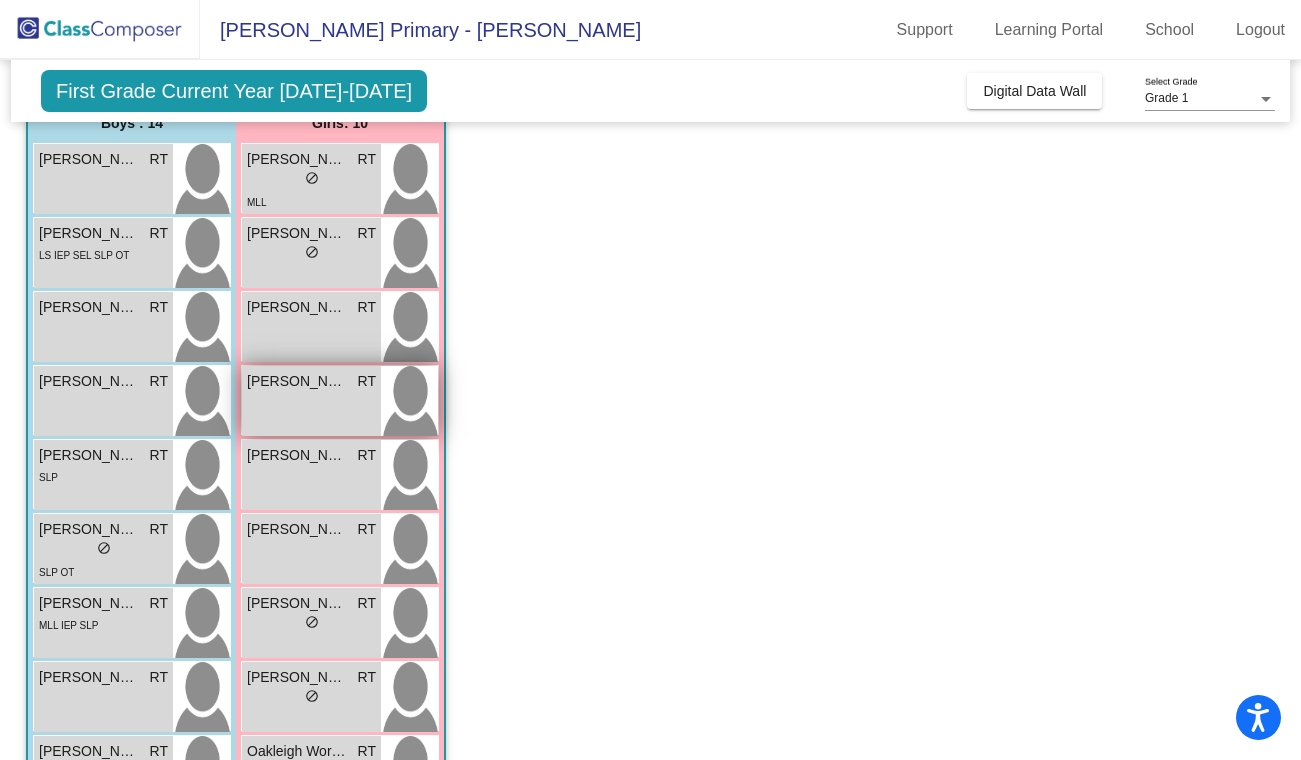 scroll, scrollTop: 185, scrollLeft: 0, axis: vertical 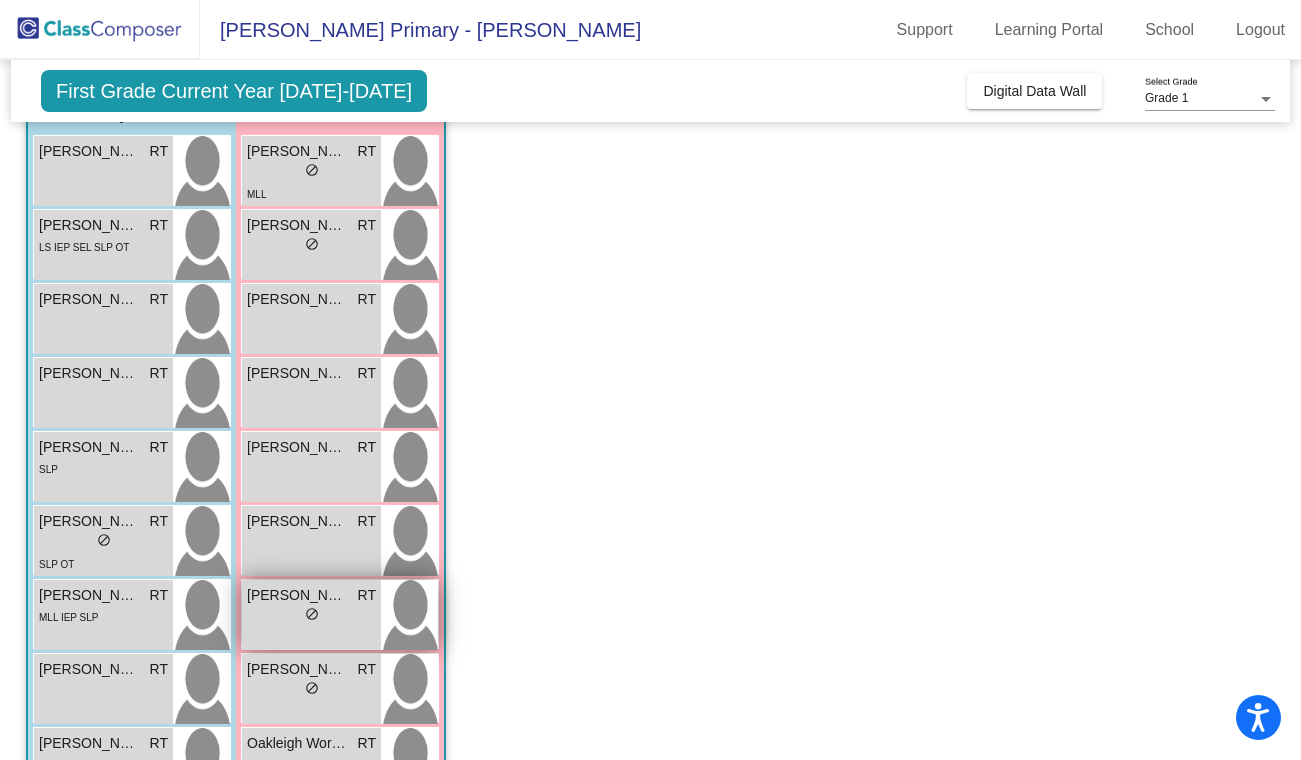 click on "lock do_not_disturb_alt" at bounding box center (311, 616) 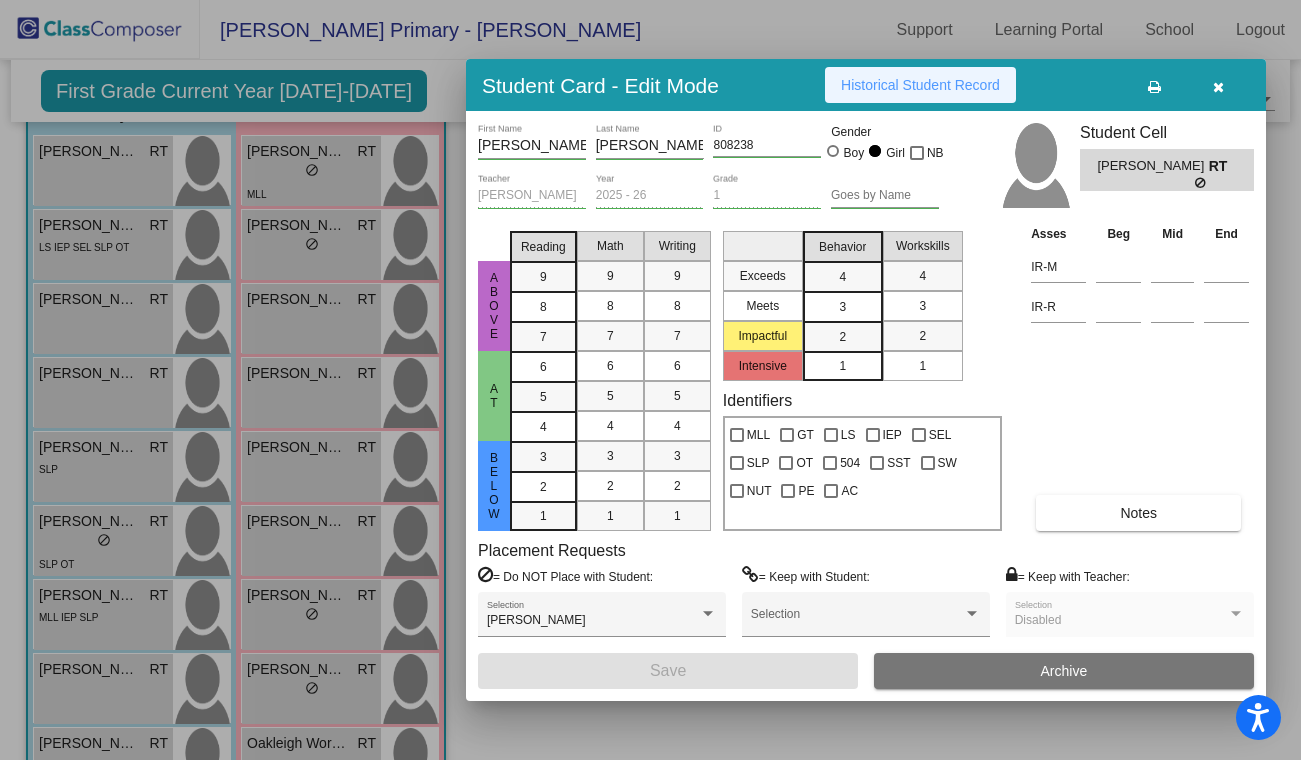 click on "Historical Student Record" at bounding box center [920, 85] 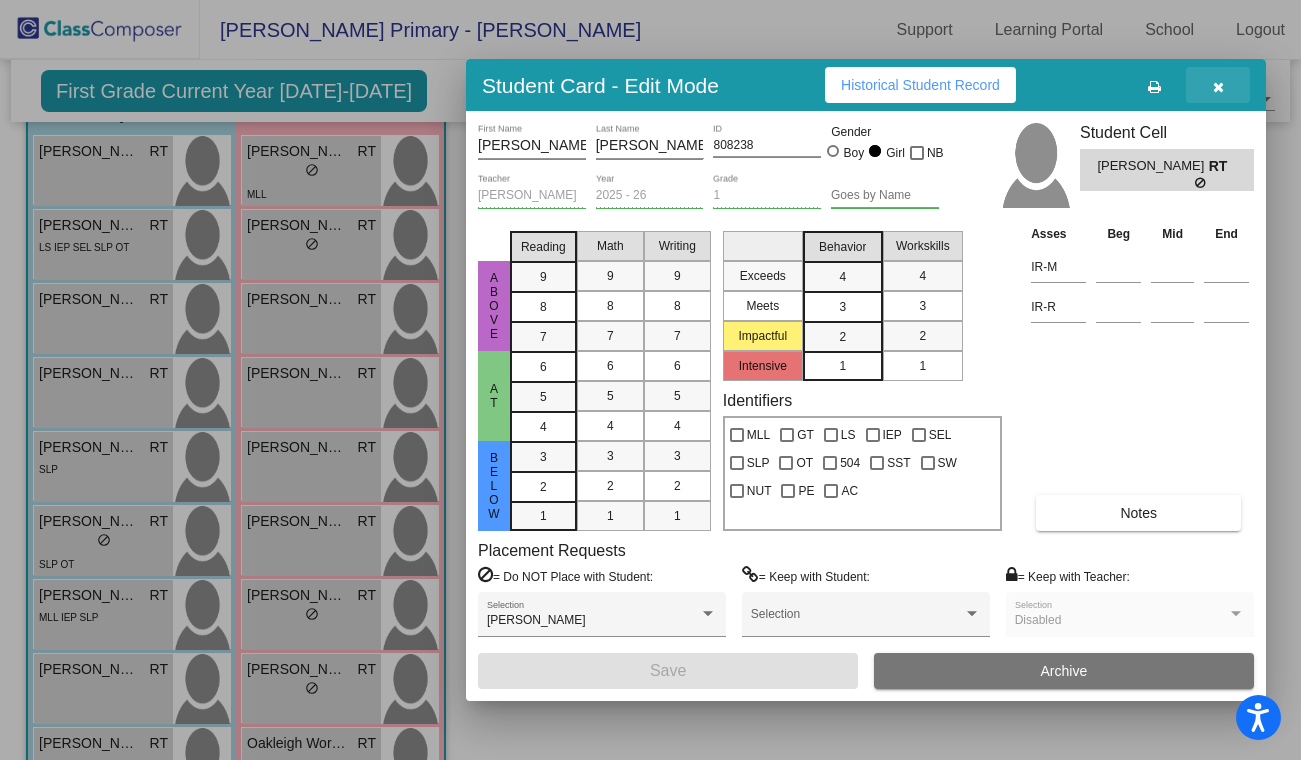 click at bounding box center (1218, 87) 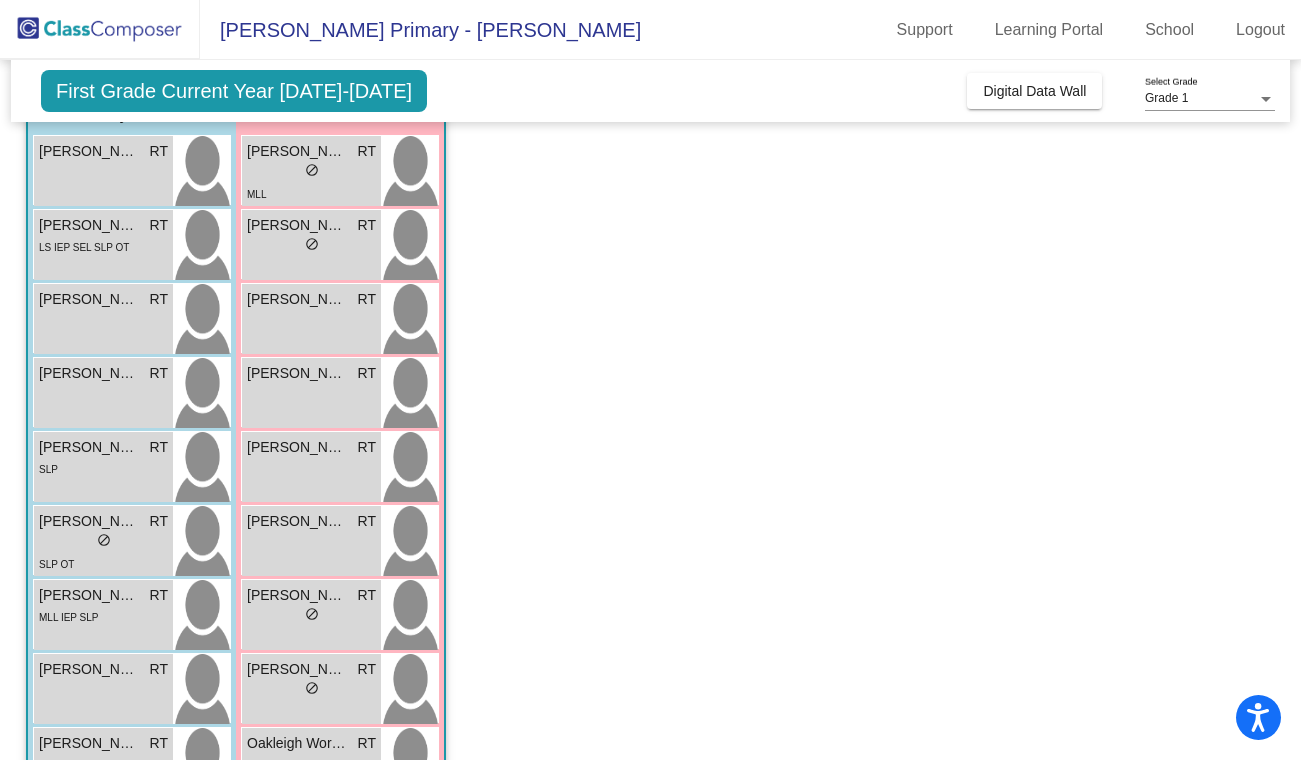 click on "Grade 1" at bounding box center (1201, 99) 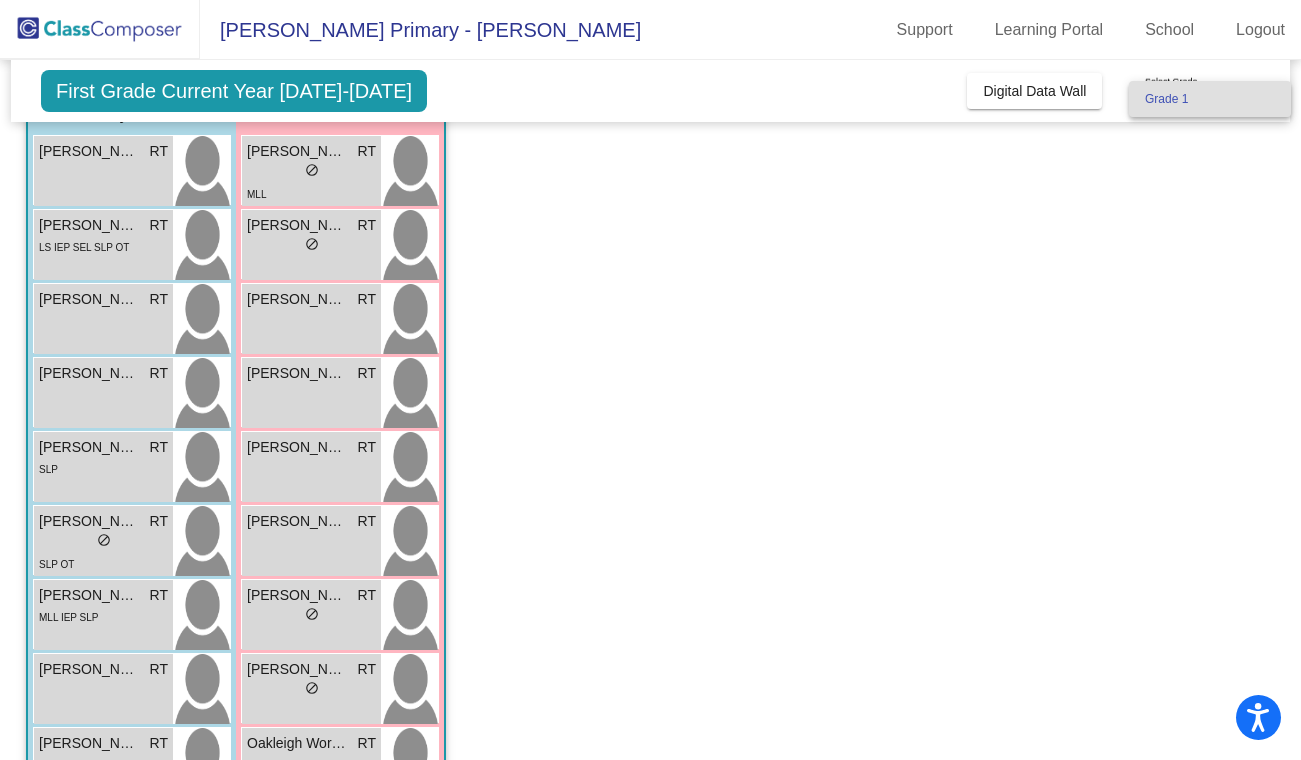 click at bounding box center [650, 380] 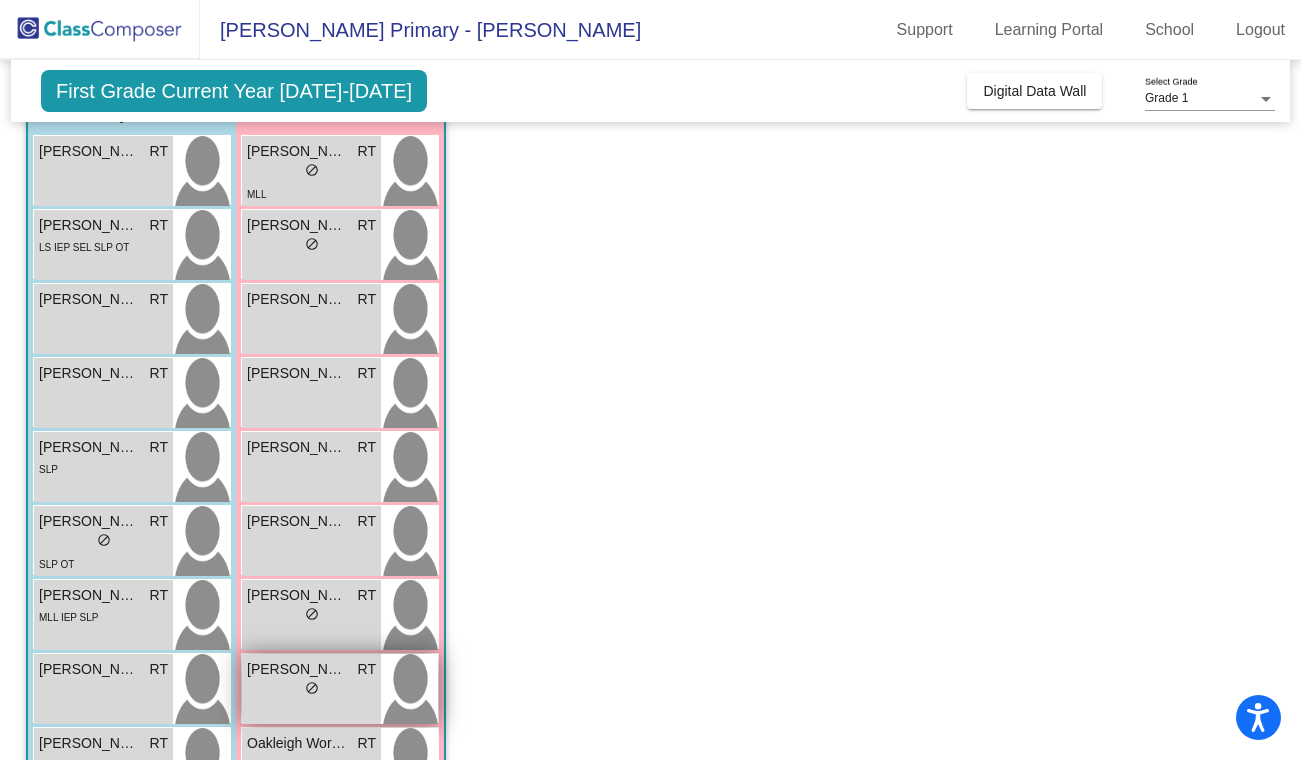 click on "lock do_not_disturb_alt" at bounding box center (311, 690) 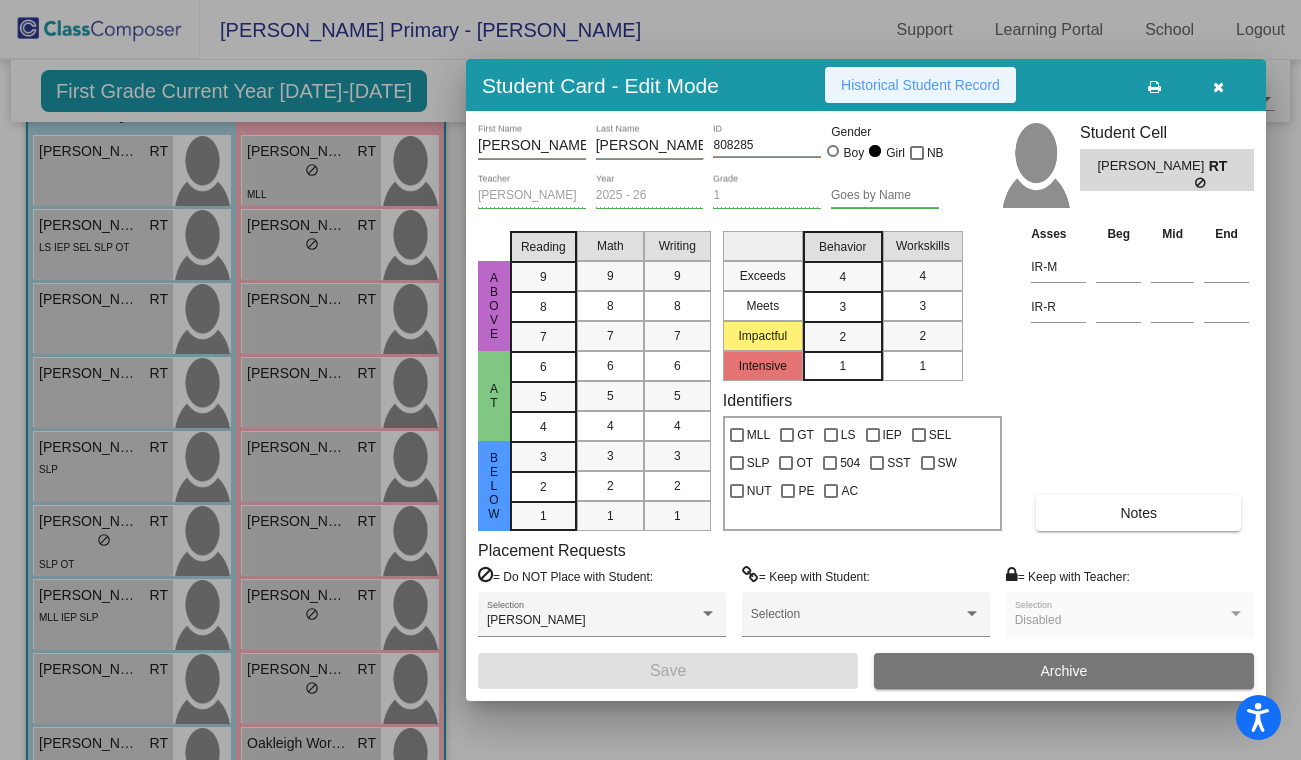 click on "Historical Student Record" at bounding box center (920, 85) 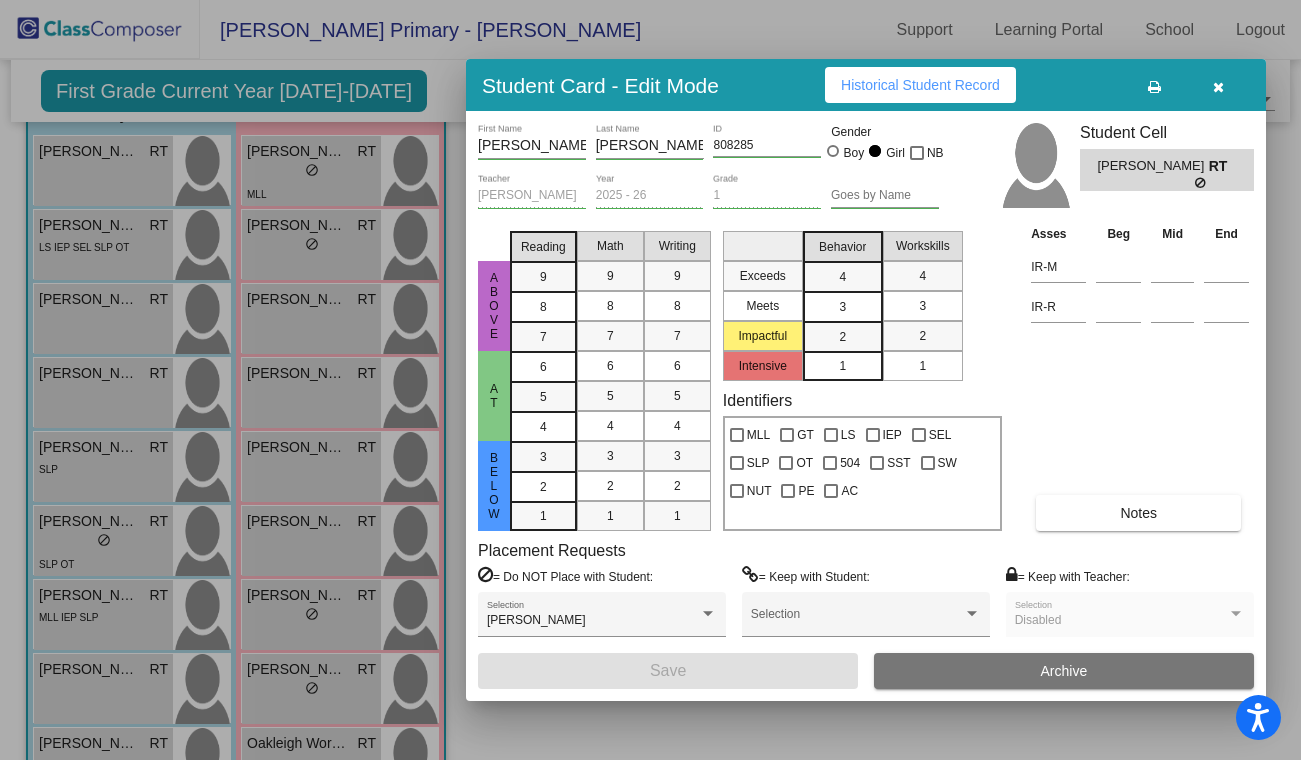 click at bounding box center (1218, 87) 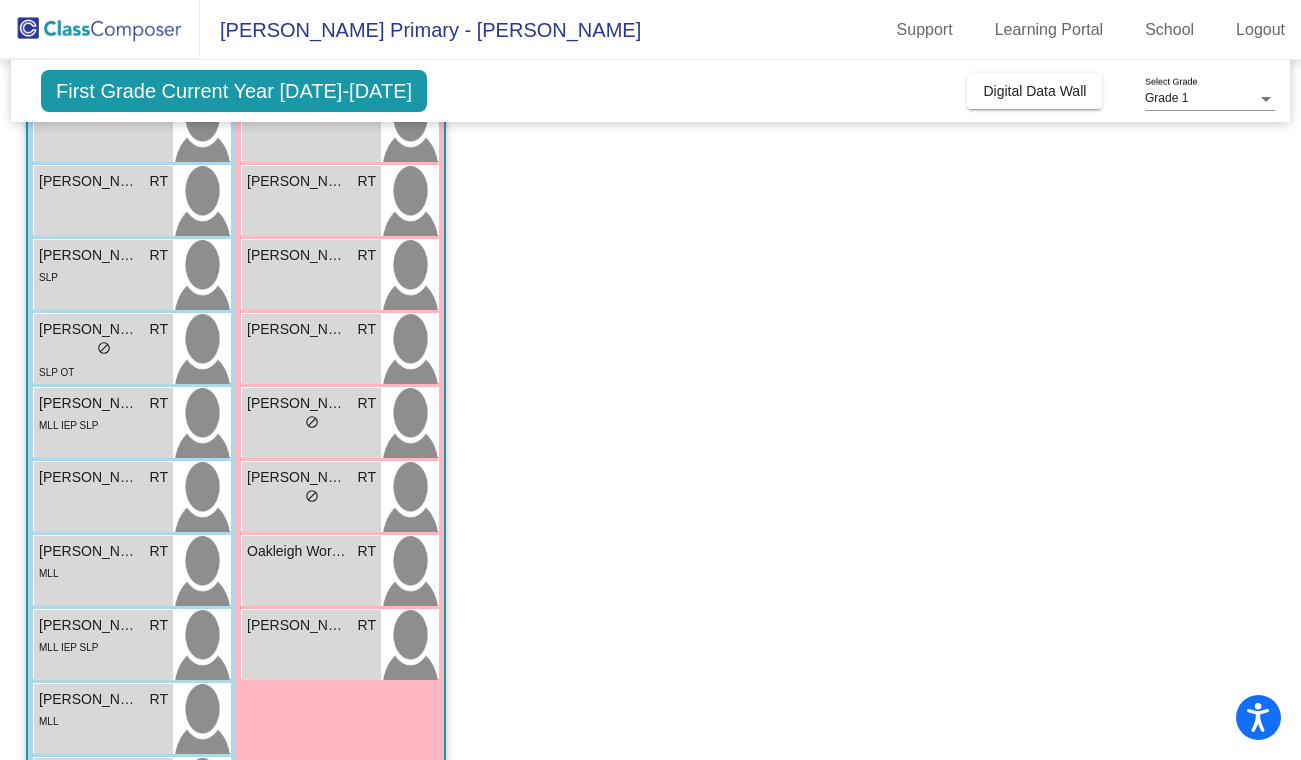 scroll, scrollTop: 415, scrollLeft: 0, axis: vertical 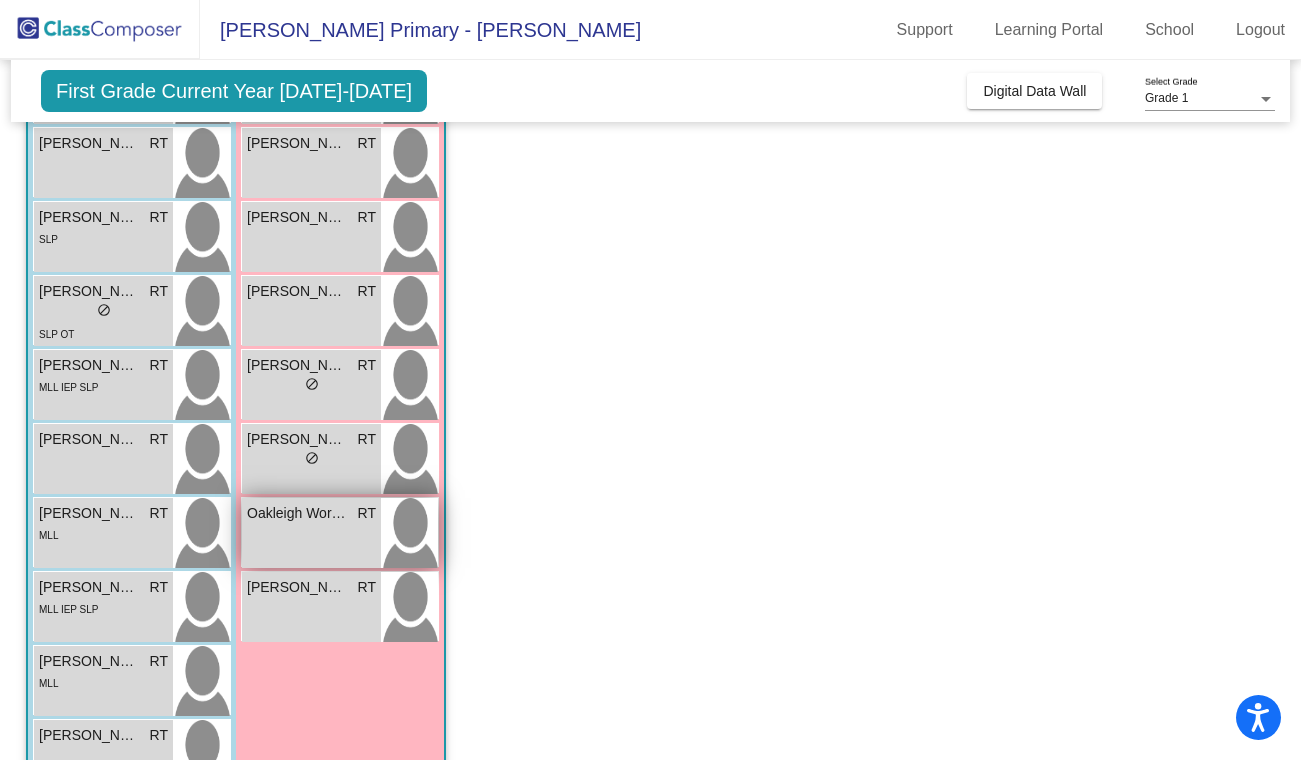 click on "Oakleigh Worsey" at bounding box center [297, 513] 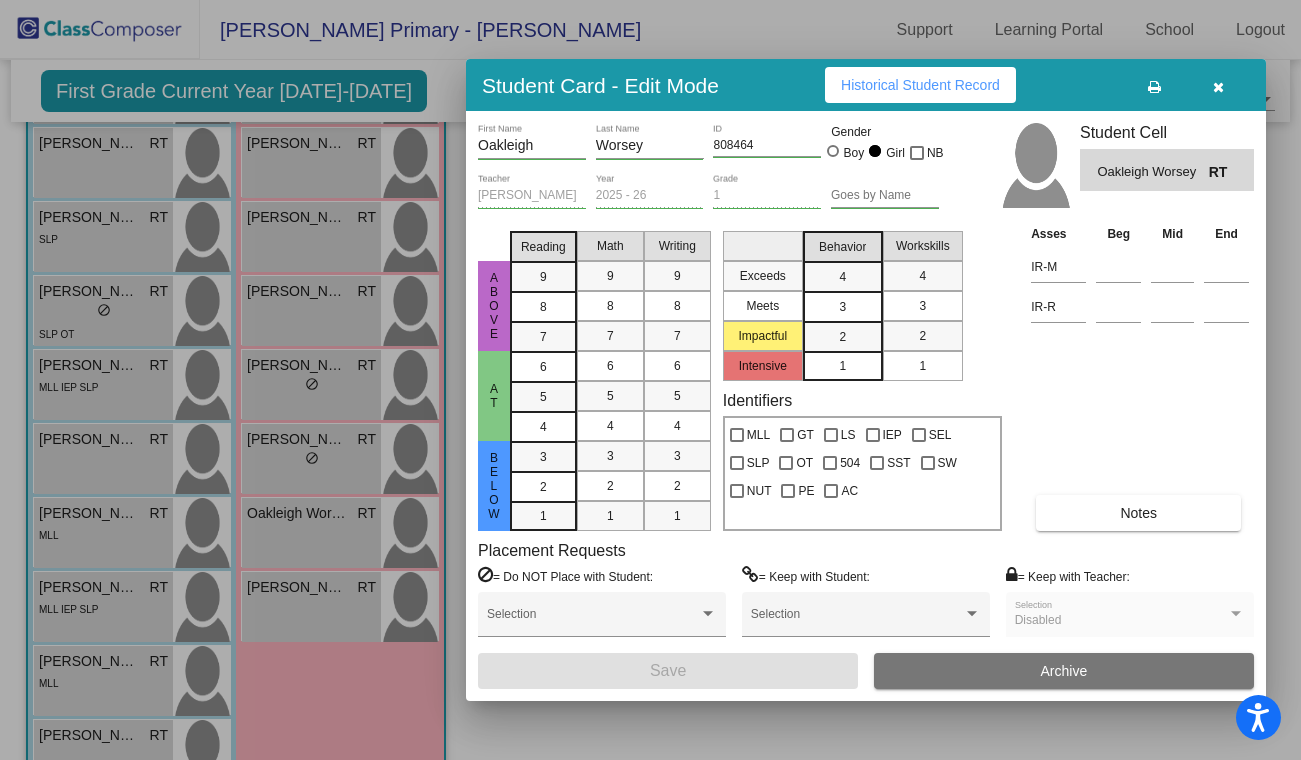 click on "Historical Student Record" at bounding box center (920, 85) 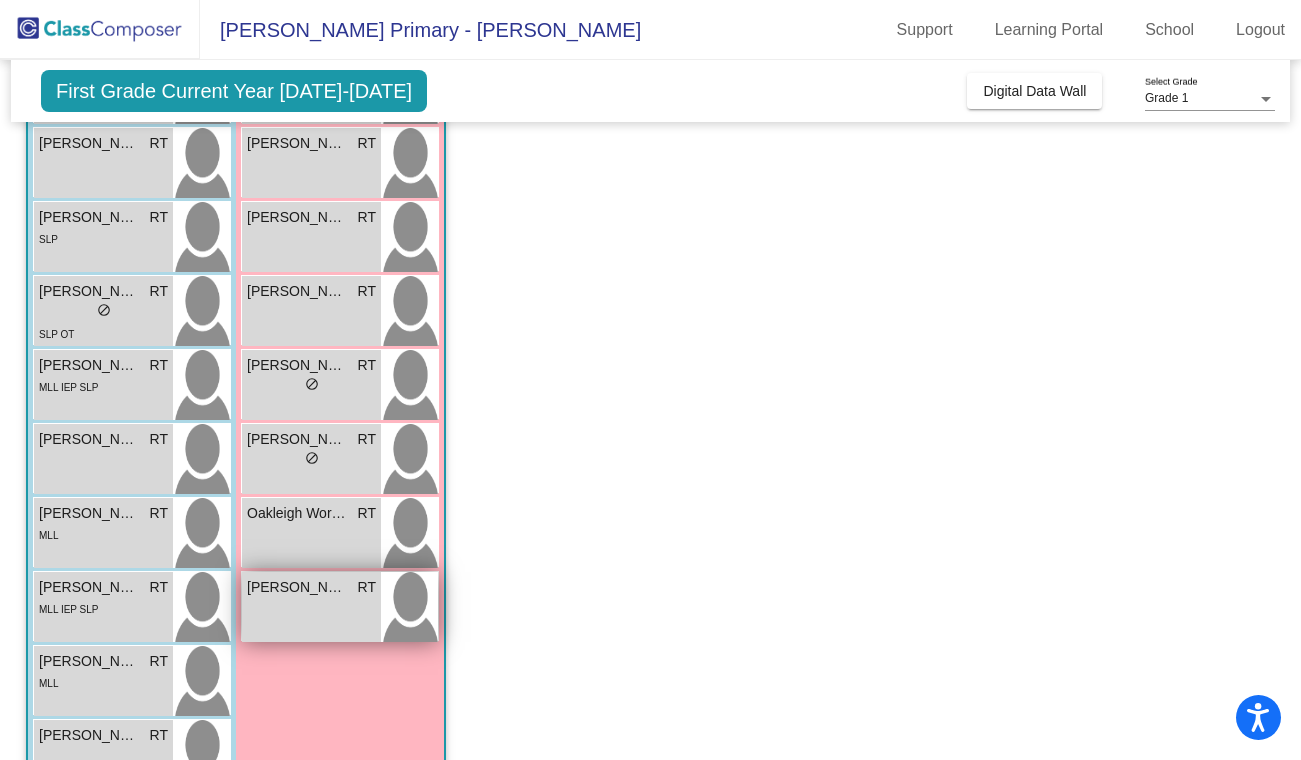 click on "[PERSON_NAME] RT lock do_not_disturb_alt" at bounding box center [311, 607] 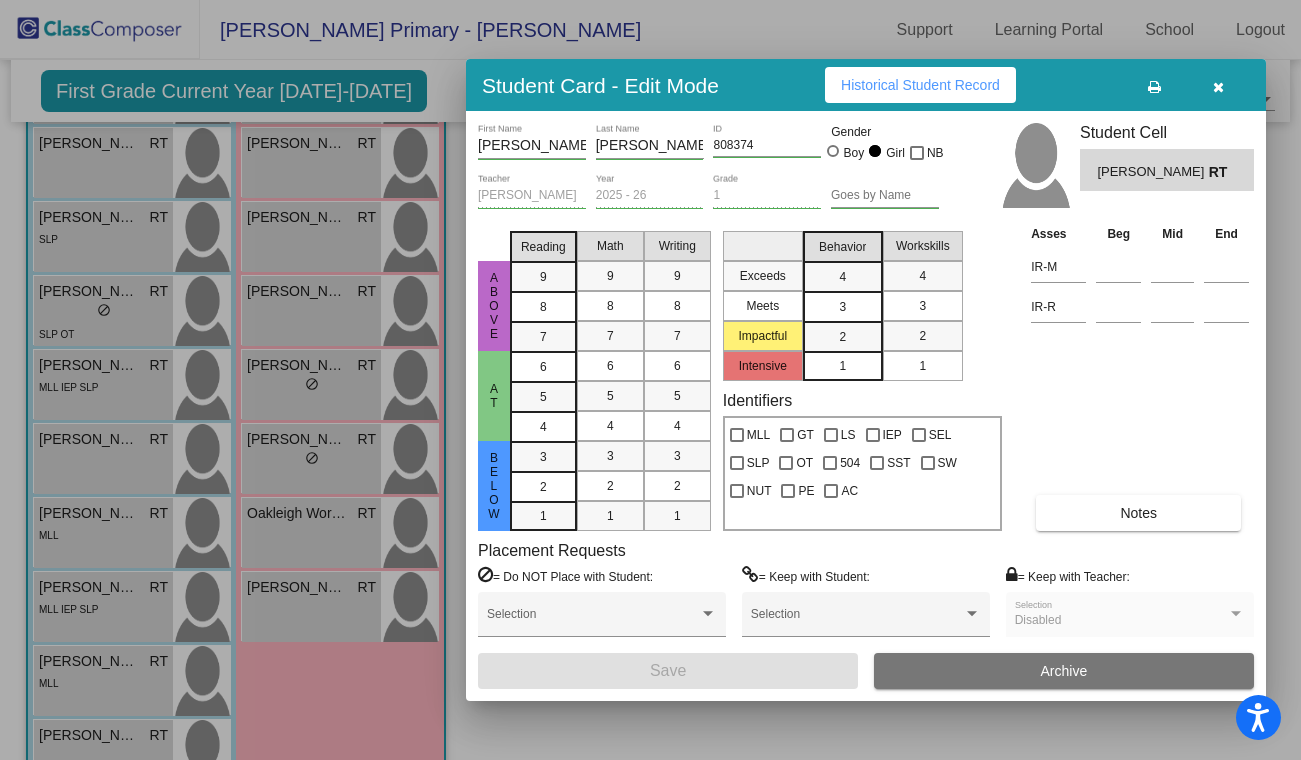 click on "Historical Student Record" at bounding box center (920, 85) 